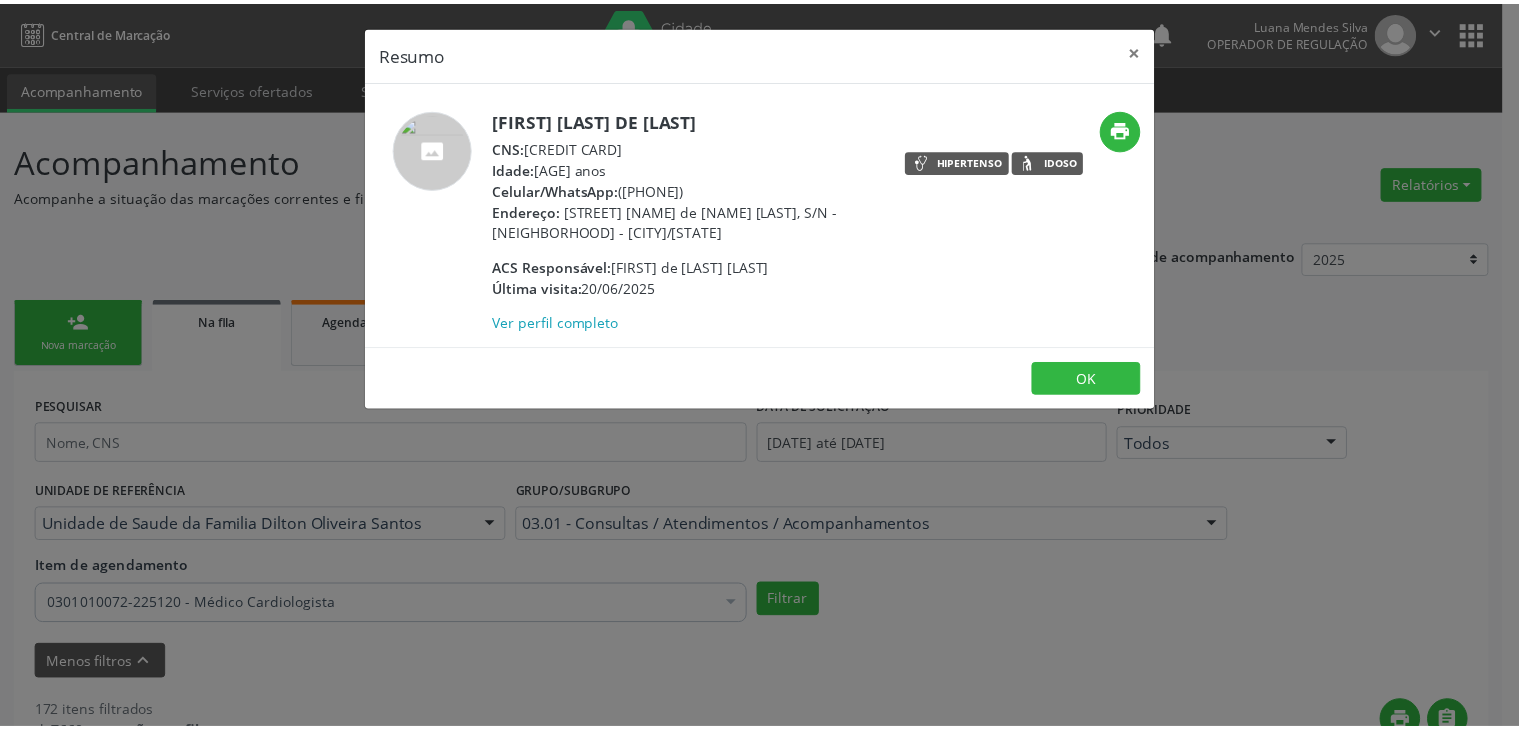 scroll, scrollTop: 1000, scrollLeft: 0, axis: vertical 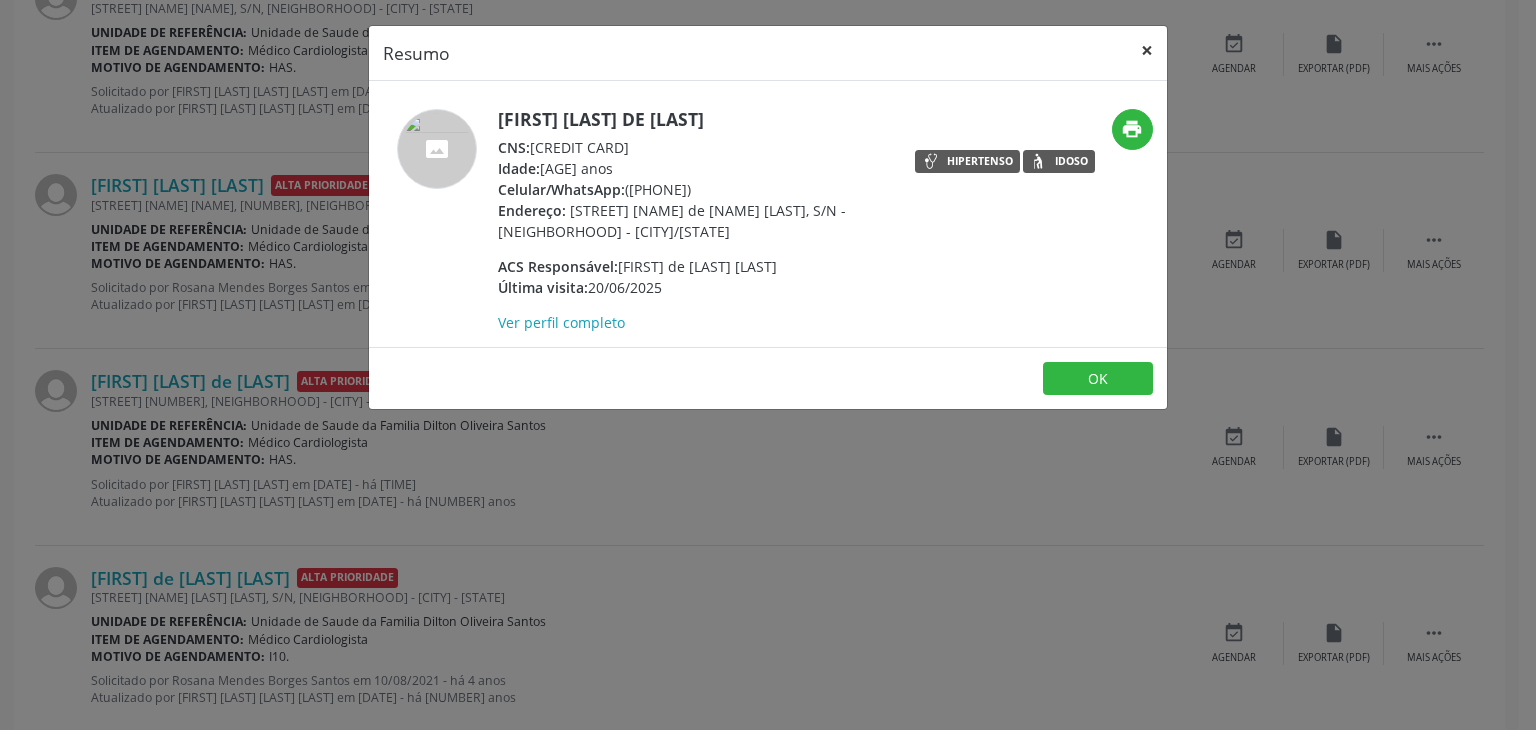 click on "×" at bounding box center (1147, 50) 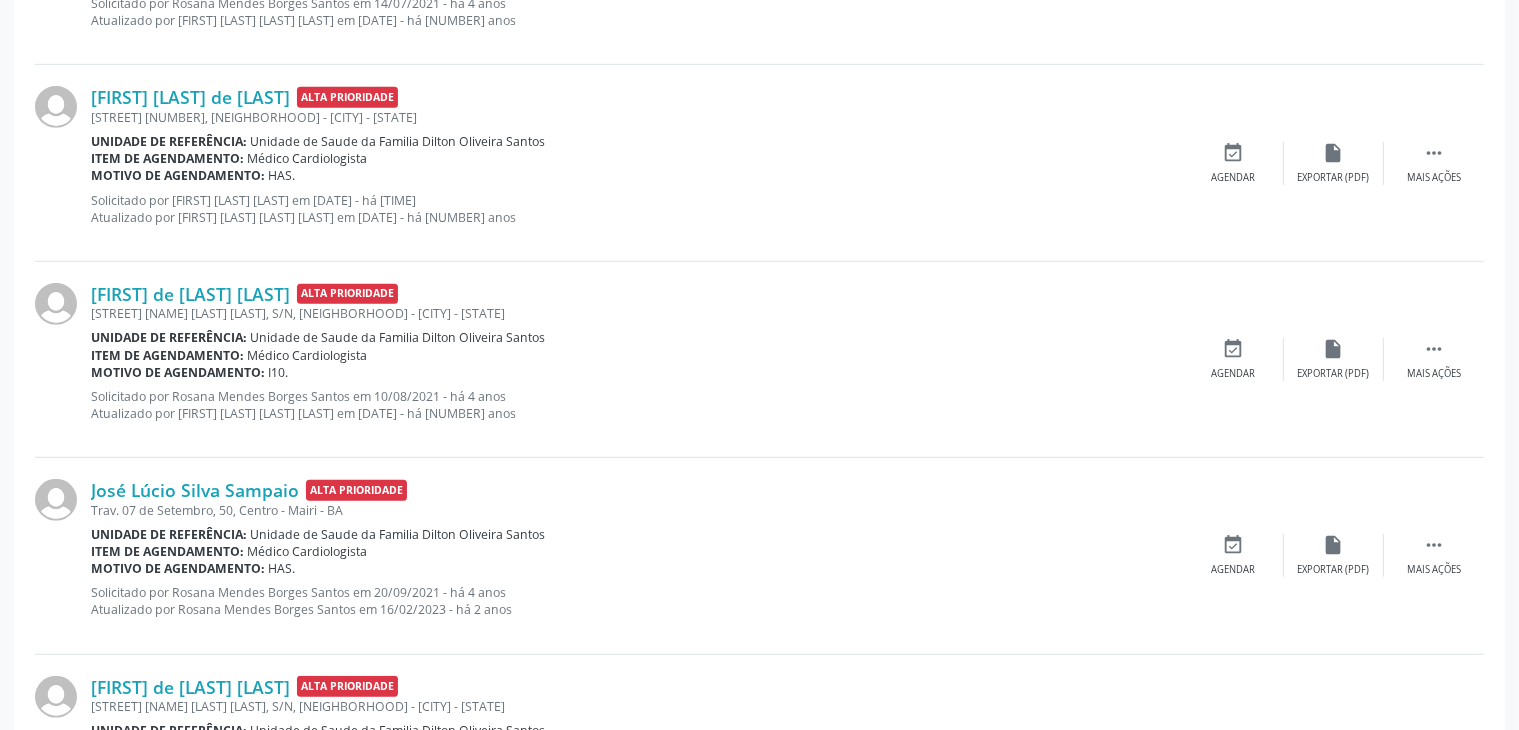 scroll, scrollTop: 1300, scrollLeft: 0, axis: vertical 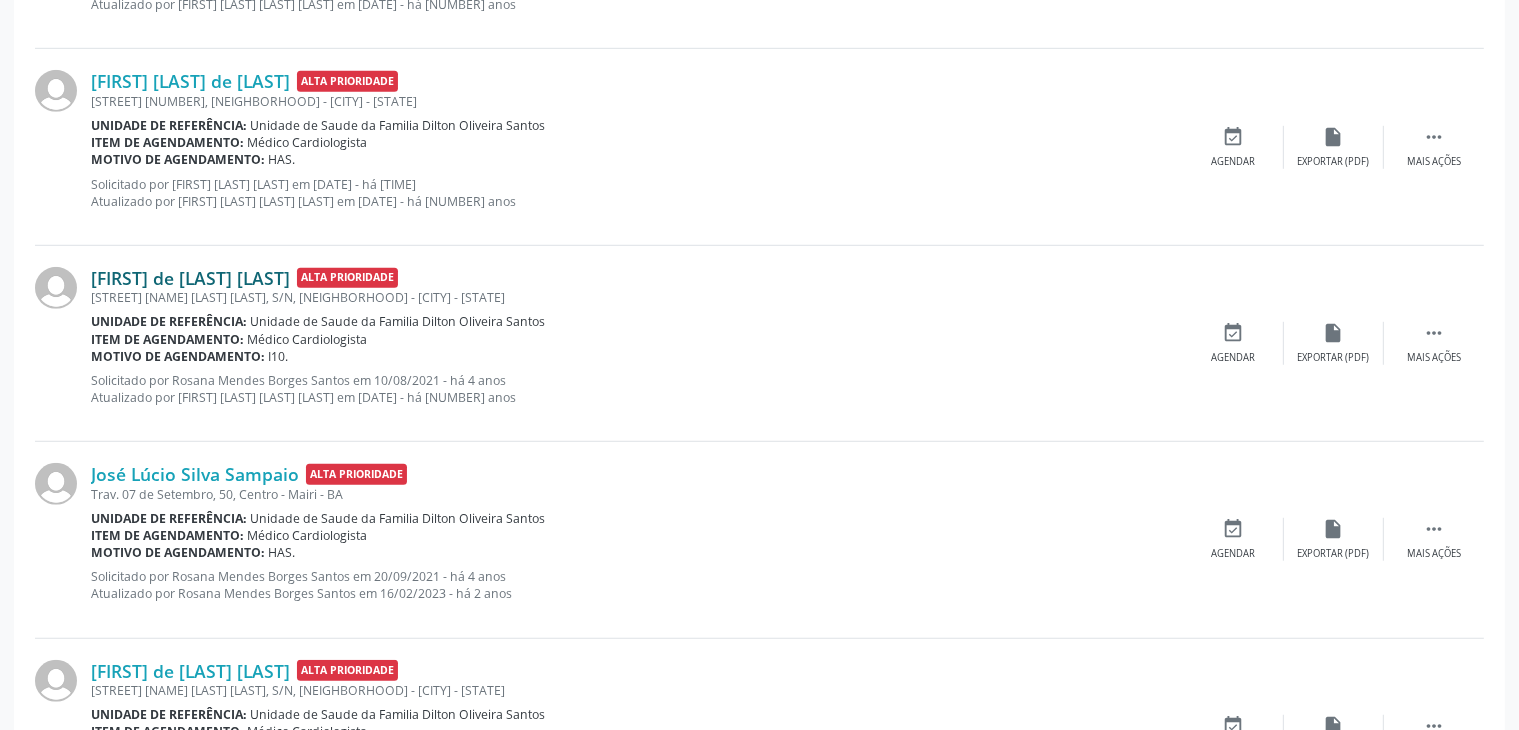 click on "[FIRST] de [LAST] [LAST]" at bounding box center [190, 278] 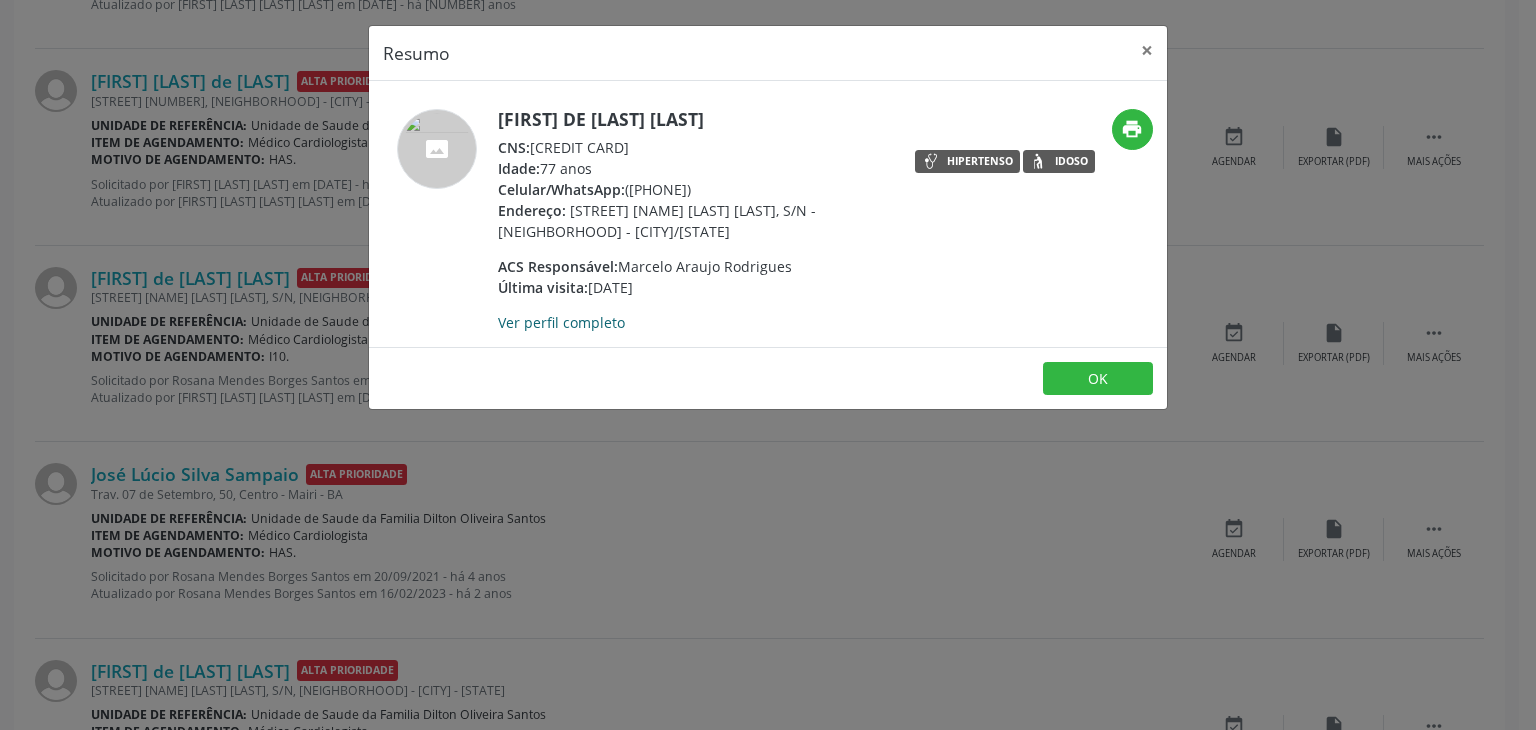 click on "Ver perfil completo" at bounding box center [561, 322] 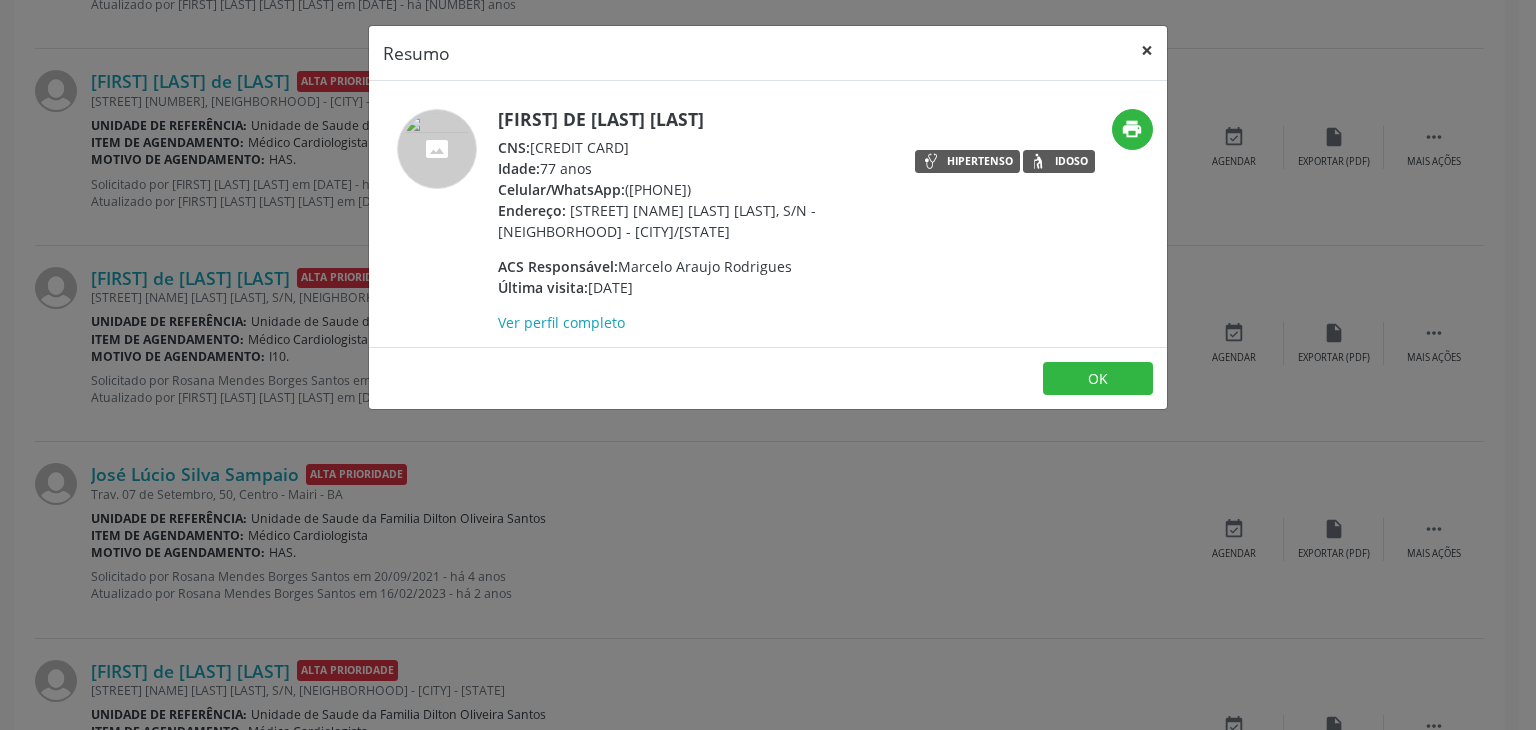 click on "×" at bounding box center [1147, 50] 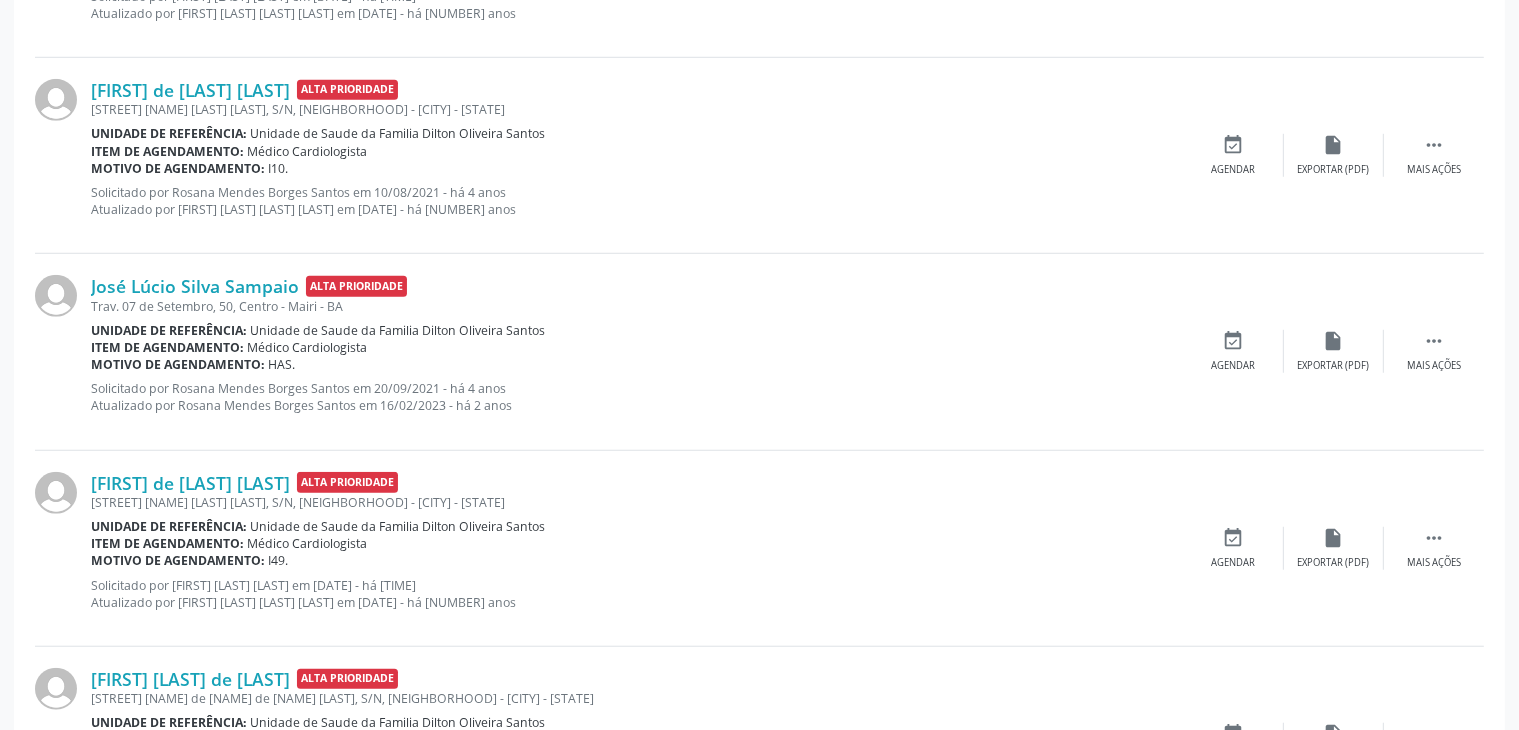 scroll, scrollTop: 1500, scrollLeft: 0, axis: vertical 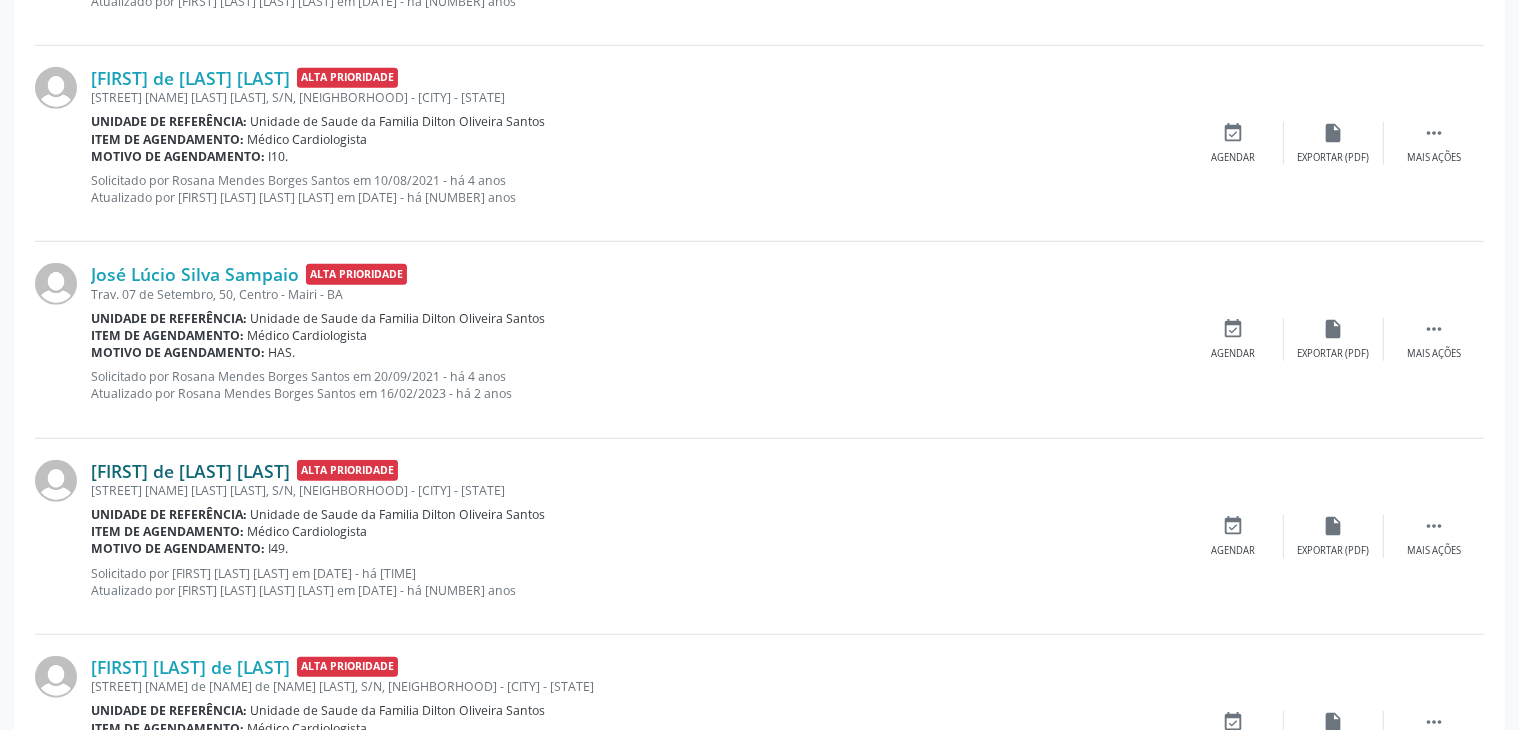 click on "[FIRST] de [LAST] [LAST]" at bounding box center [190, 471] 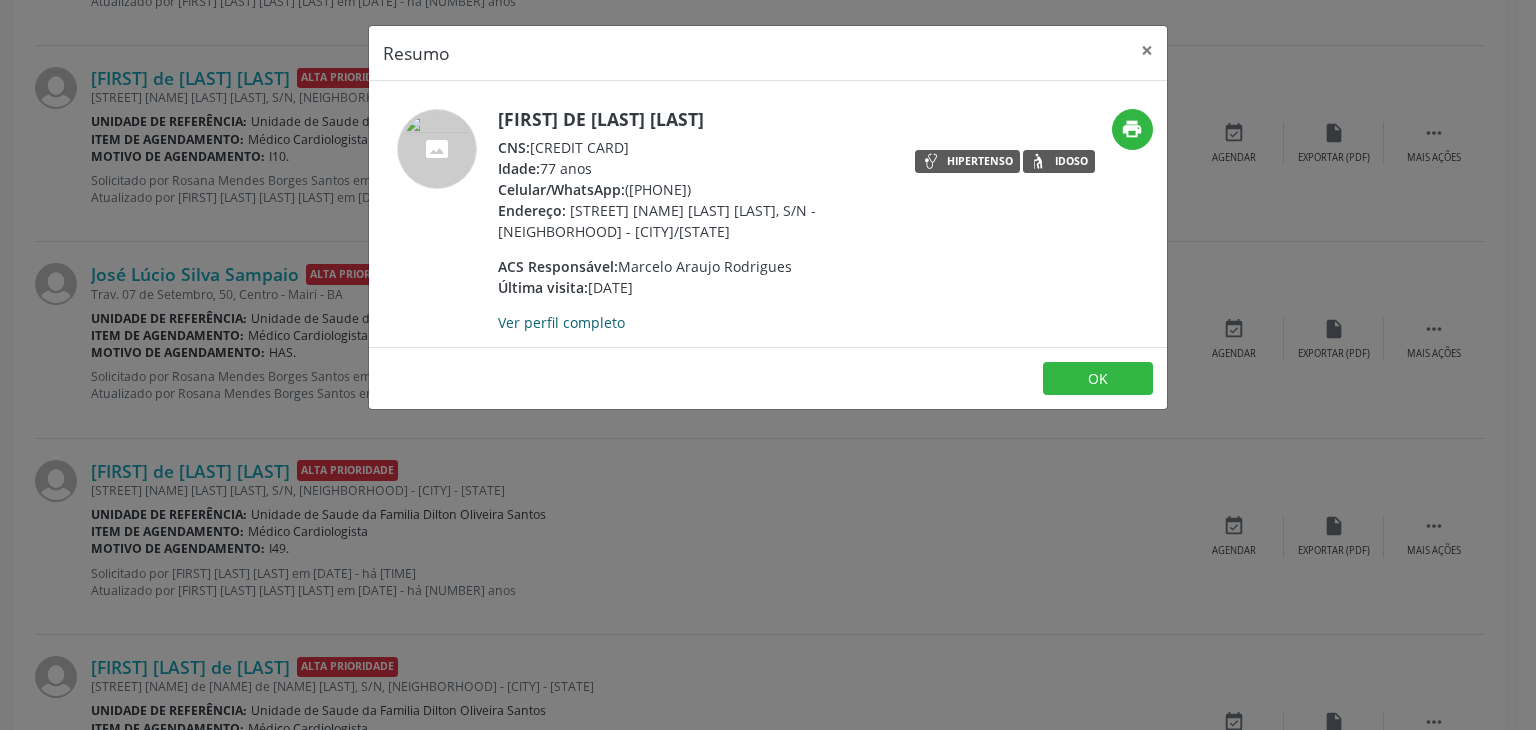 click on "Ver perfil completo" at bounding box center [561, 322] 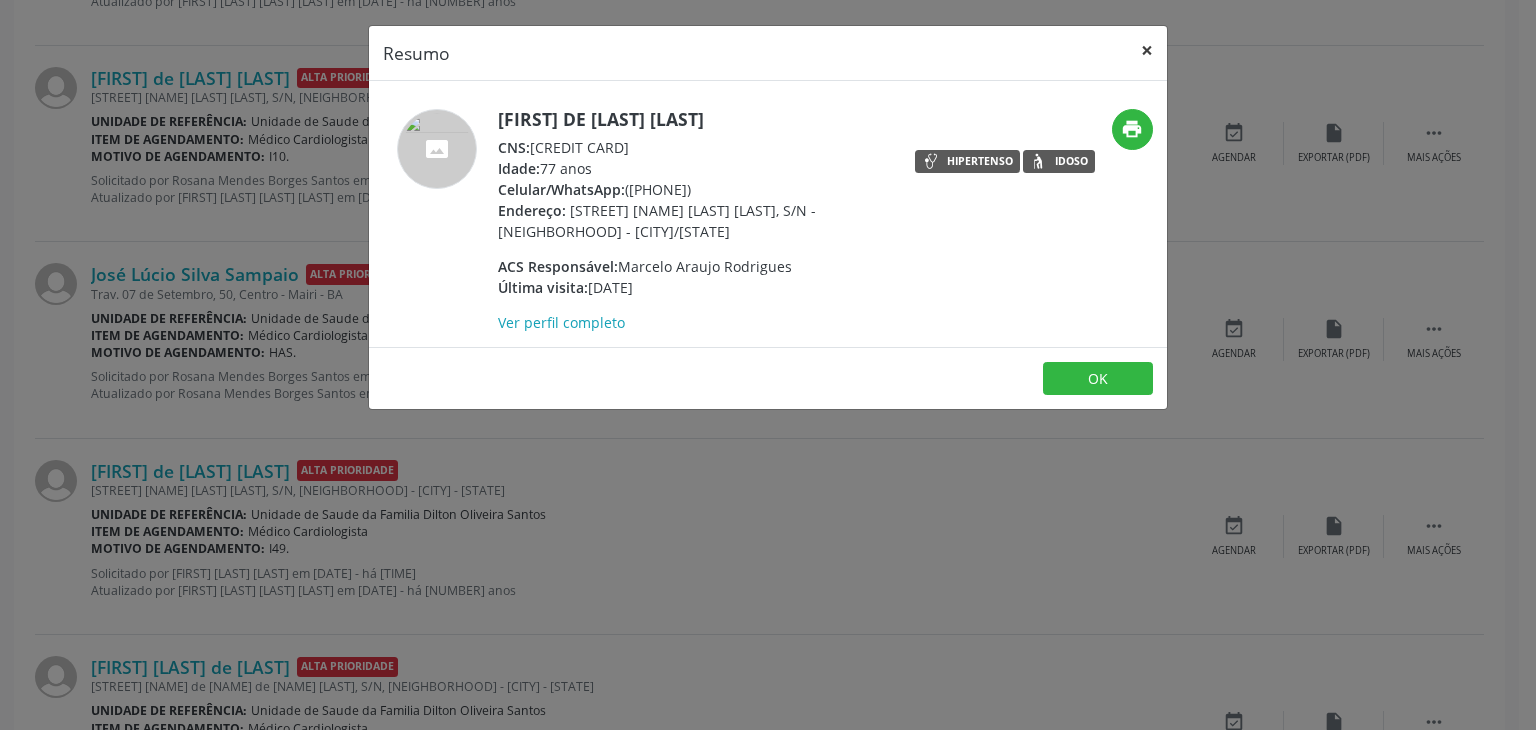click on "×" at bounding box center [1147, 50] 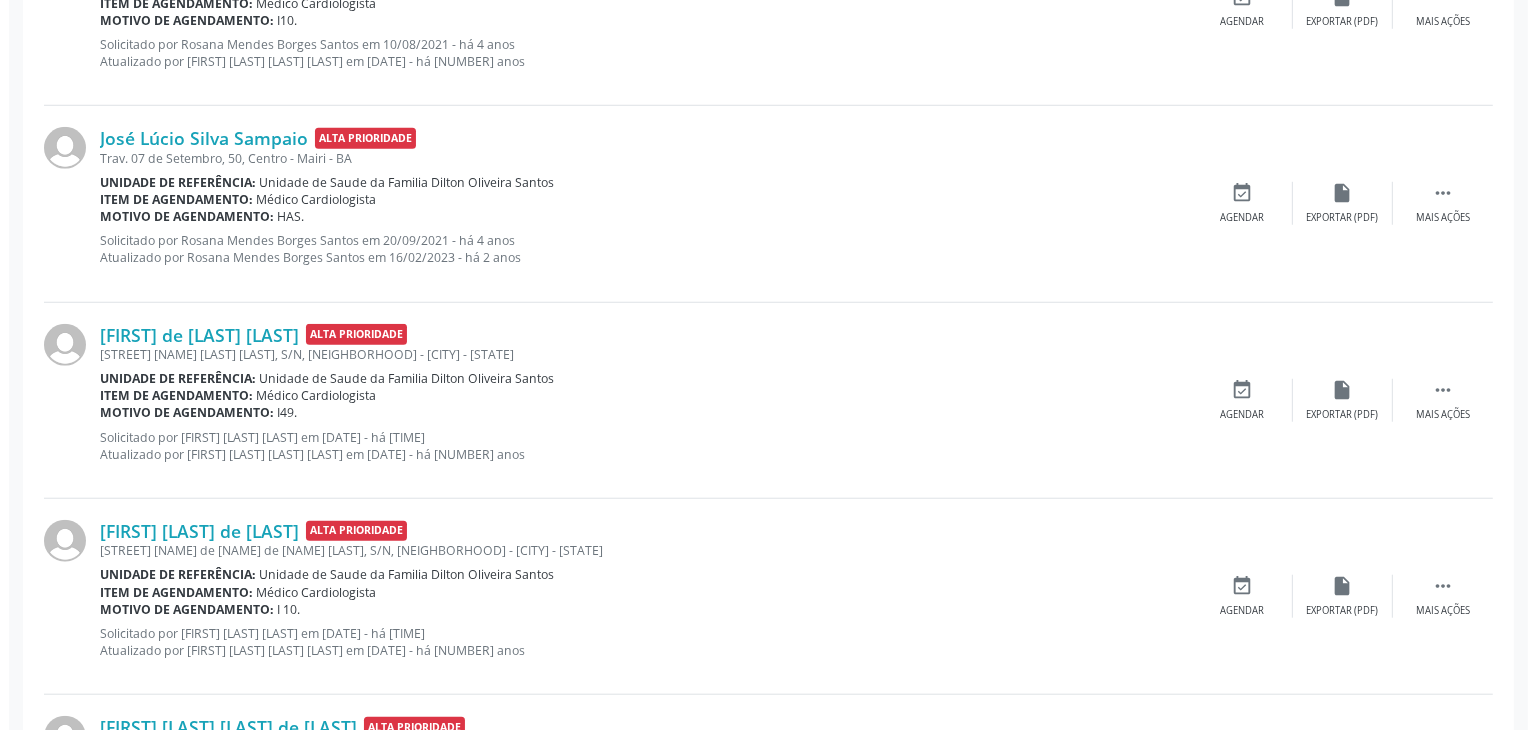 scroll, scrollTop: 1900, scrollLeft: 0, axis: vertical 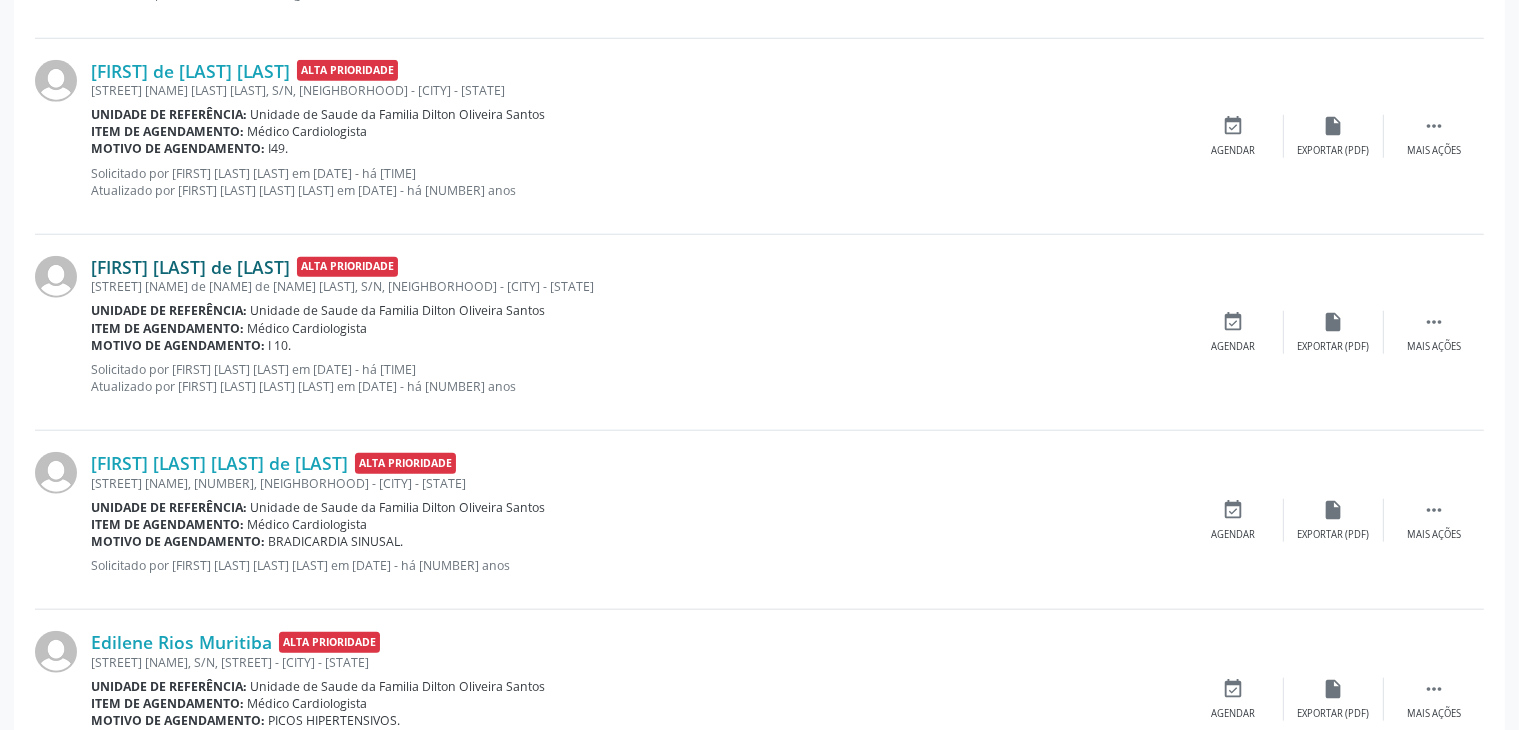 click on "[FIRST] [LAST] de [LAST]" at bounding box center [190, 267] 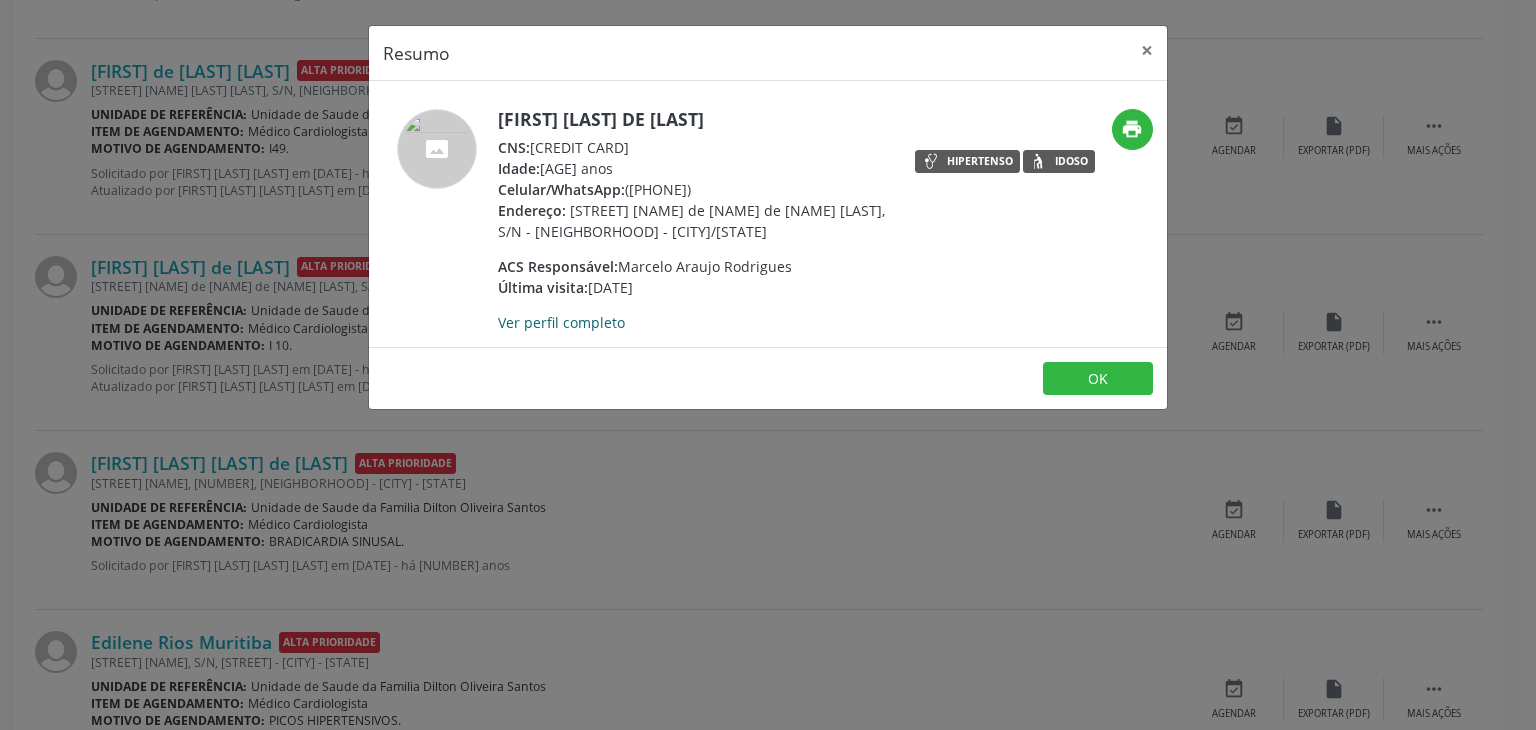 click on "Ver perfil completo" at bounding box center (561, 322) 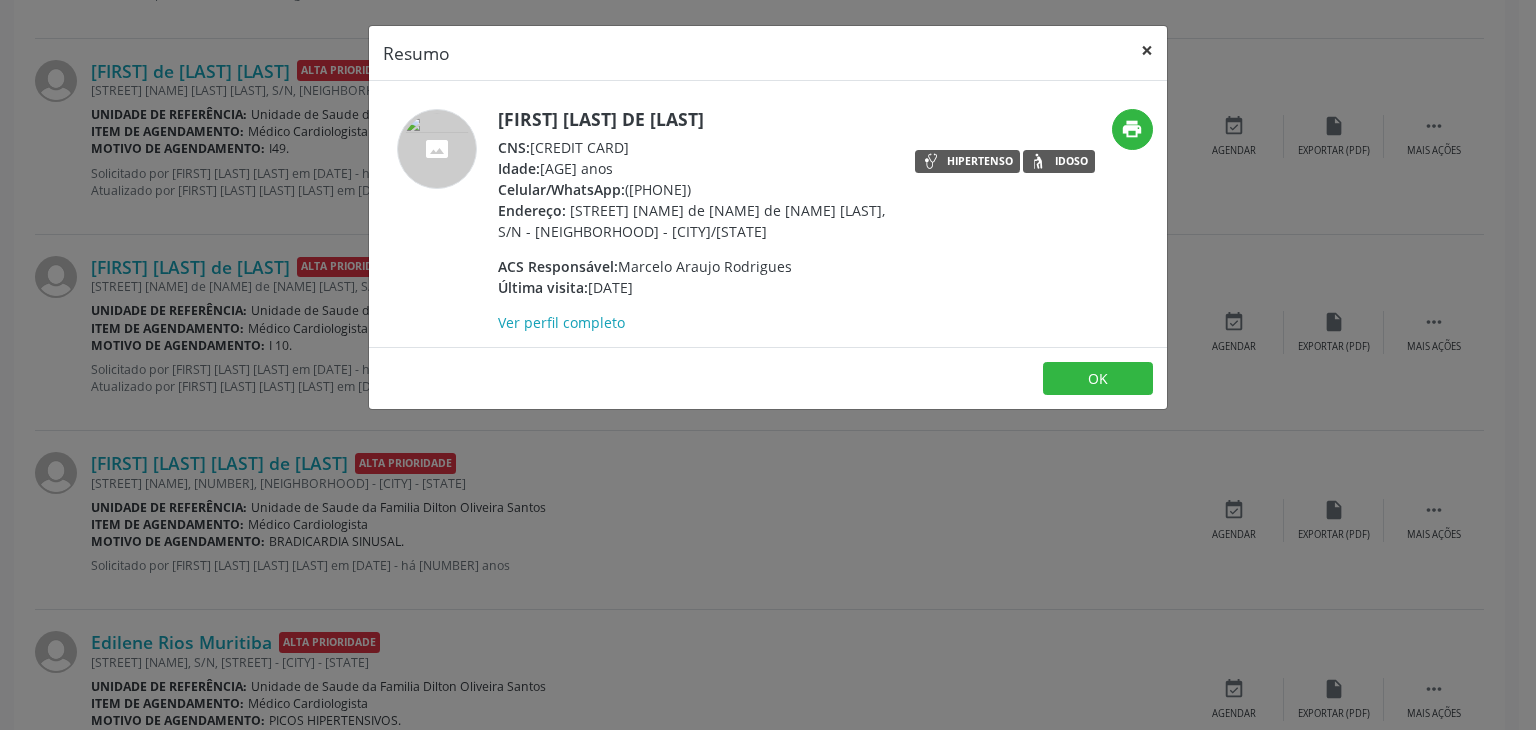 drag, startPoint x: 1143, startPoint y: 45, endPoint x: 1131, endPoint y: 45, distance: 12 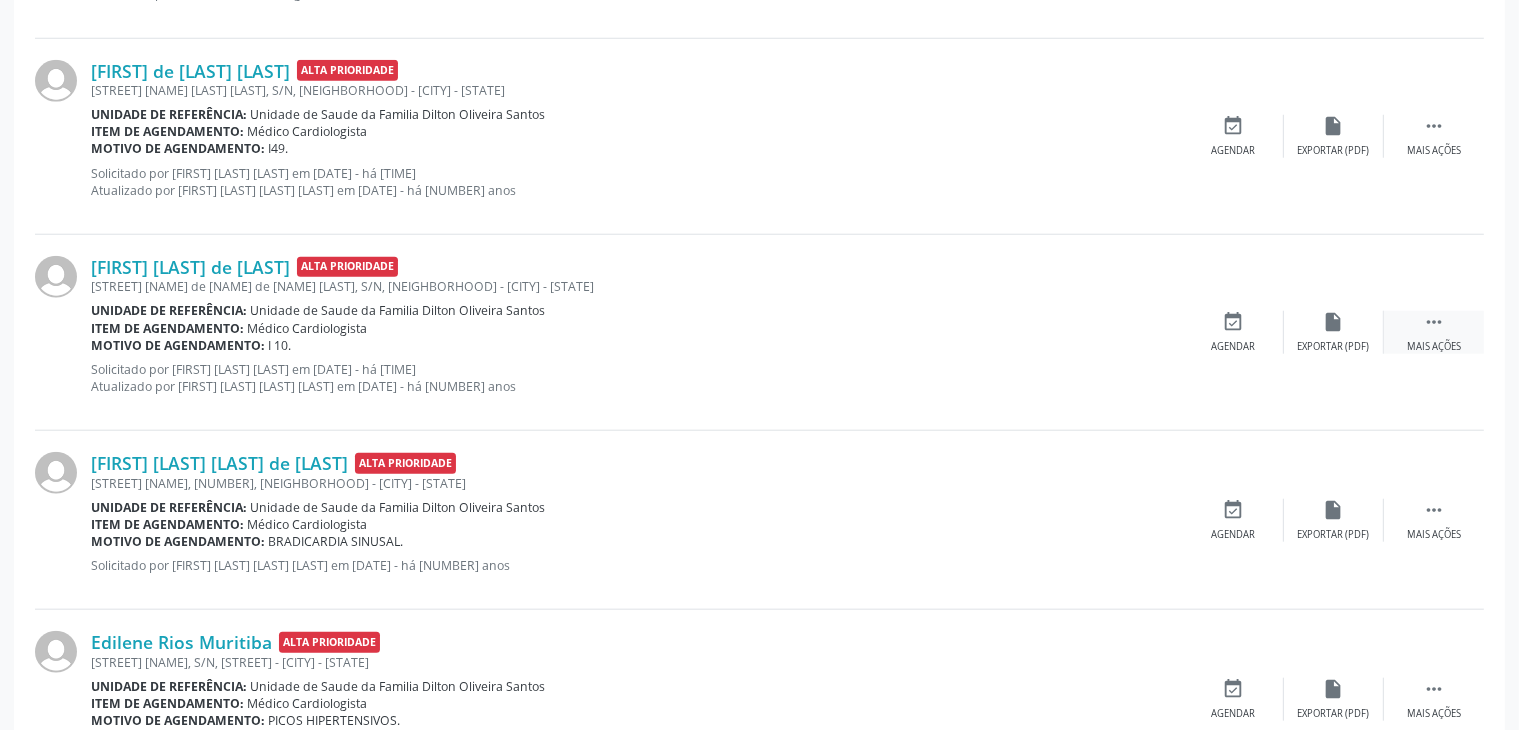 drag, startPoint x: 1434, startPoint y: 322, endPoint x: 1390, endPoint y: 313, distance: 44.911022 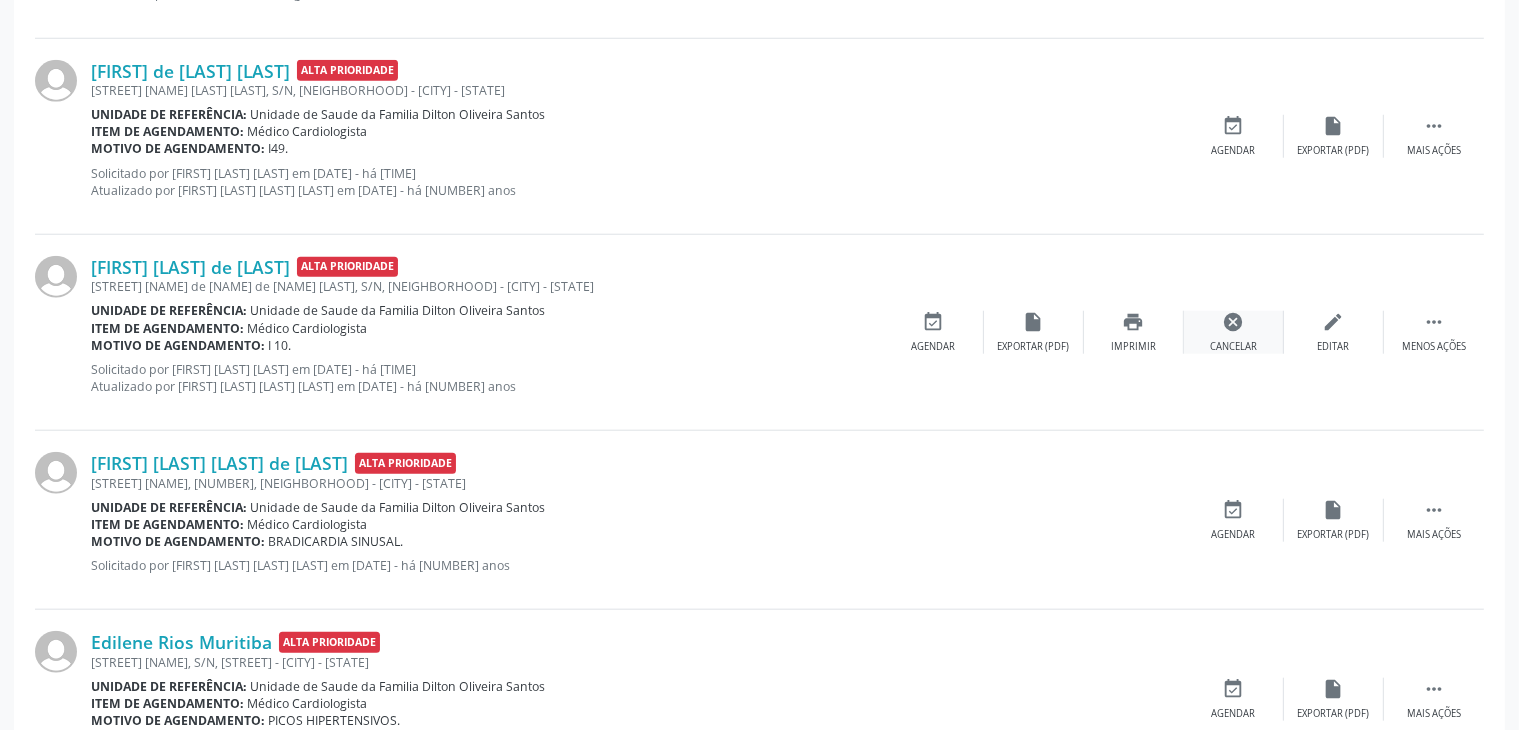 click on "cancel" at bounding box center (1234, 322) 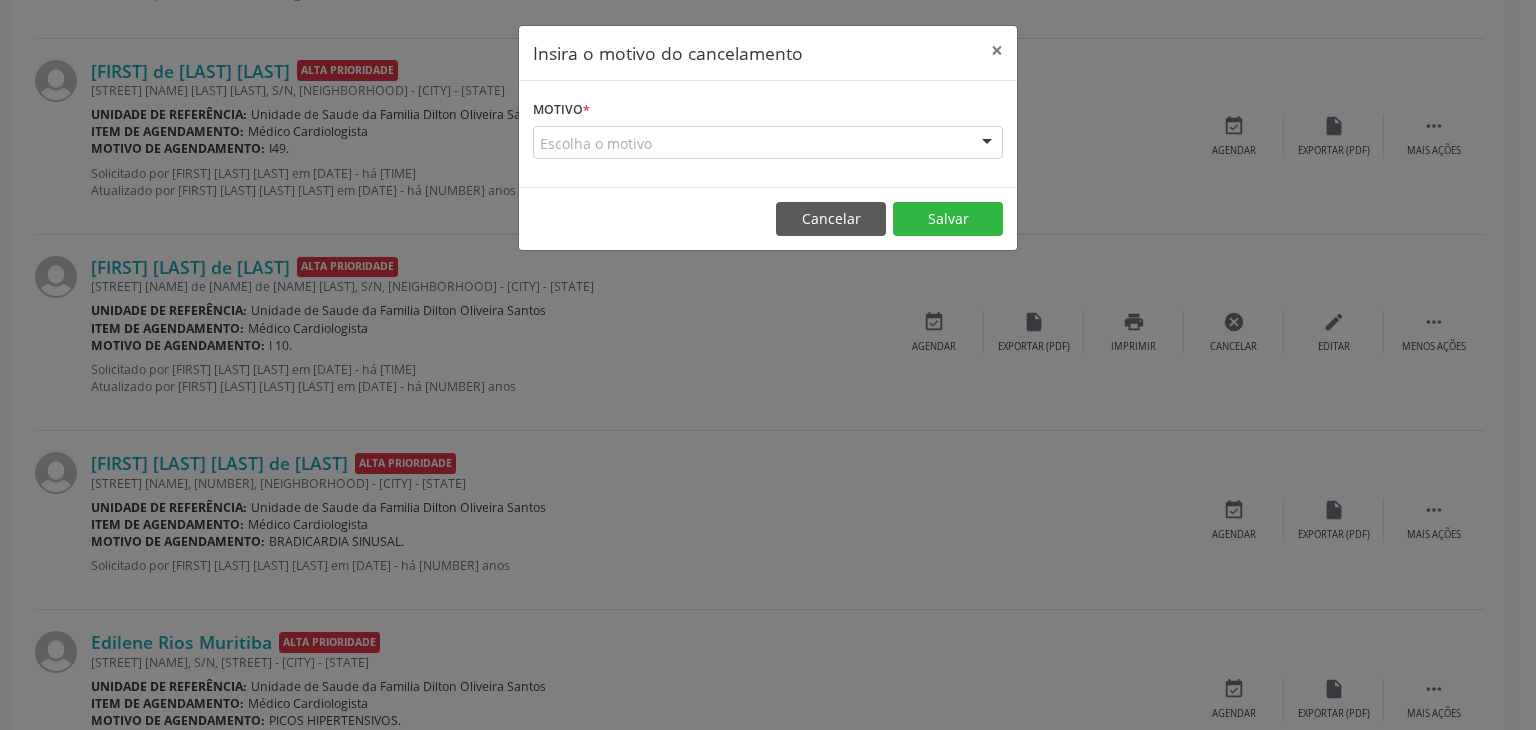 drag, startPoint x: 576, startPoint y: 141, endPoint x: 540, endPoint y: 144, distance: 36.124783 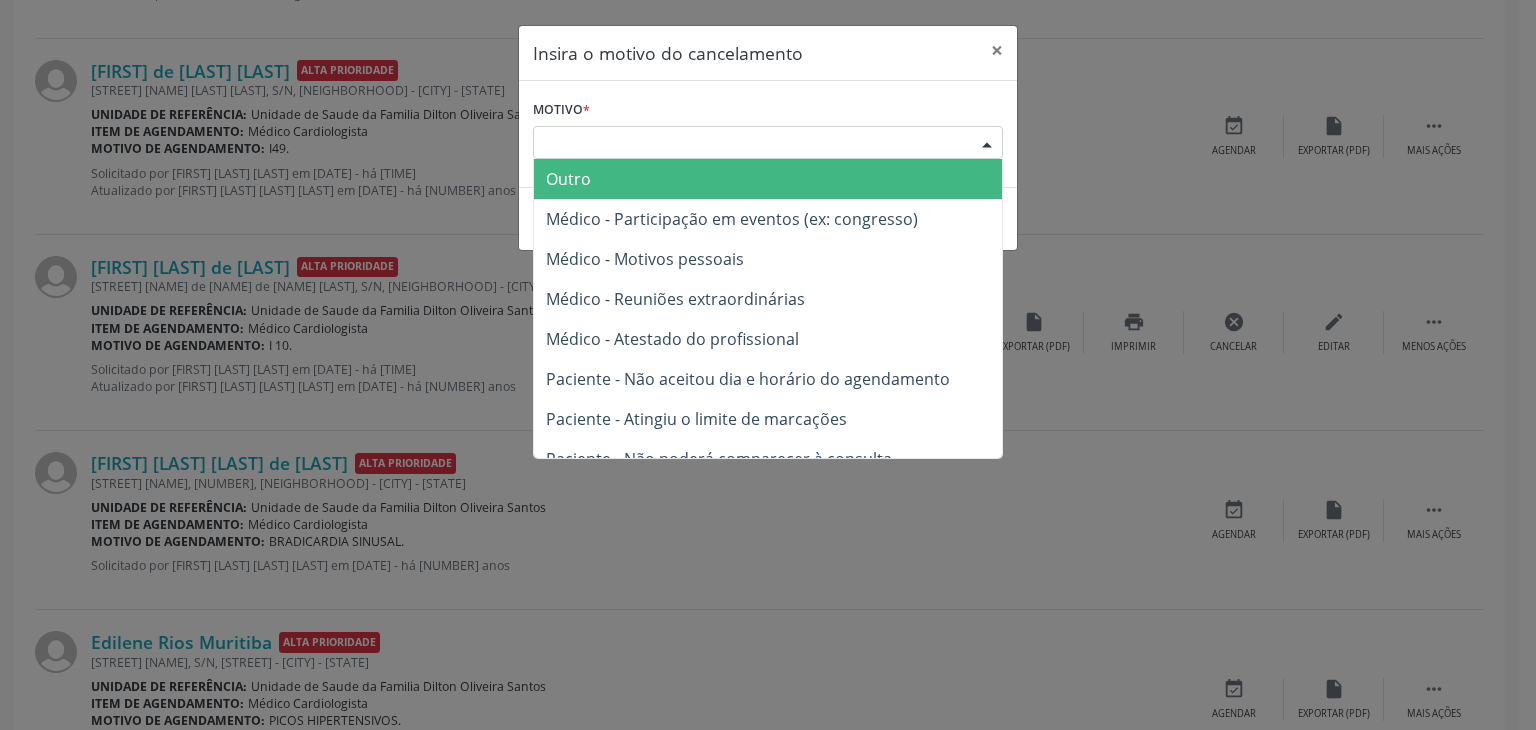 click on "Outro" at bounding box center (768, 179) 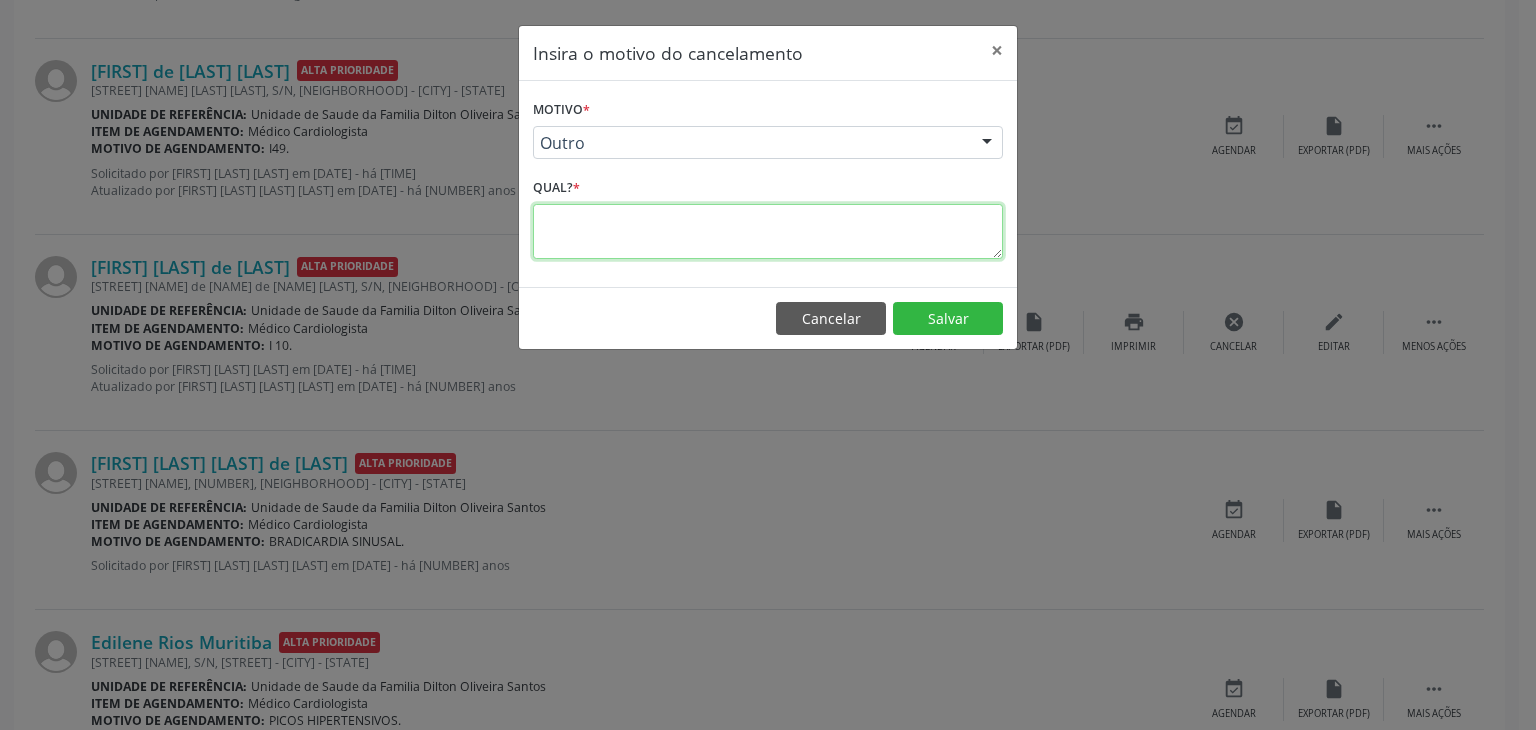 click at bounding box center [768, 231] 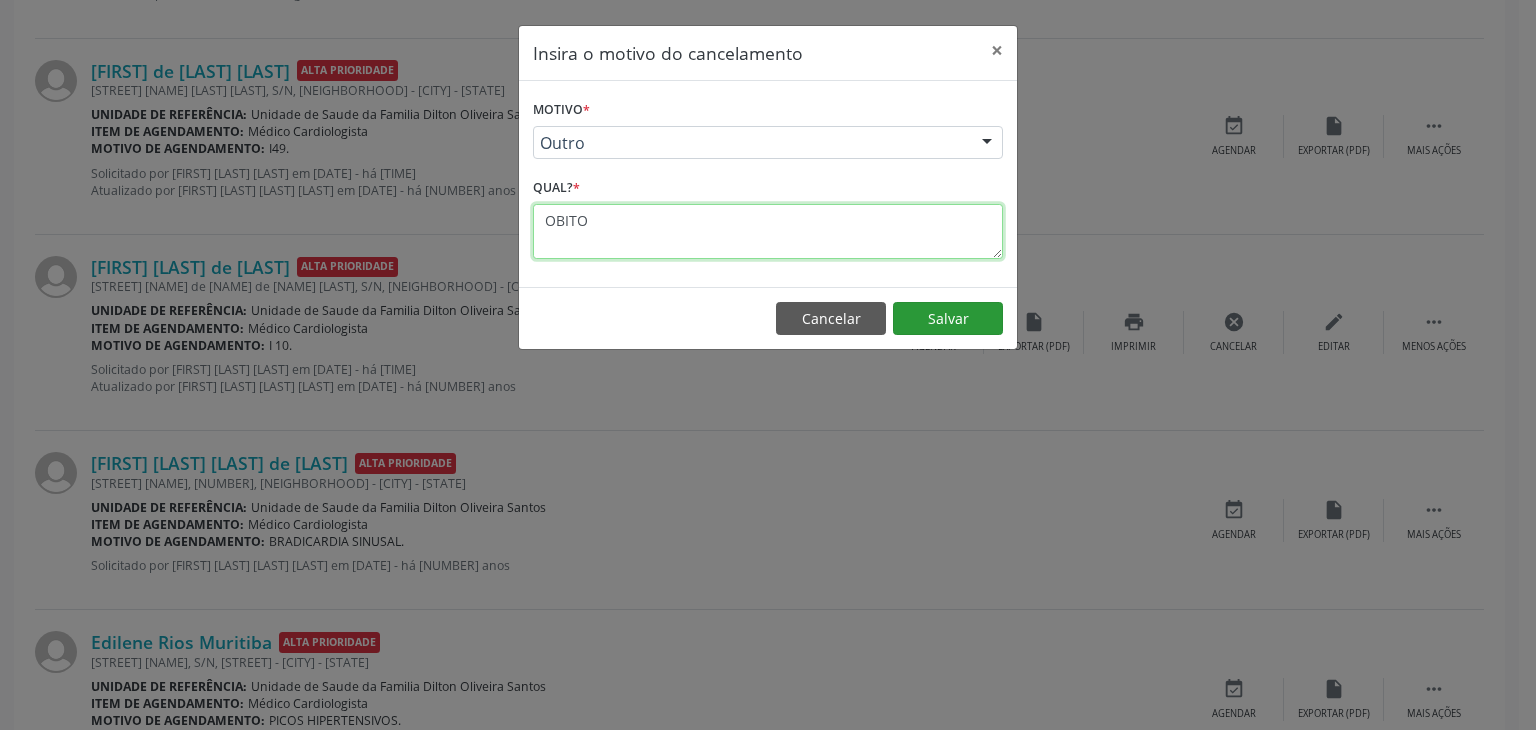 type on "OBITO" 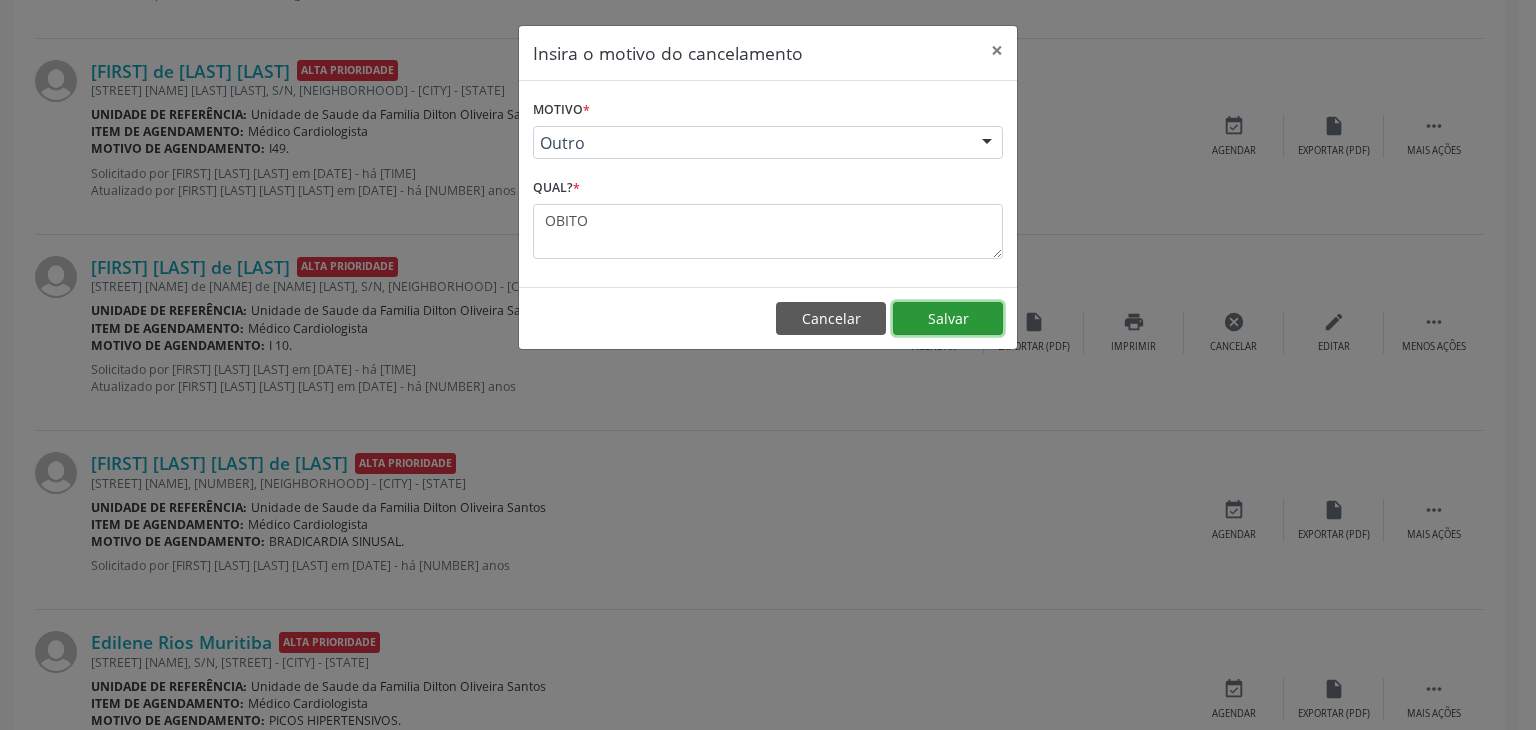 click on "Salvar" at bounding box center [948, 319] 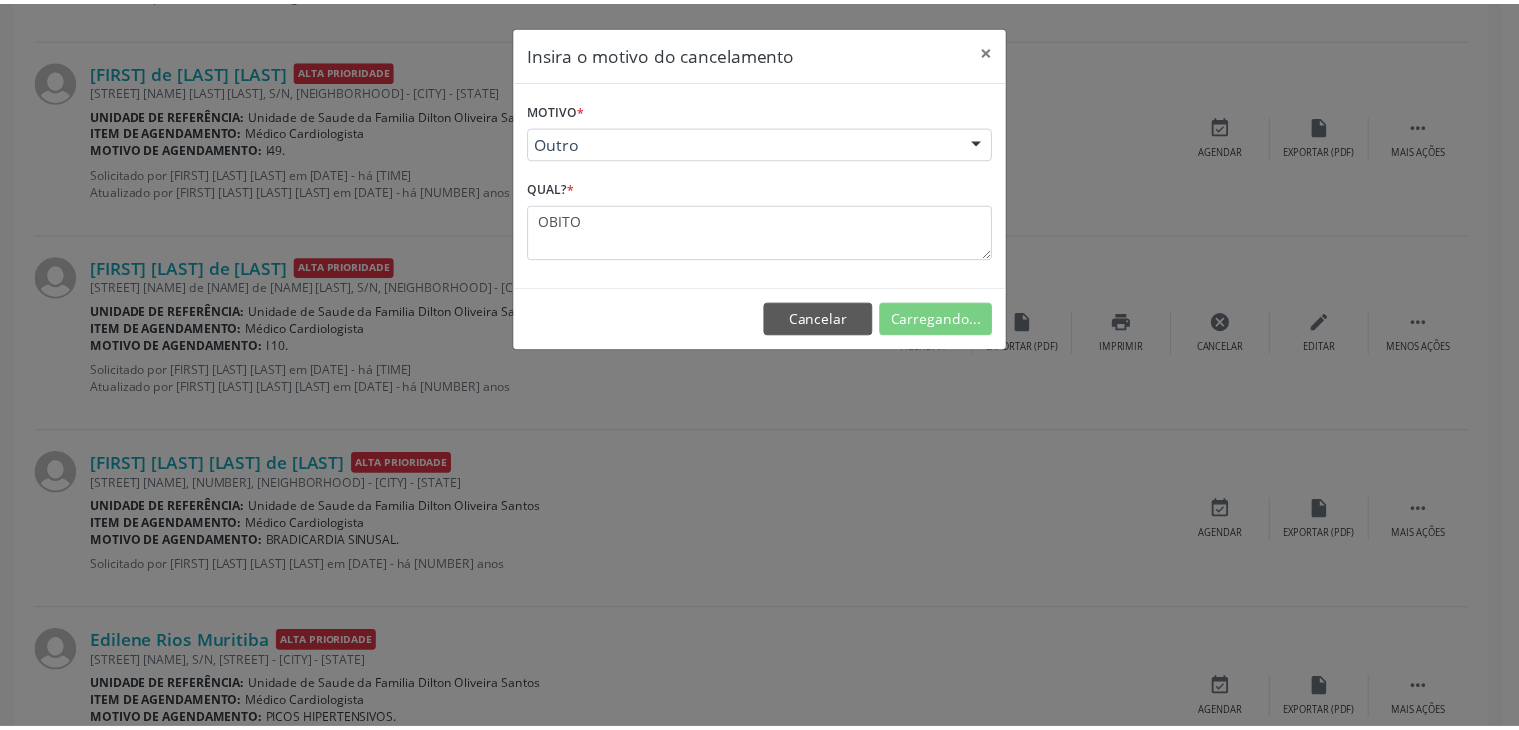 scroll, scrollTop: 112, scrollLeft: 0, axis: vertical 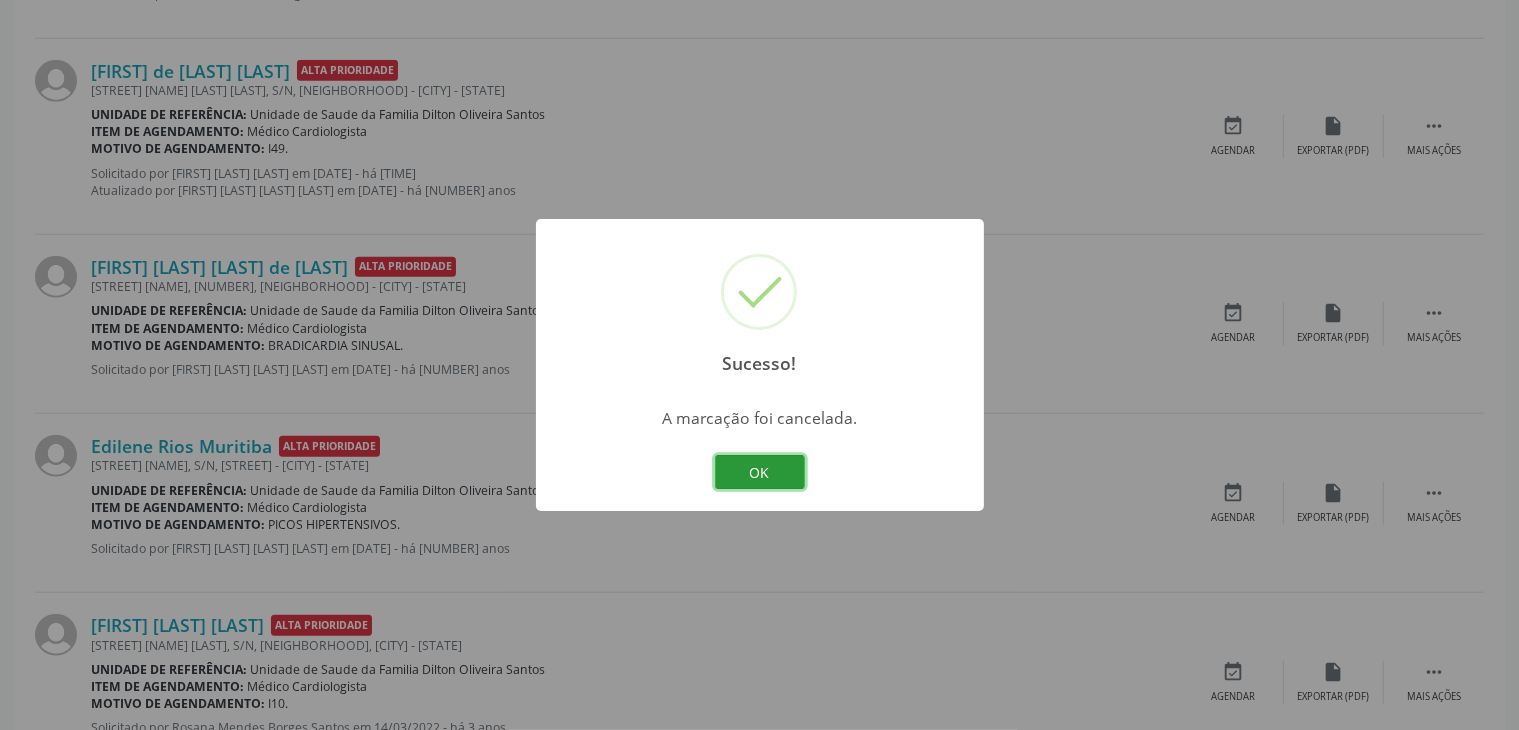 click on "OK" at bounding box center (760, 472) 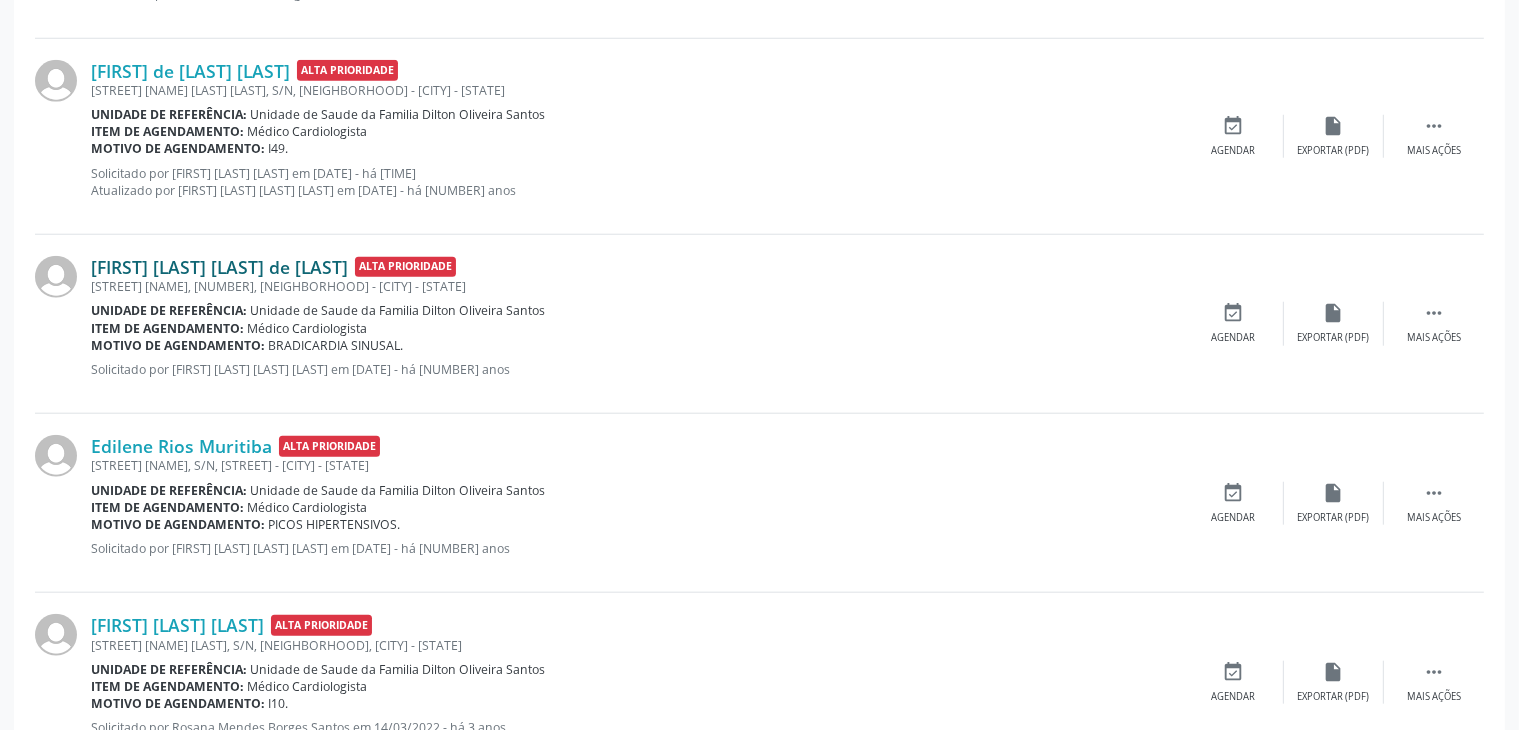 click on "[FIRST] [LAST] [LAST] de [LAST]" at bounding box center (219, 267) 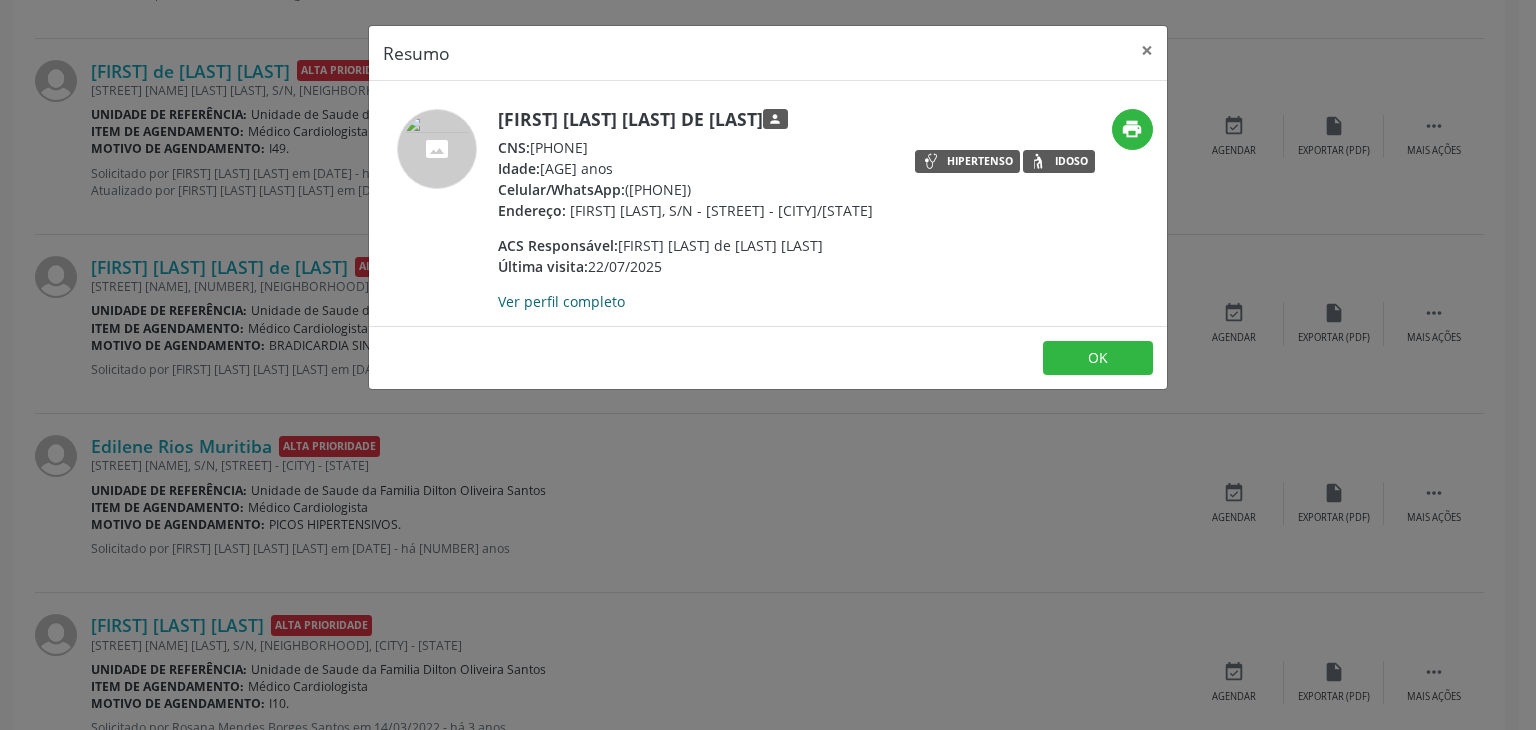 click on "Ver perfil completo" at bounding box center (561, 301) 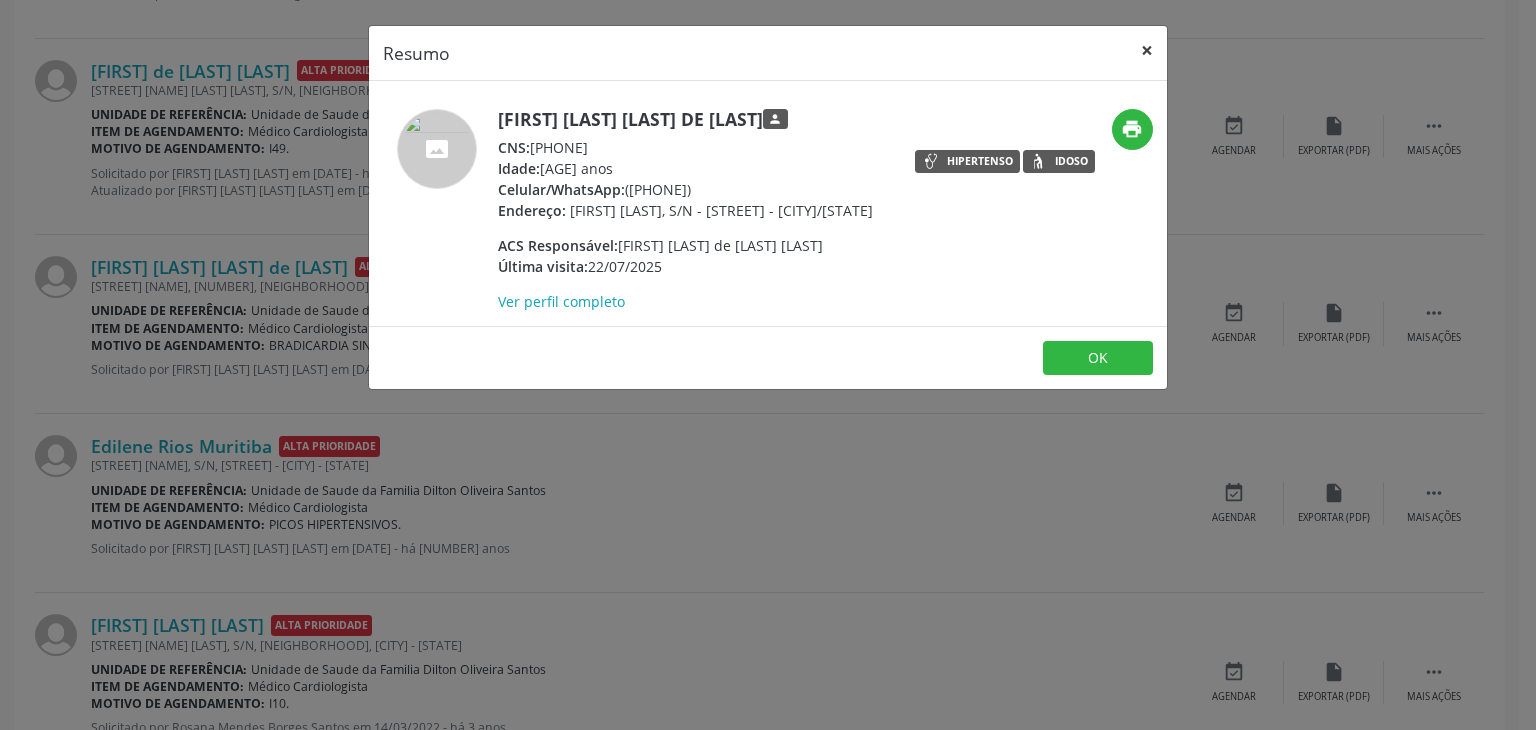 click on "×" at bounding box center (1147, 50) 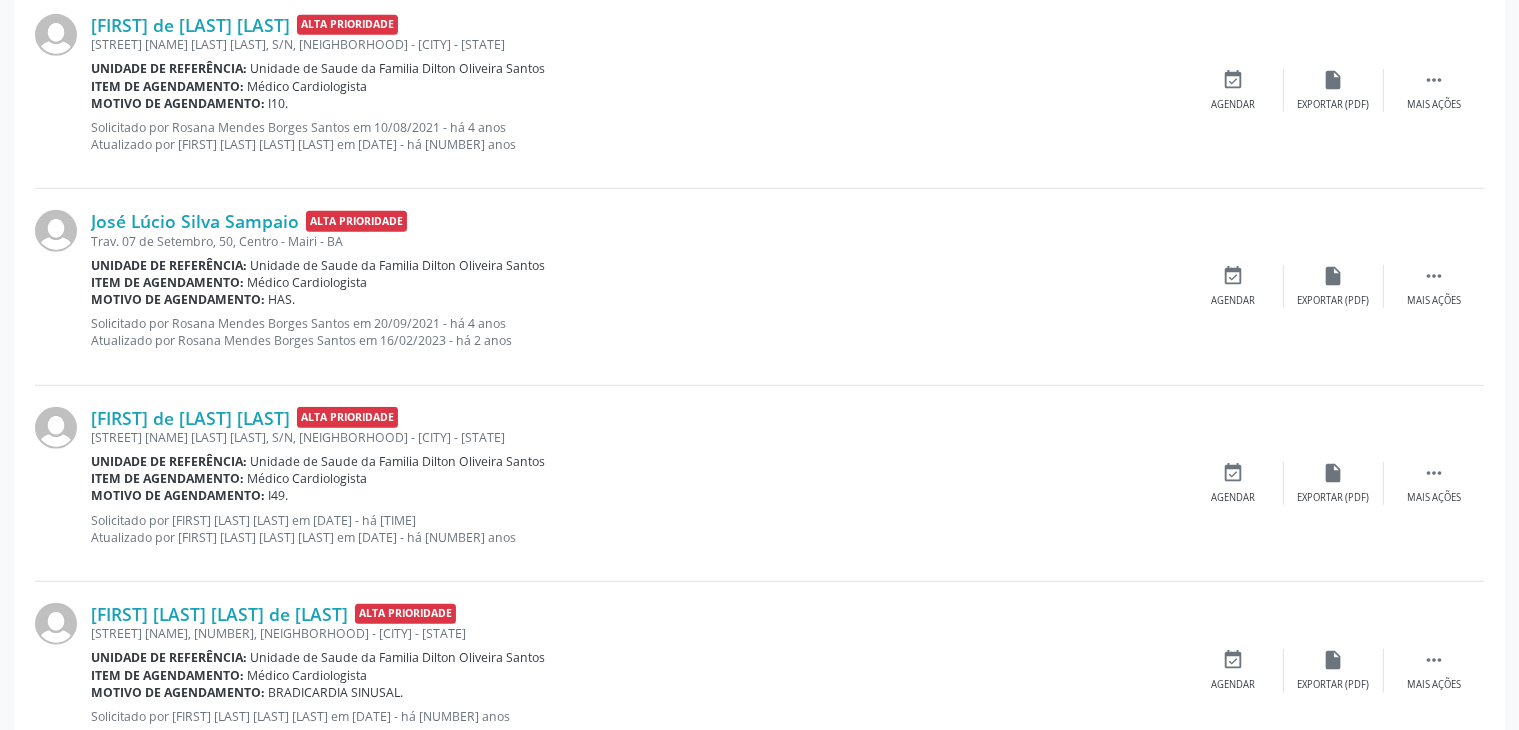 scroll, scrollTop: 1600, scrollLeft: 0, axis: vertical 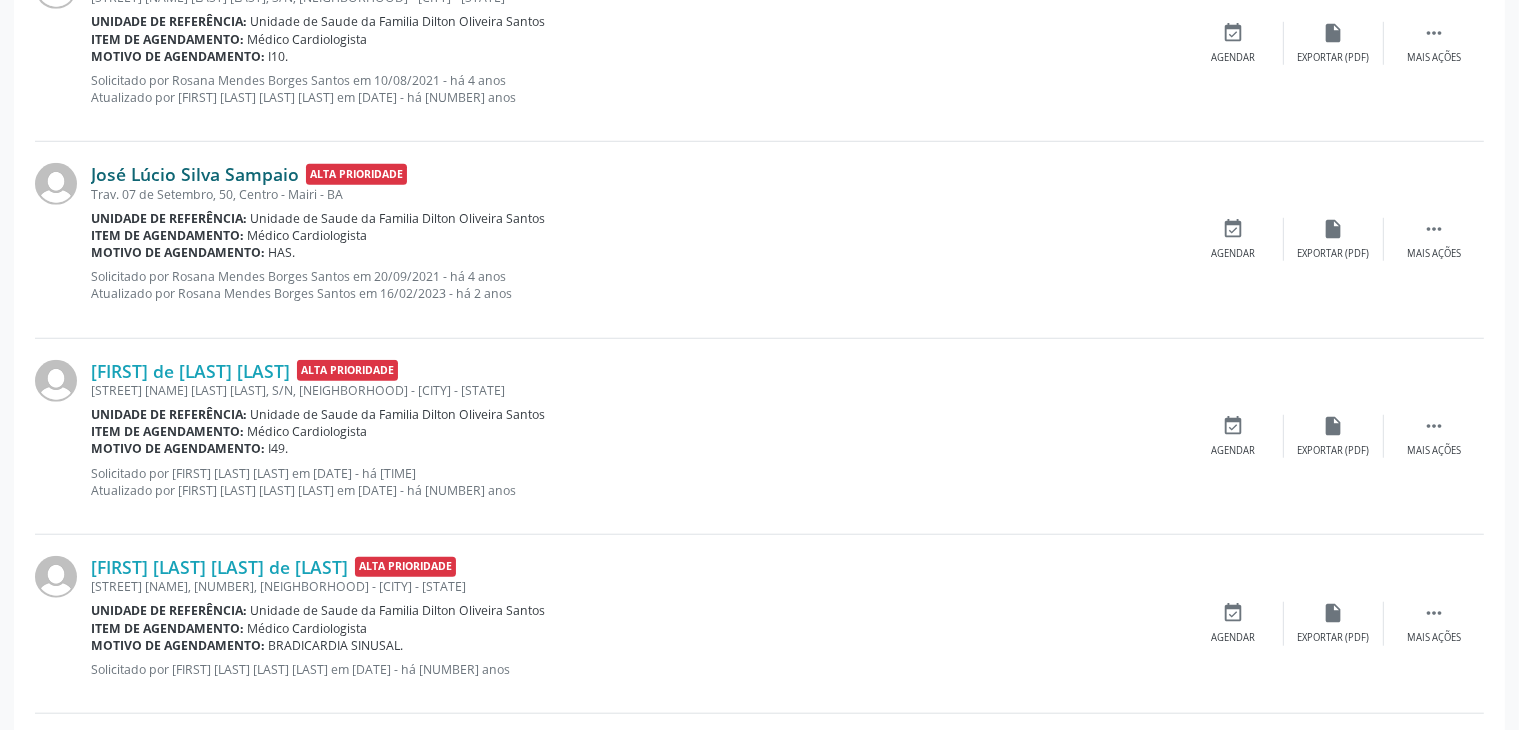 click on "José Lúcio Silva Sampaio" at bounding box center (195, 174) 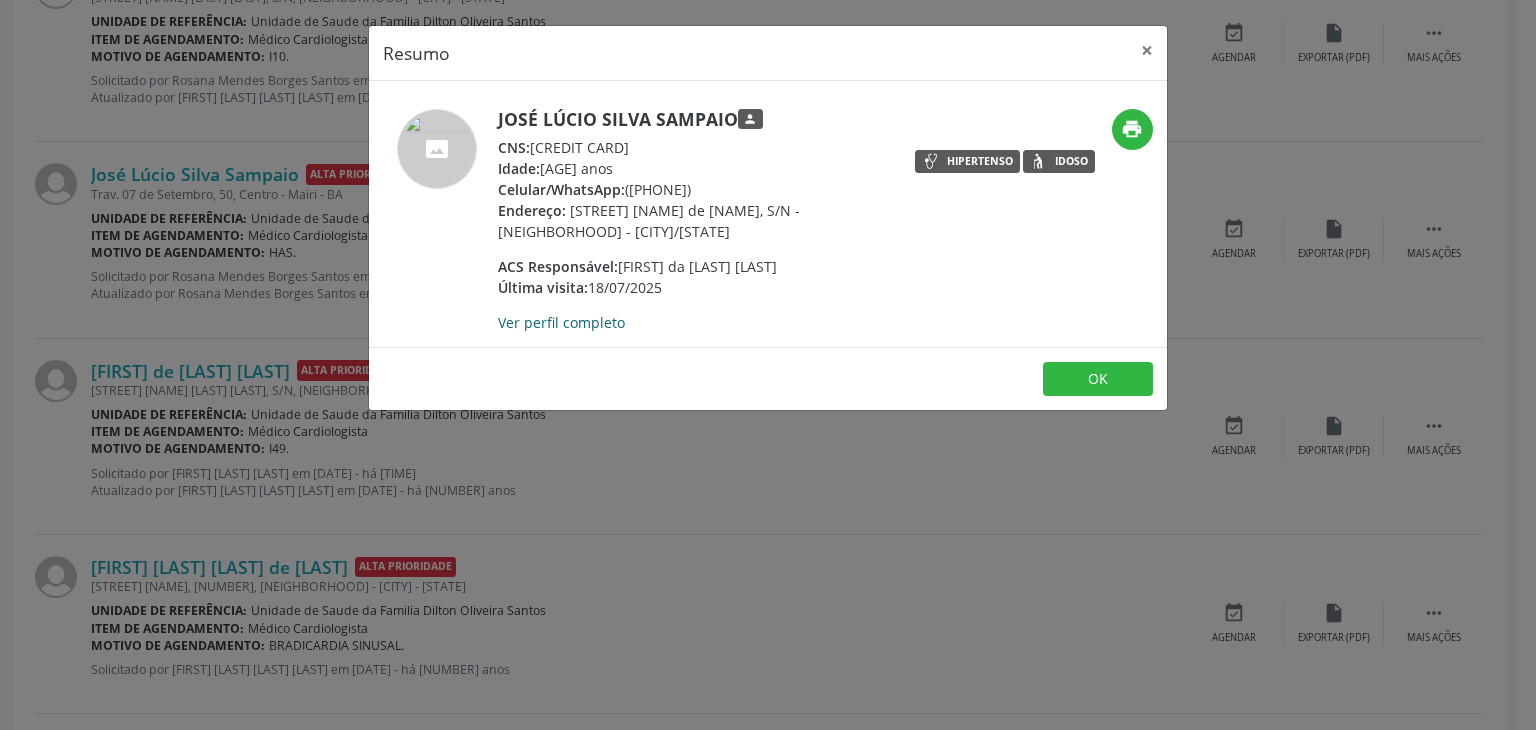 click on "Ver perfil completo" at bounding box center [561, 322] 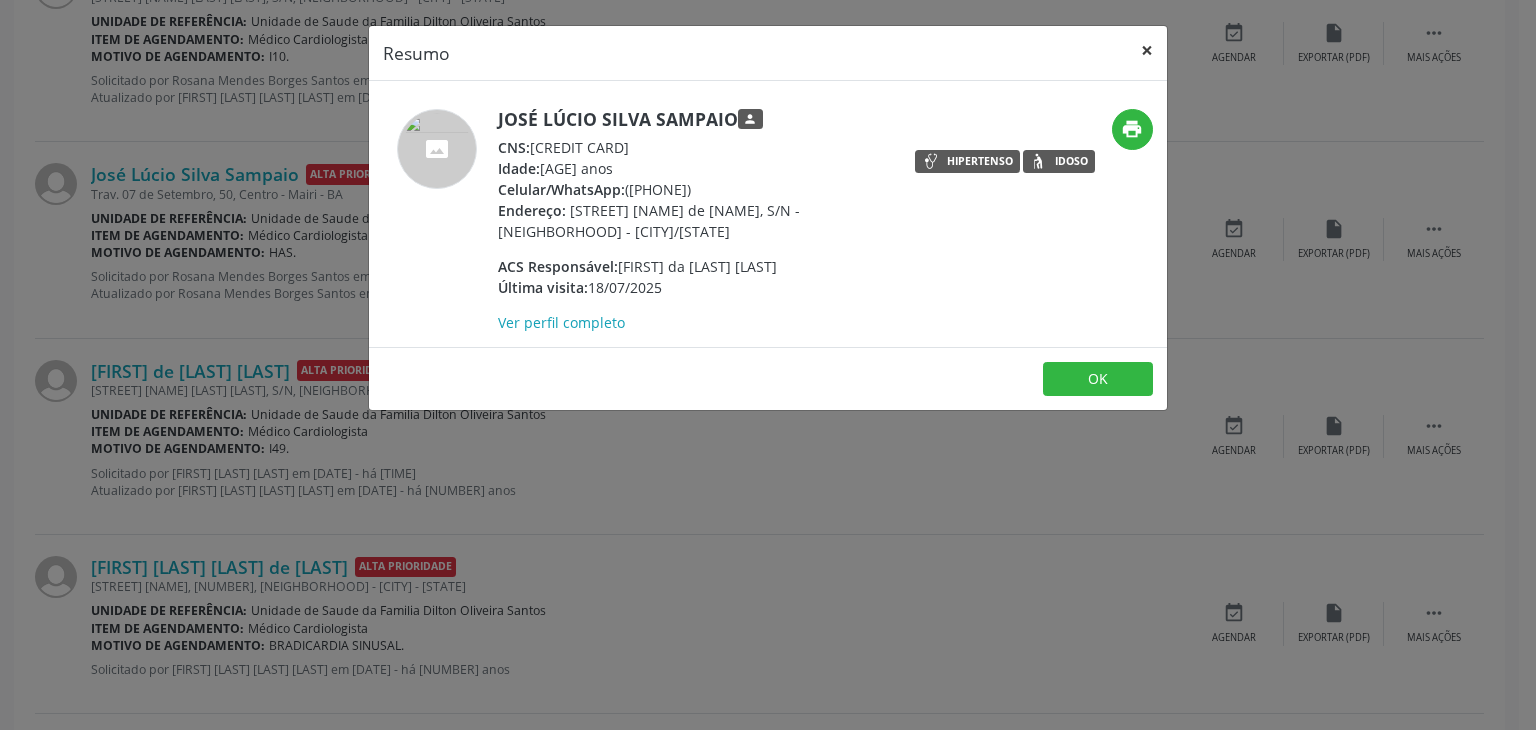 drag, startPoint x: 1146, startPoint y: 53, endPoint x: 730, endPoint y: 127, distance: 422.5305 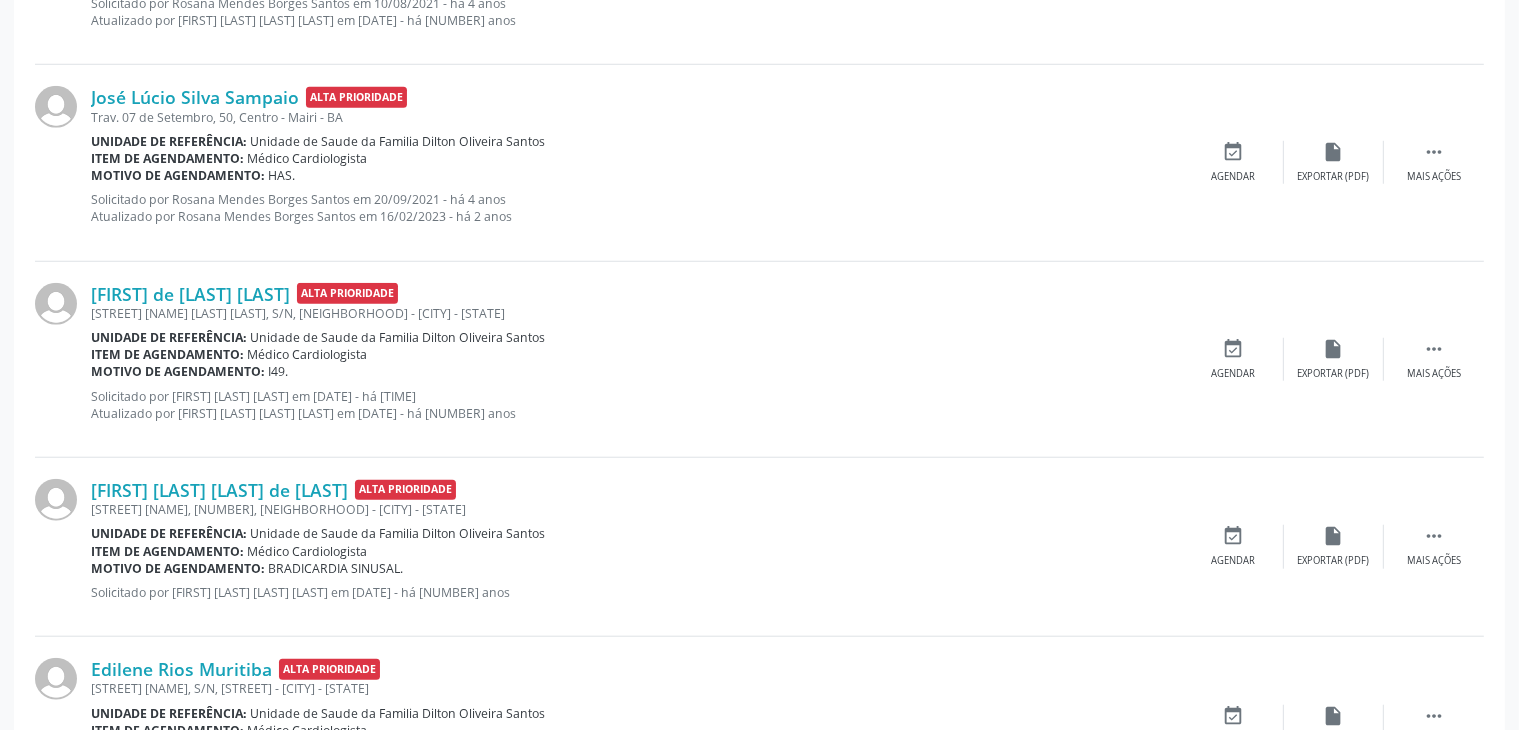 scroll, scrollTop: 1900, scrollLeft: 0, axis: vertical 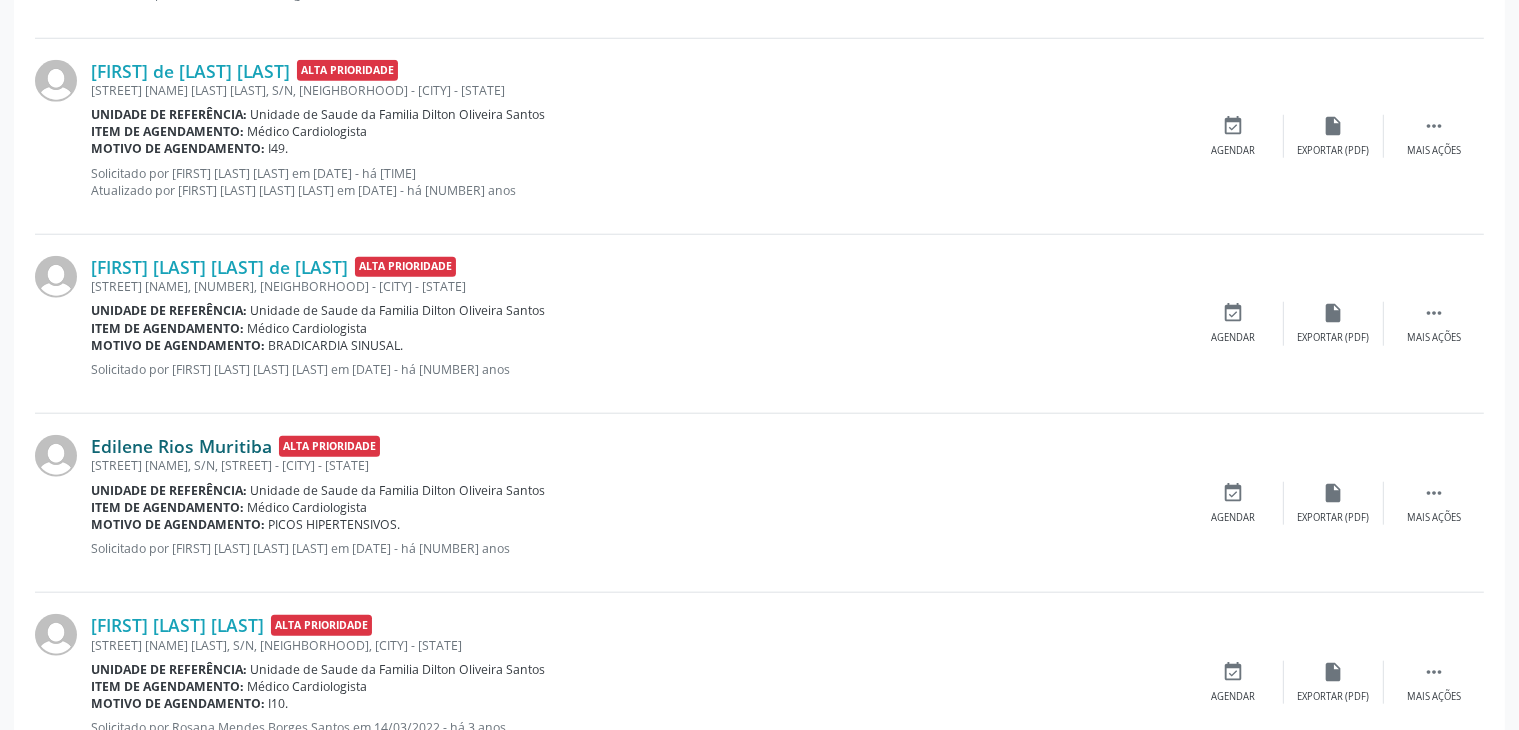 click on "Edilene Rios Muritiba" at bounding box center (181, 446) 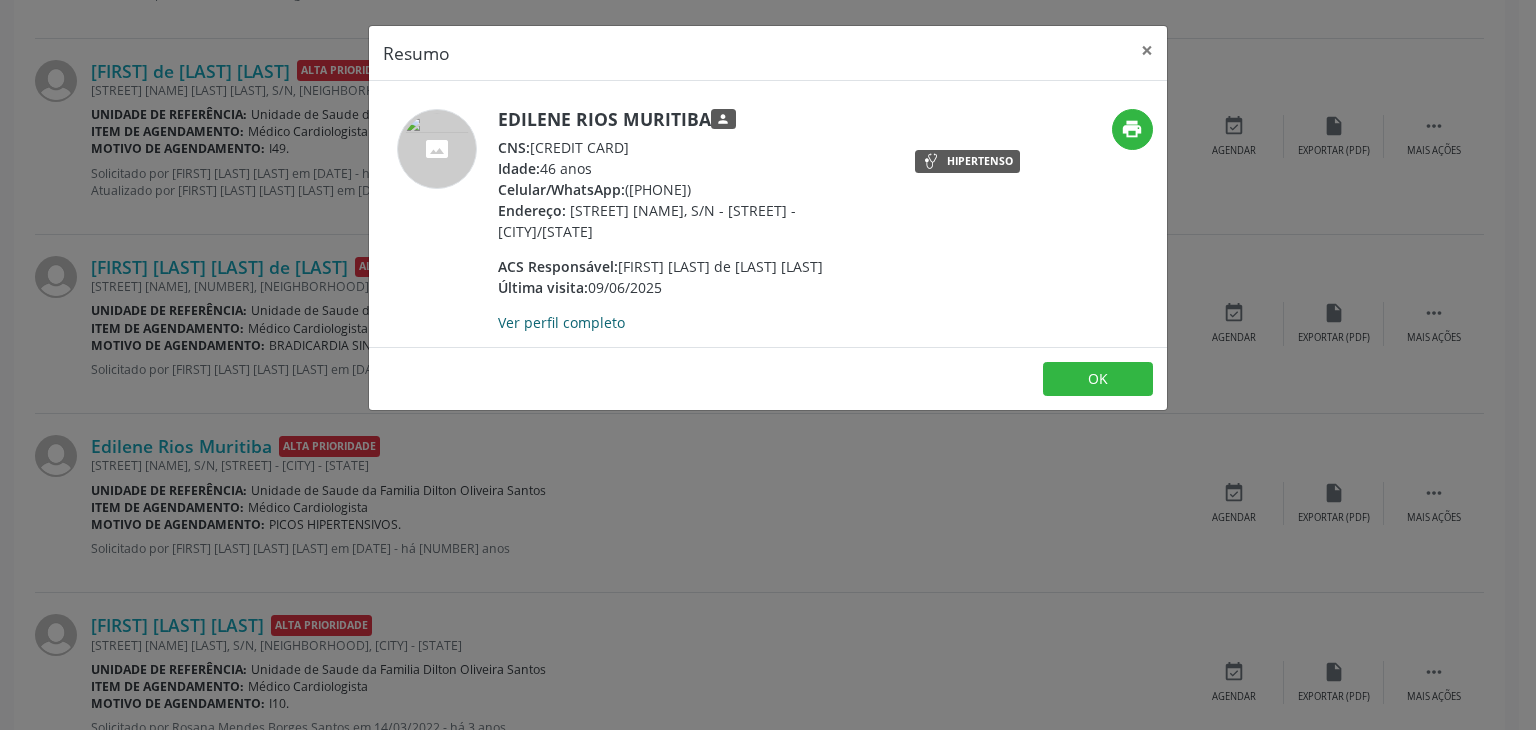 click on "Ver perfil completo" at bounding box center (561, 322) 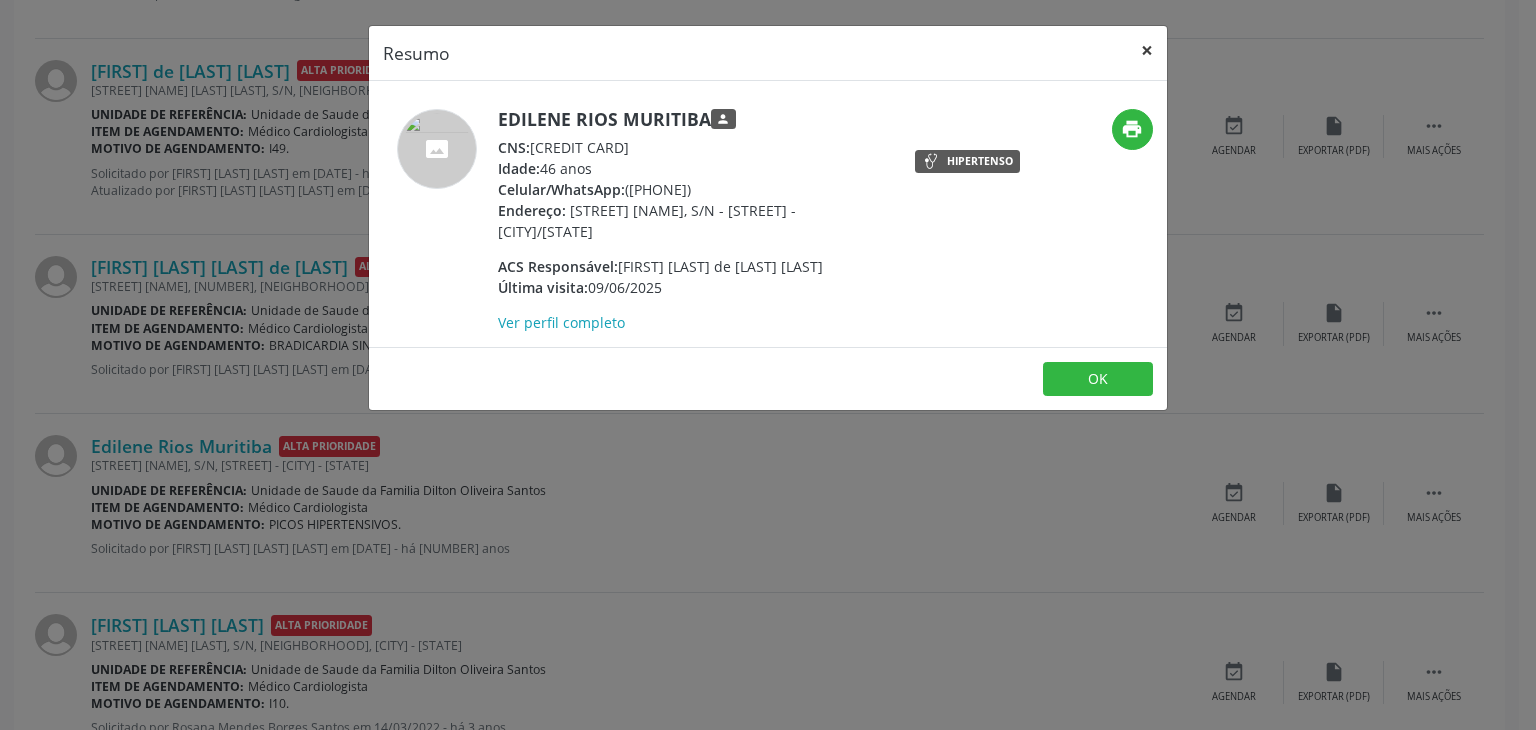 click on "×" at bounding box center [1147, 50] 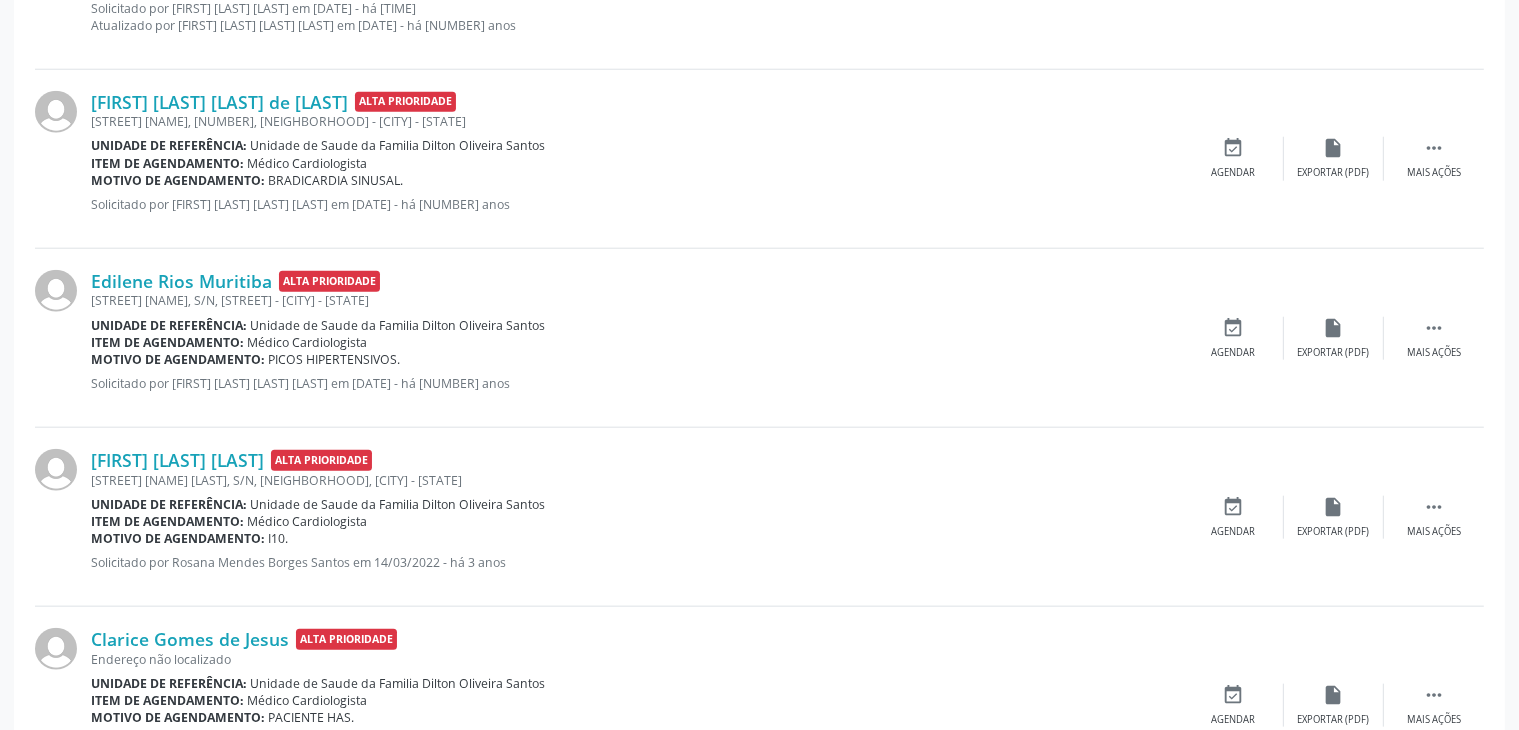 scroll, scrollTop: 2100, scrollLeft: 0, axis: vertical 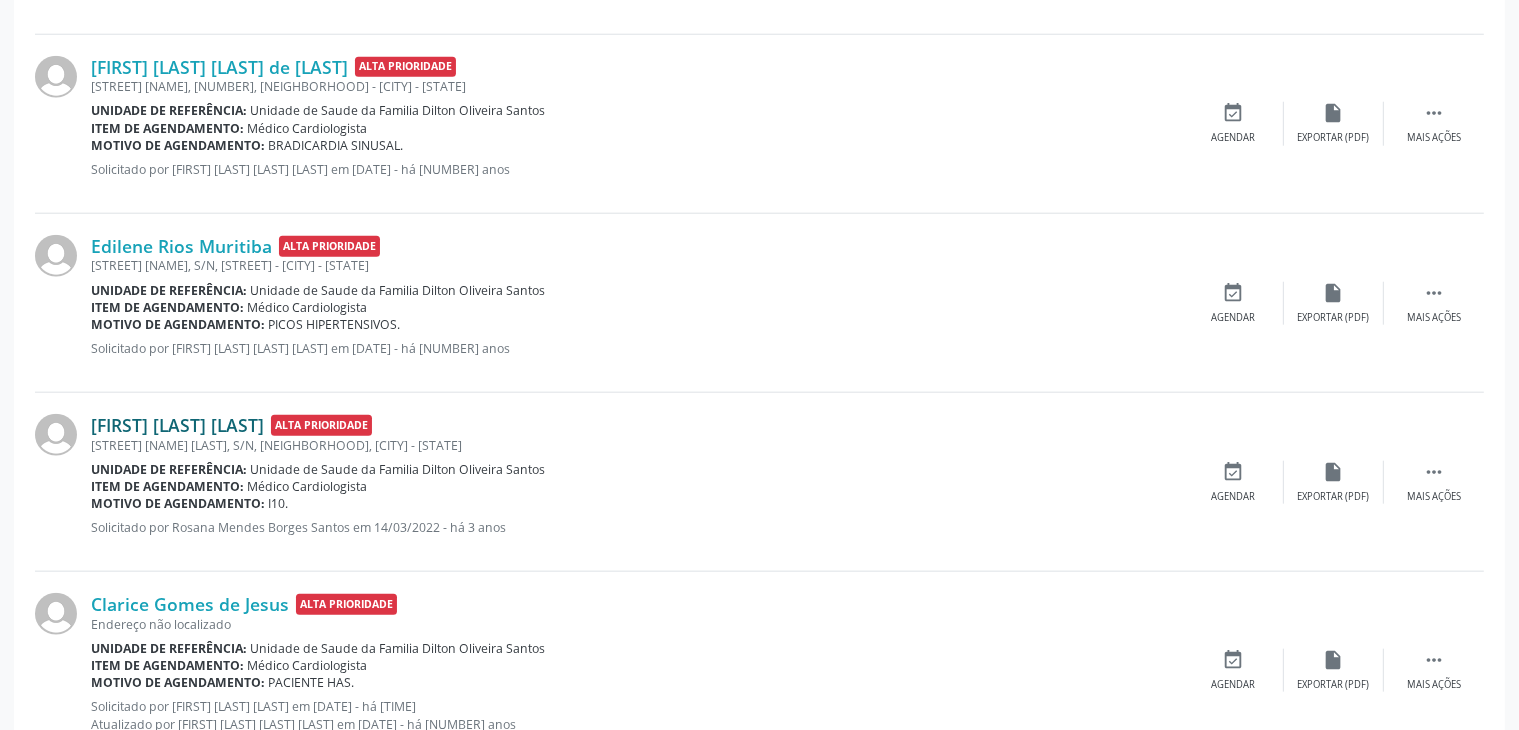 click on "[FIRST] [LAST] [LAST]" at bounding box center (177, 425) 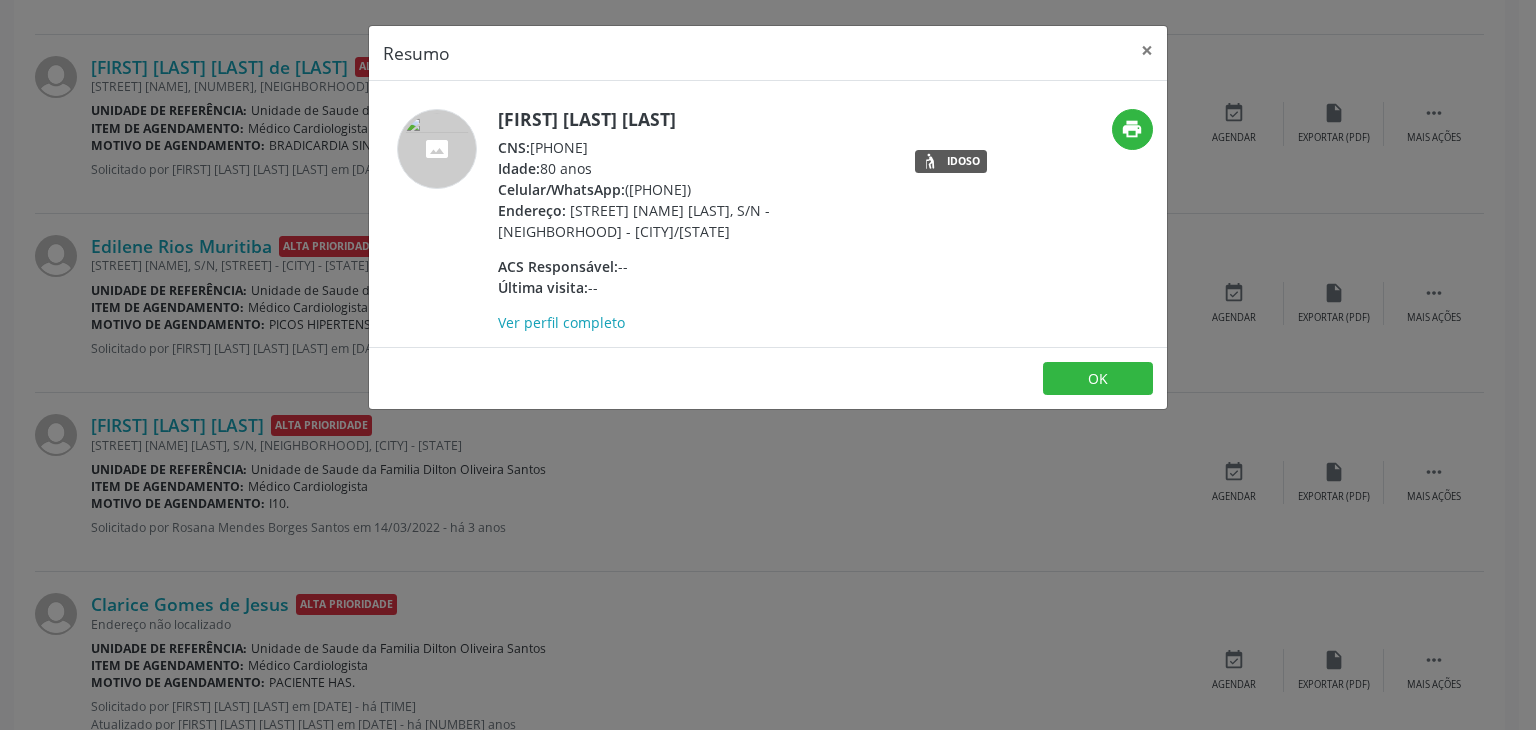 click on "[NAME] [NAME] de [NAME]
CNS:
[CREDIT CARD]
Idade:
[AGE] anos
Celular/WhatsApp:
([PHONE])
Endereço:
[STREET] [NAME],
S/N -
[NEIGHBORHOOD]
-
[CITY]/[STATE]
ACS Responsável:
--
Última visita:
--
Ver perfil completo
print     Idoso" at bounding box center (768, 214) 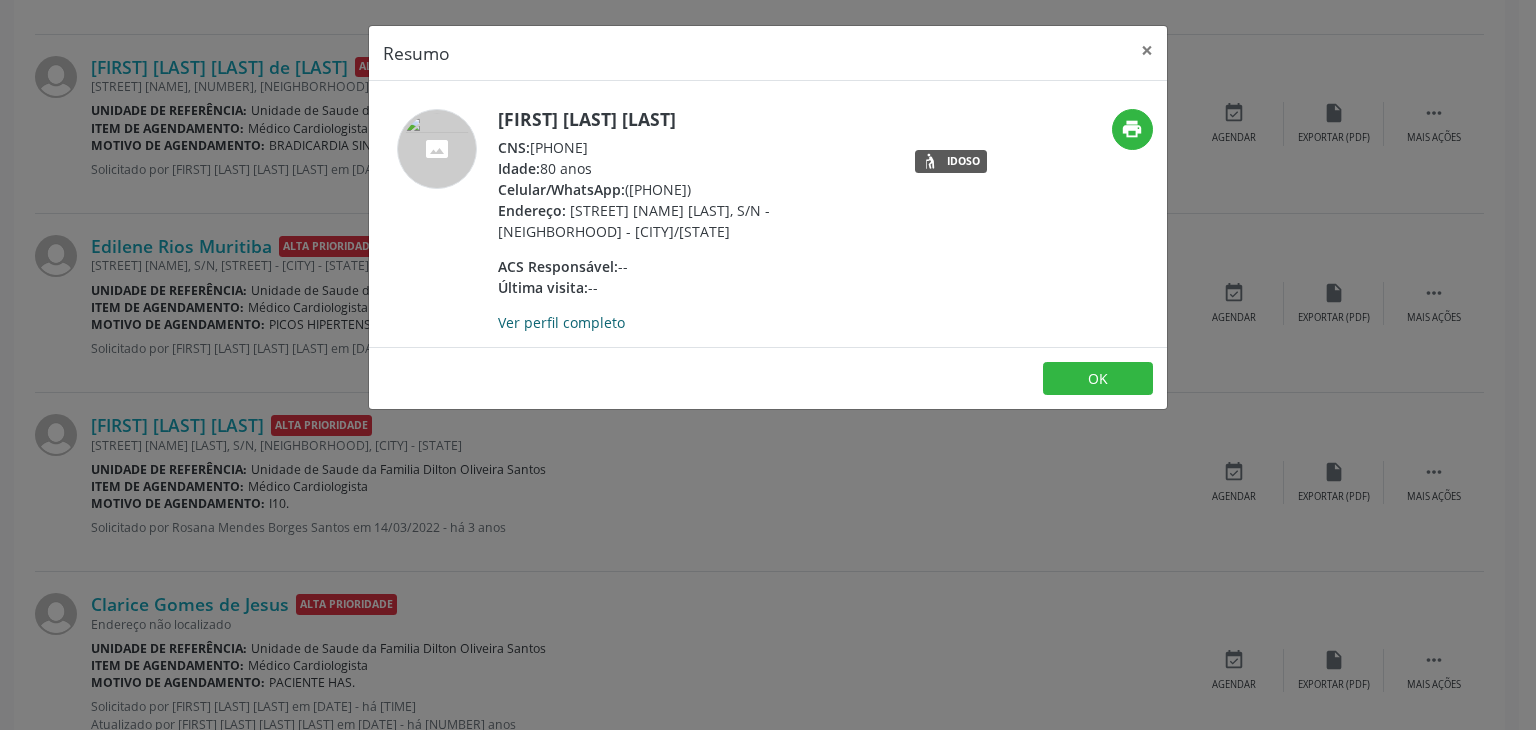 click on "Ver perfil completo" at bounding box center (561, 322) 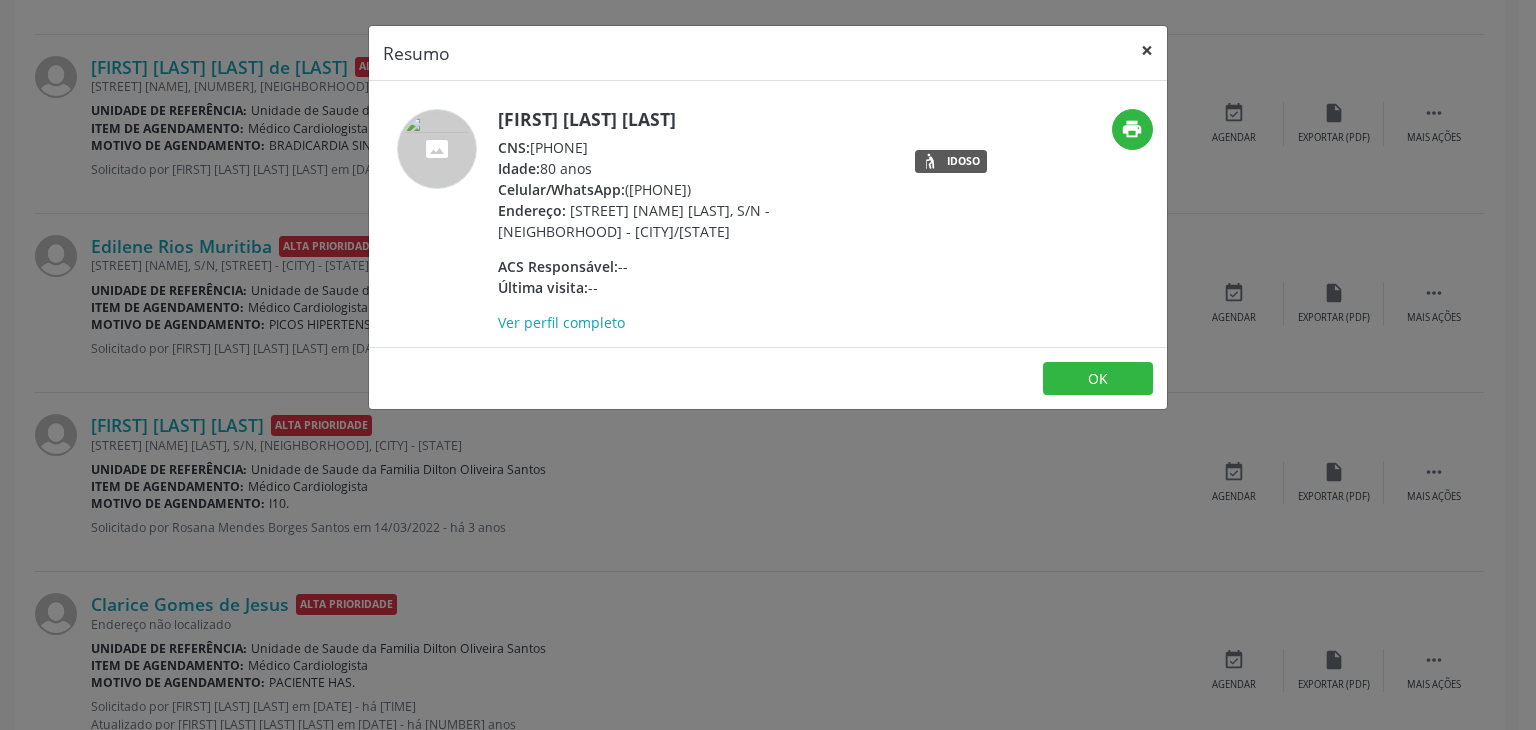 click on "×" at bounding box center [1147, 50] 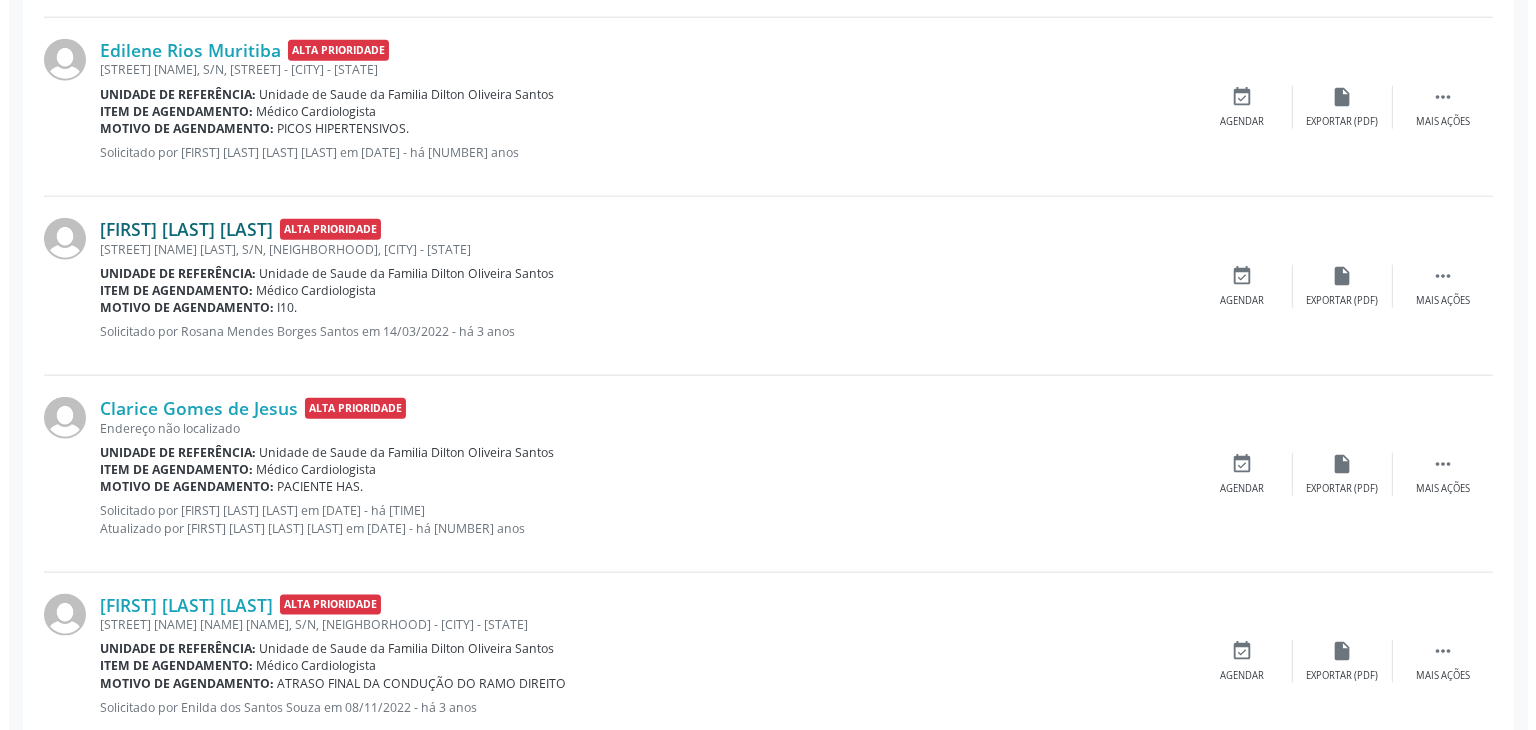 scroll, scrollTop: 2300, scrollLeft: 0, axis: vertical 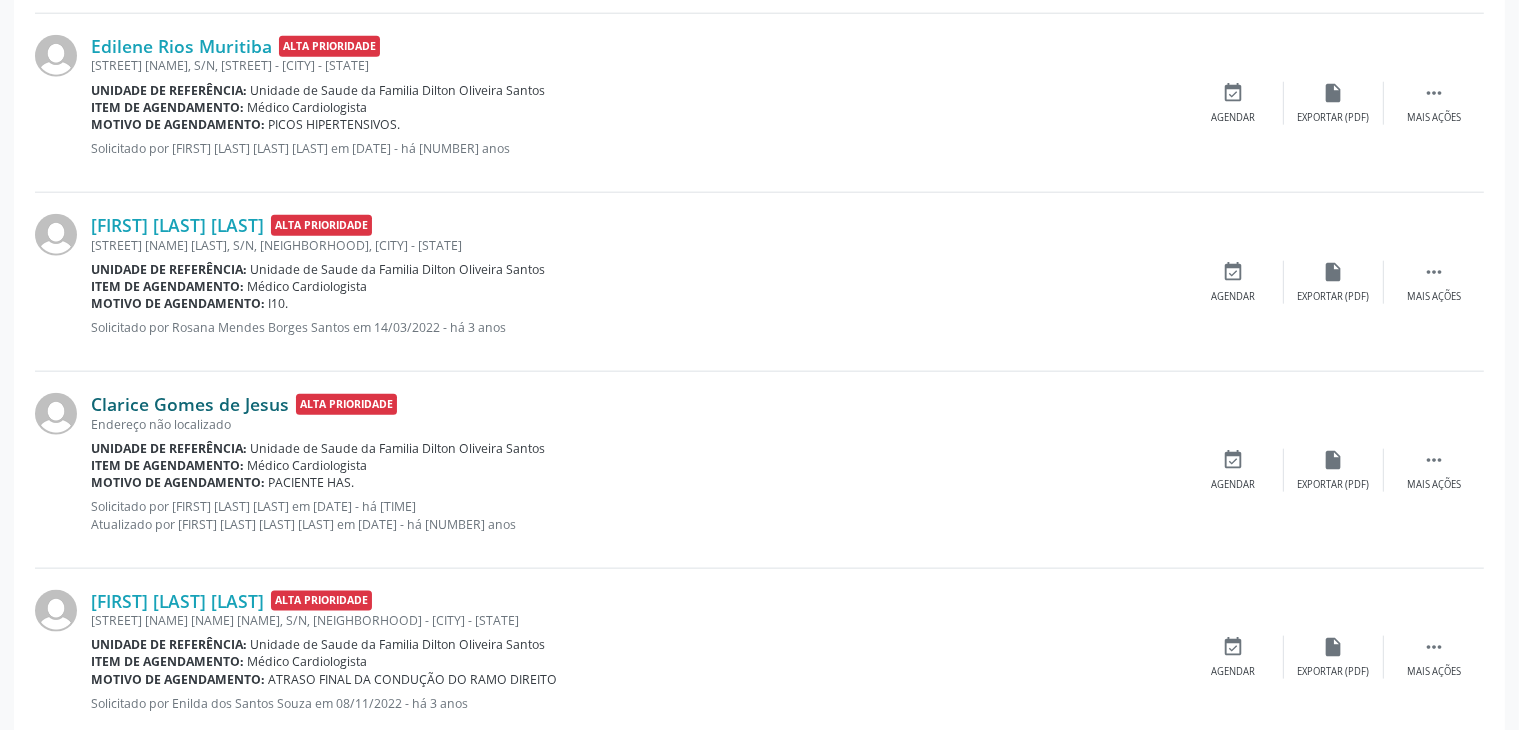 click on "Clarice Gomes de Jesus" at bounding box center [190, 404] 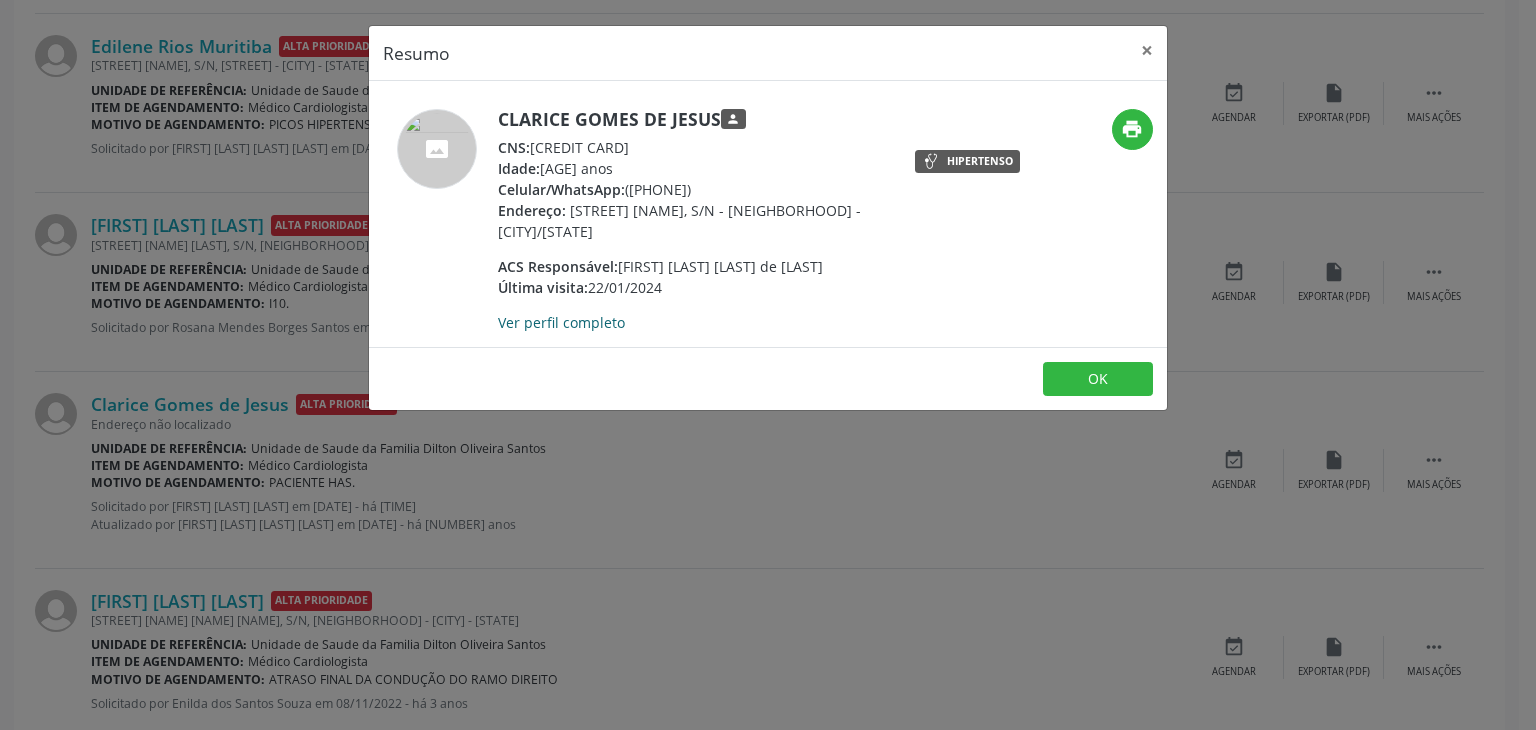 click on "Ver perfil completo" at bounding box center [561, 322] 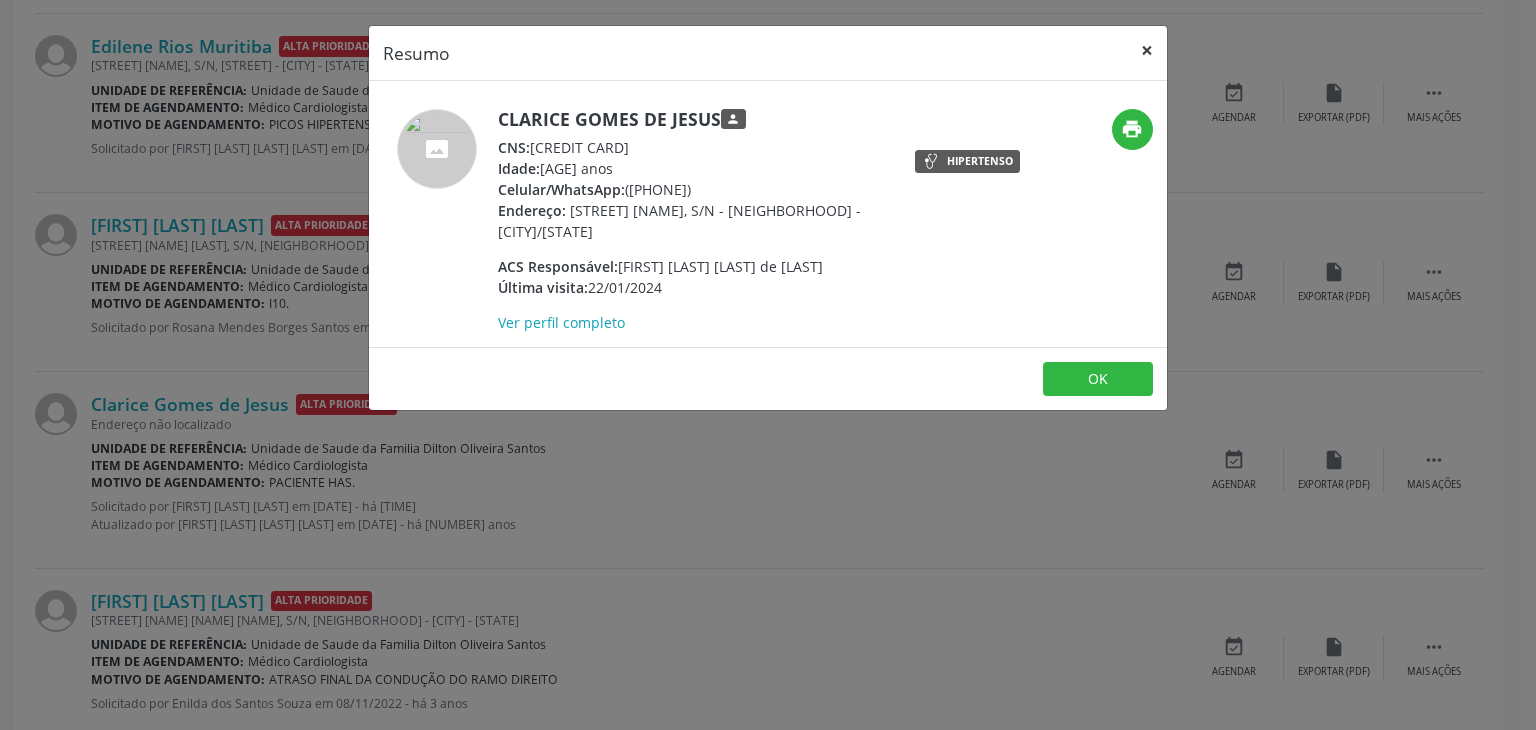 click on "×" at bounding box center (1147, 50) 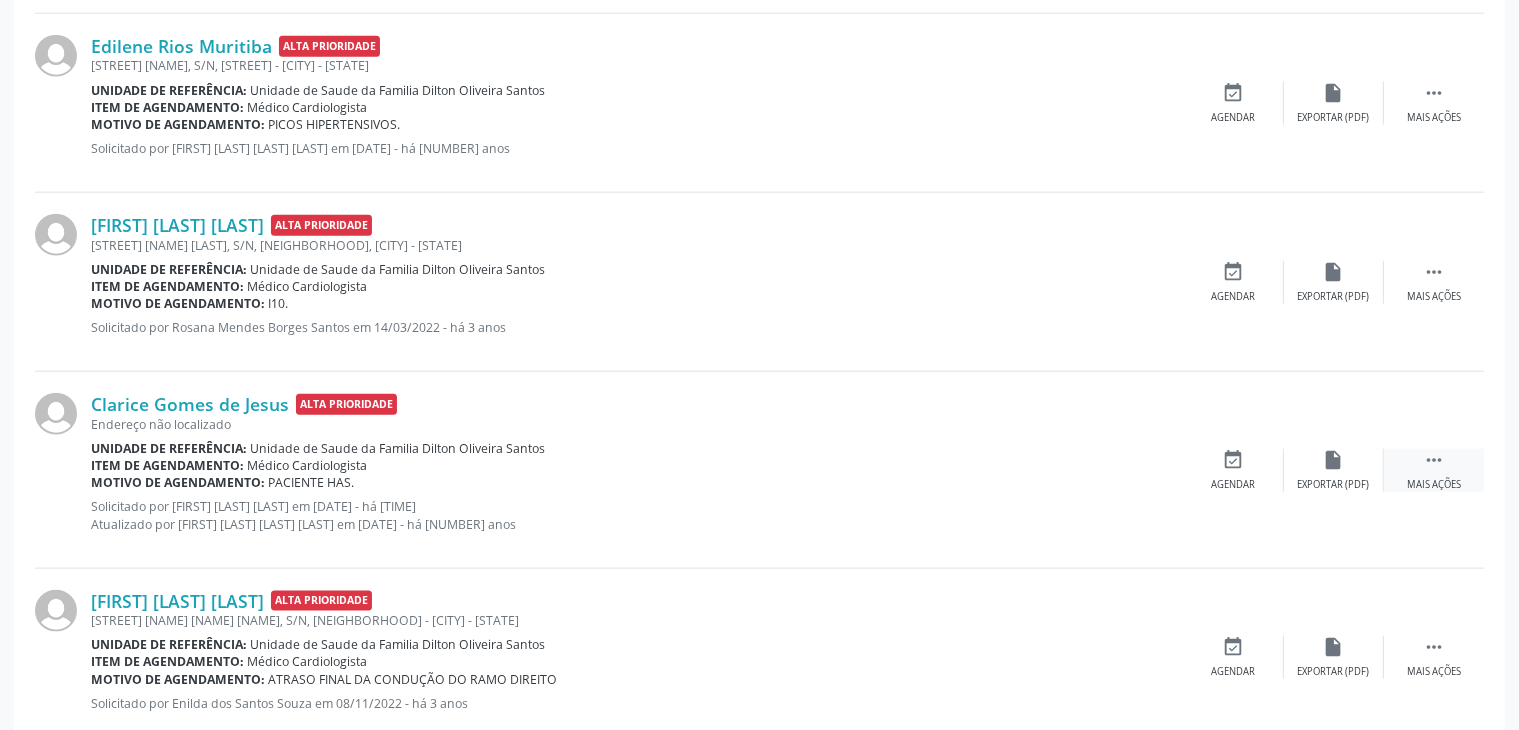 click on "" at bounding box center [1434, 460] 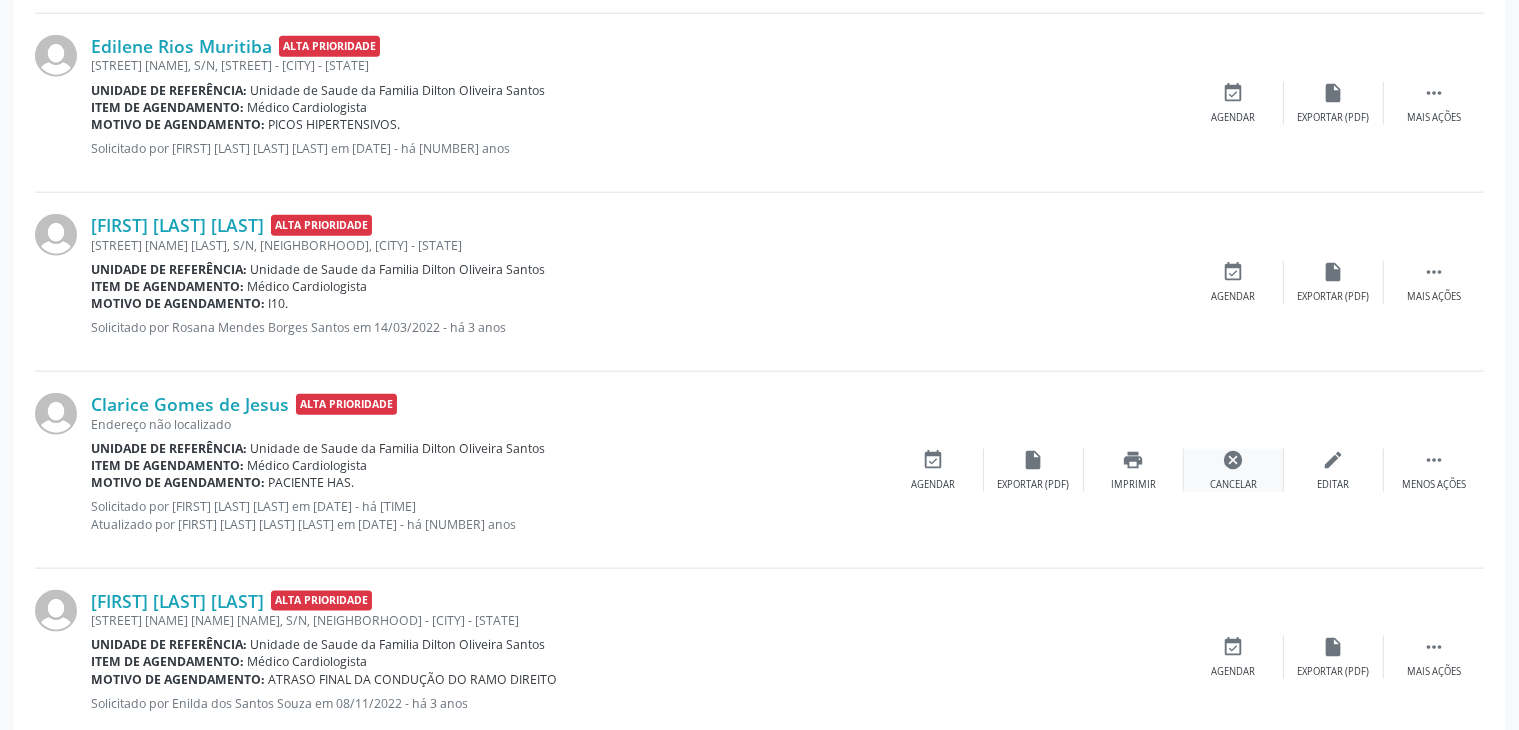 click on "cancel" at bounding box center [1234, 460] 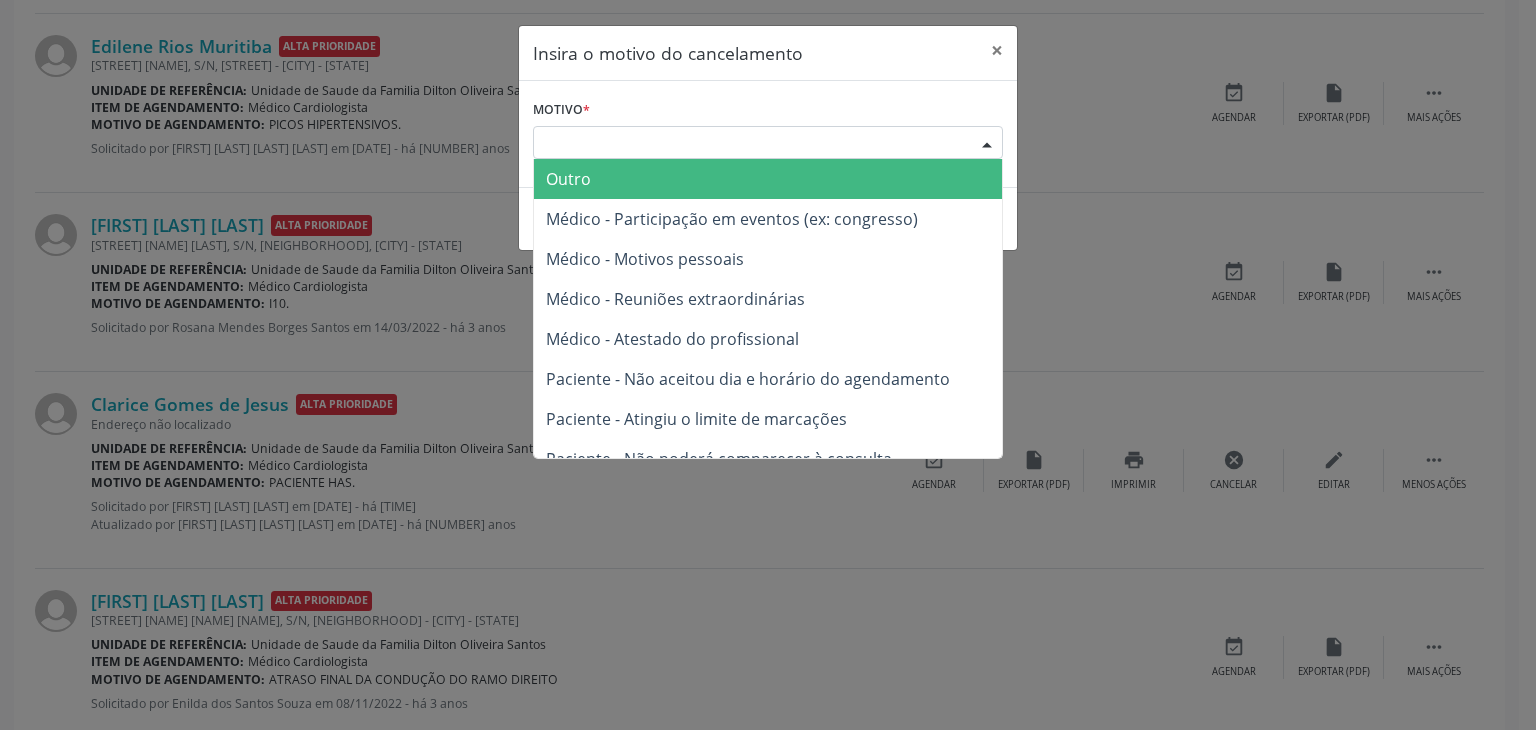 click on "Escolha o motivo" at bounding box center (768, 143) 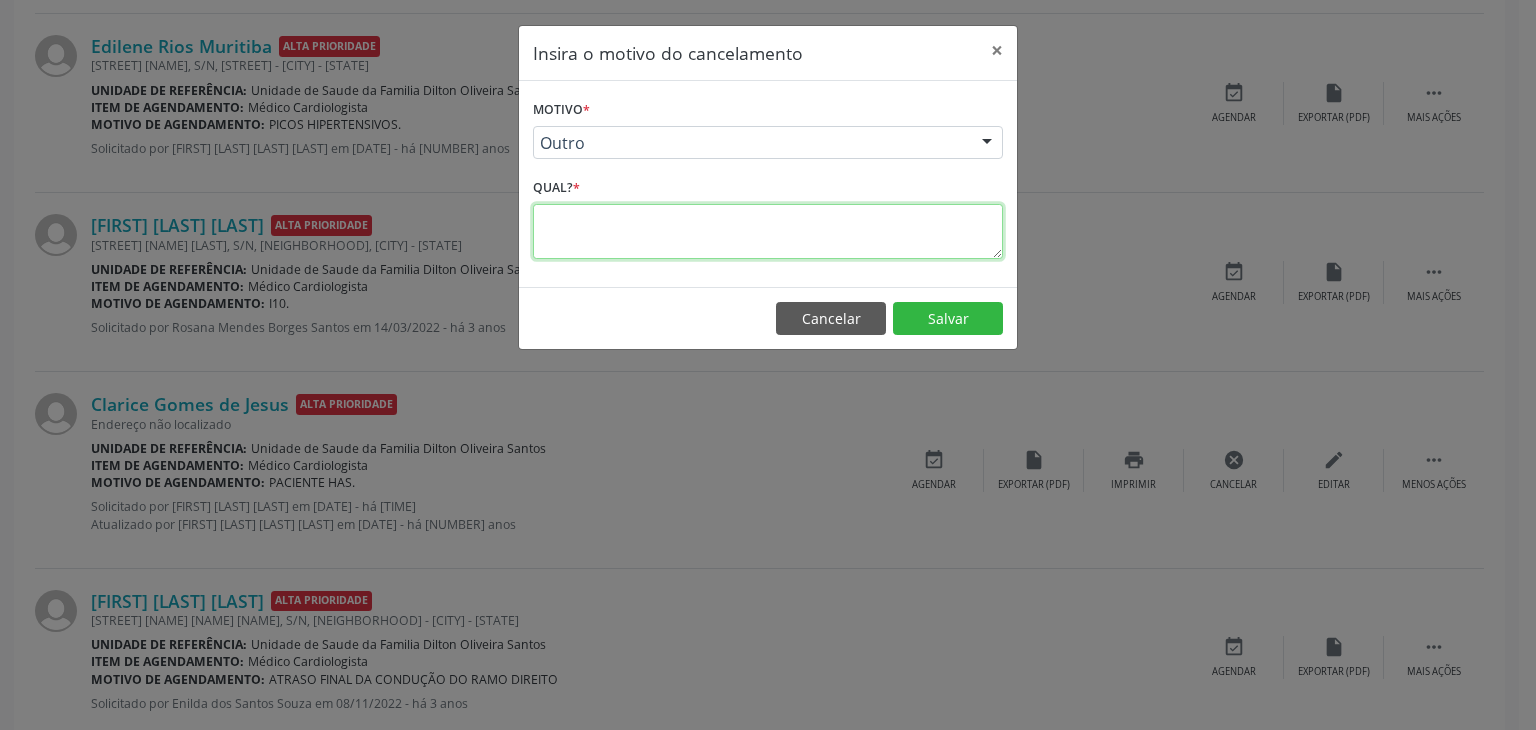 click at bounding box center [768, 231] 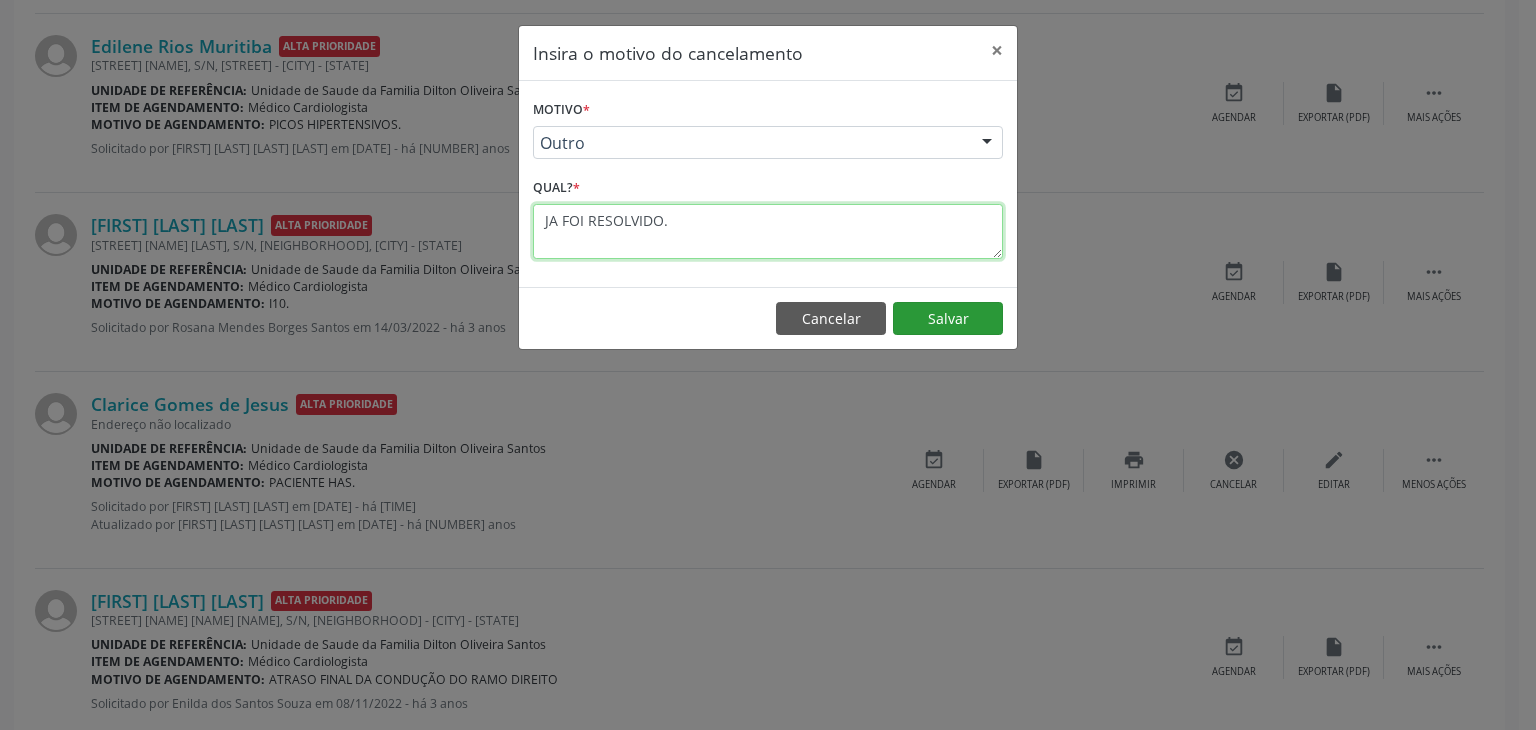 type on "JA FOI RESOLVIDO." 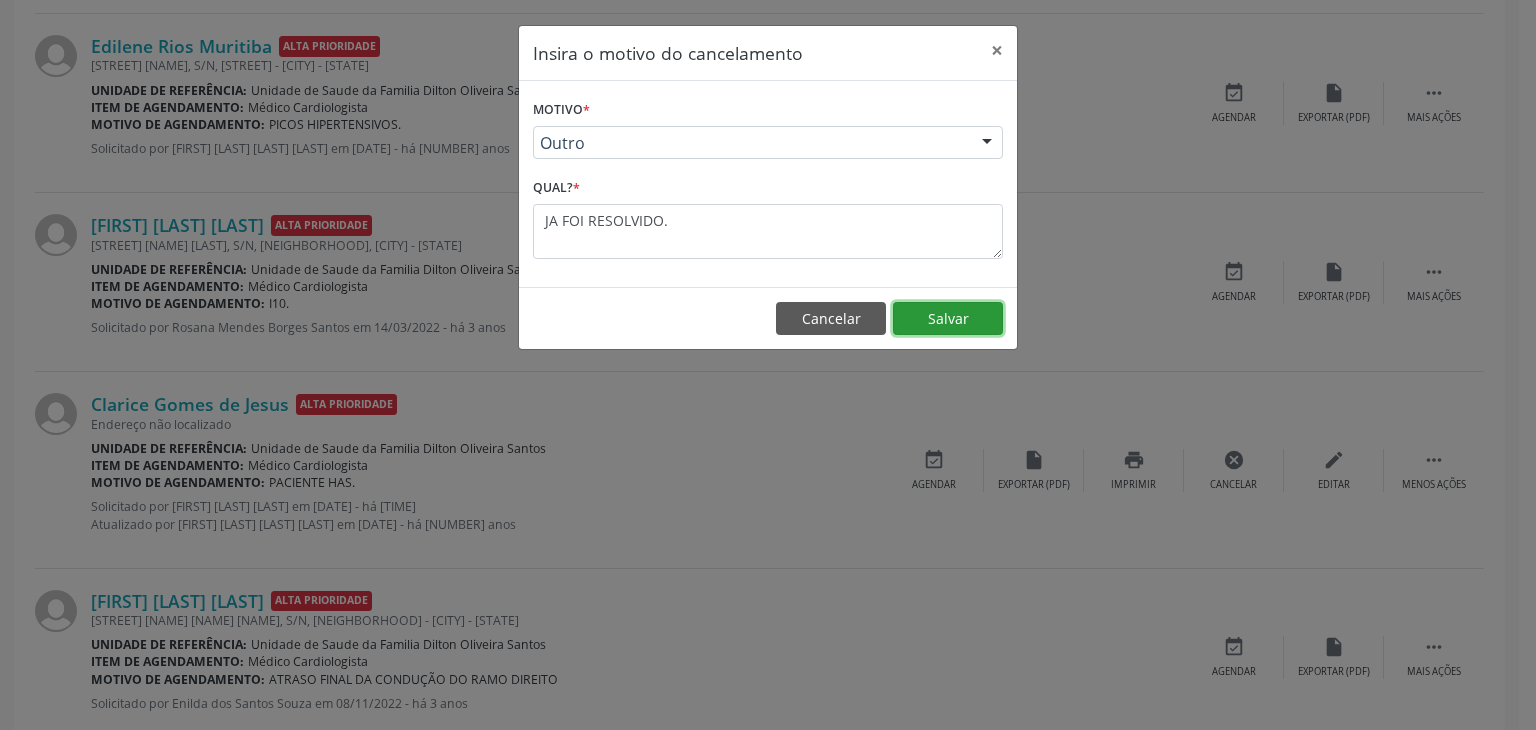 click on "Salvar" at bounding box center (948, 319) 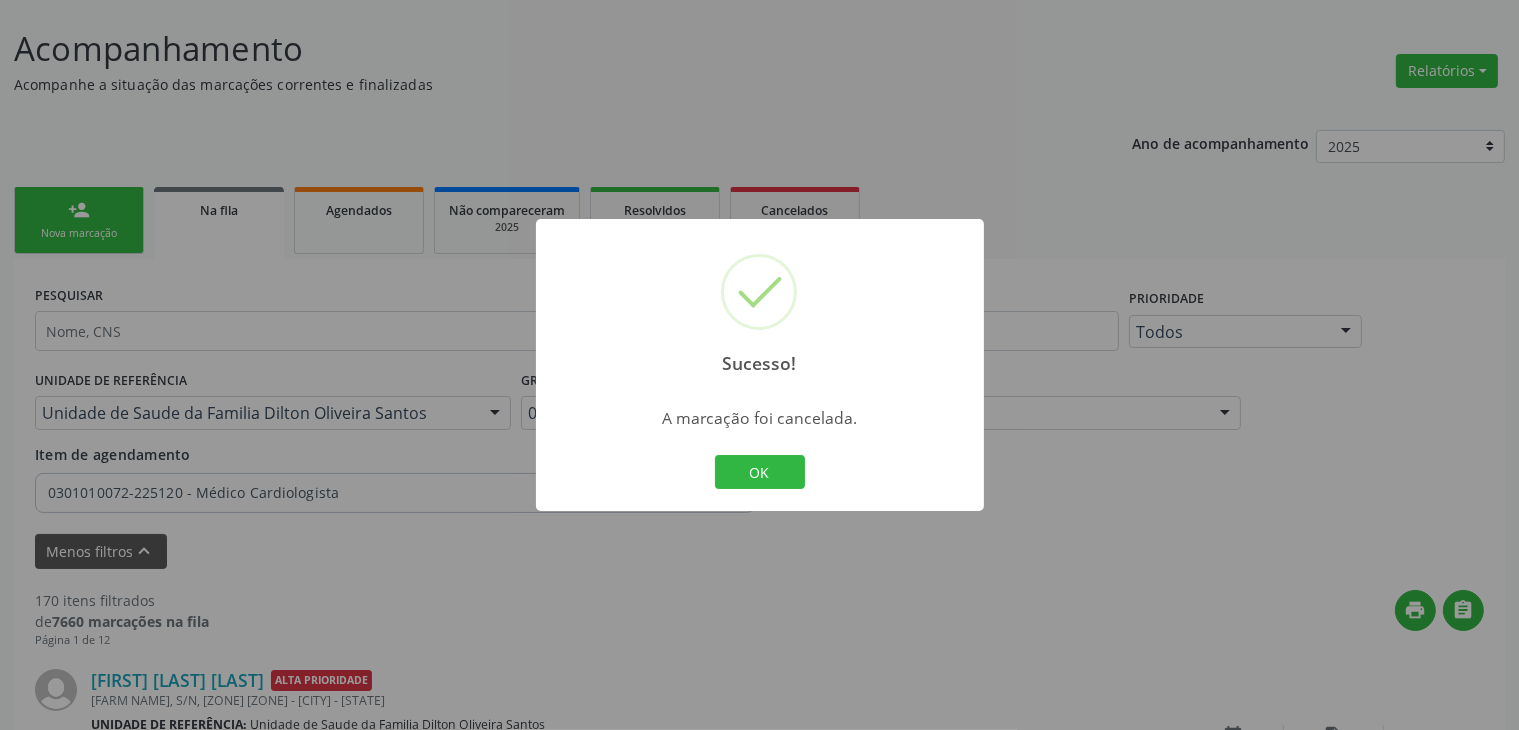 scroll, scrollTop: 2300, scrollLeft: 0, axis: vertical 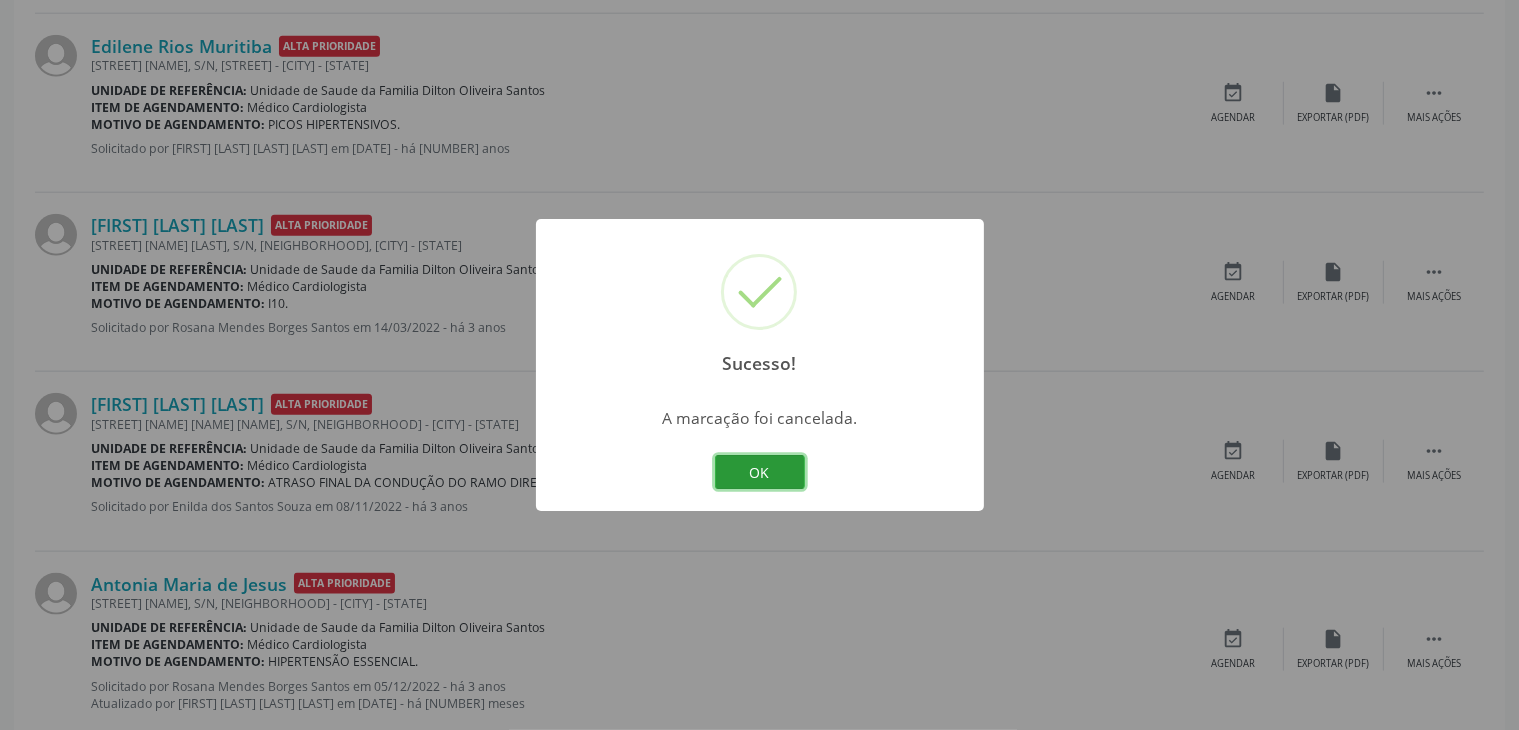 click on "OK" at bounding box center [760, 472] 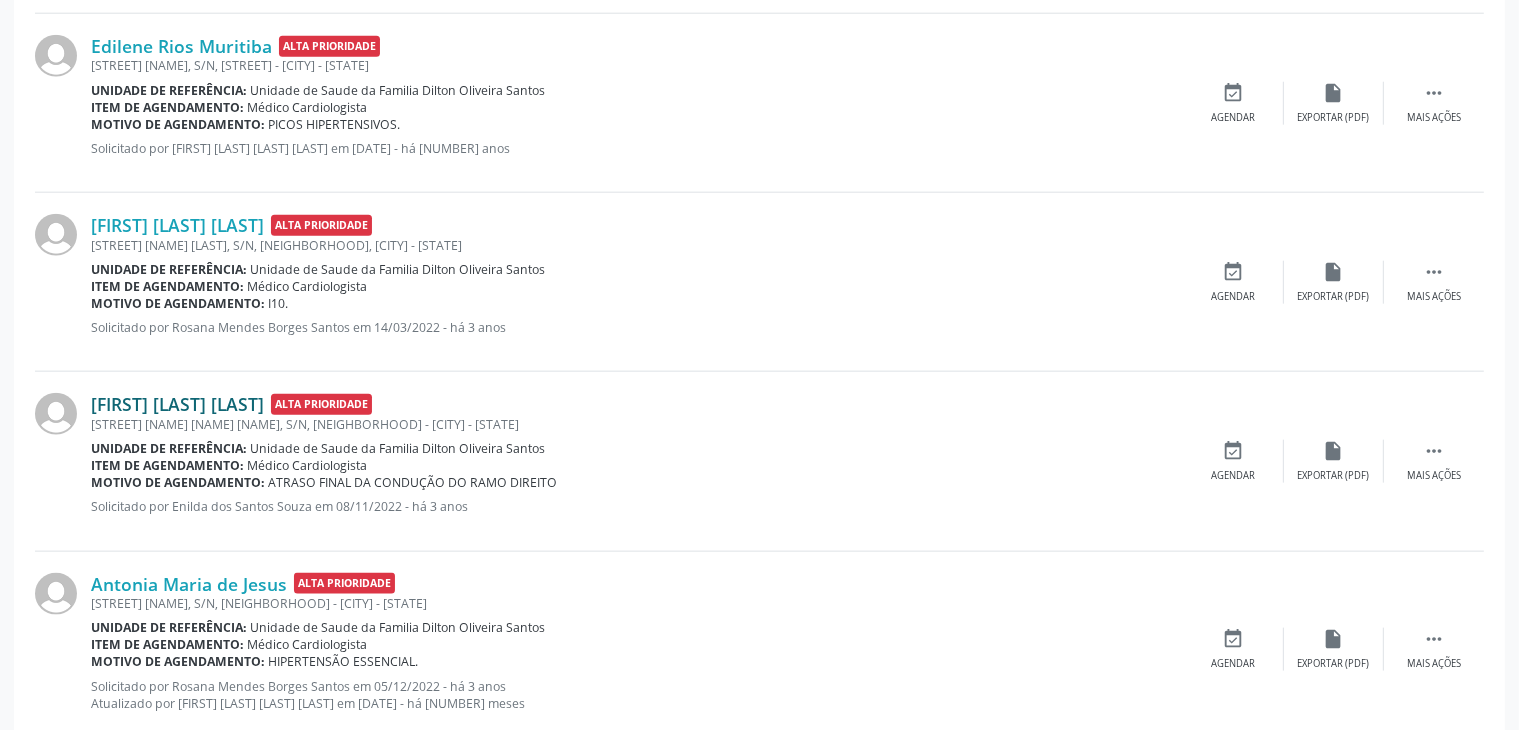 click on "[FIRST] [LAST] [LAST]" at bounding box center [177, 404] 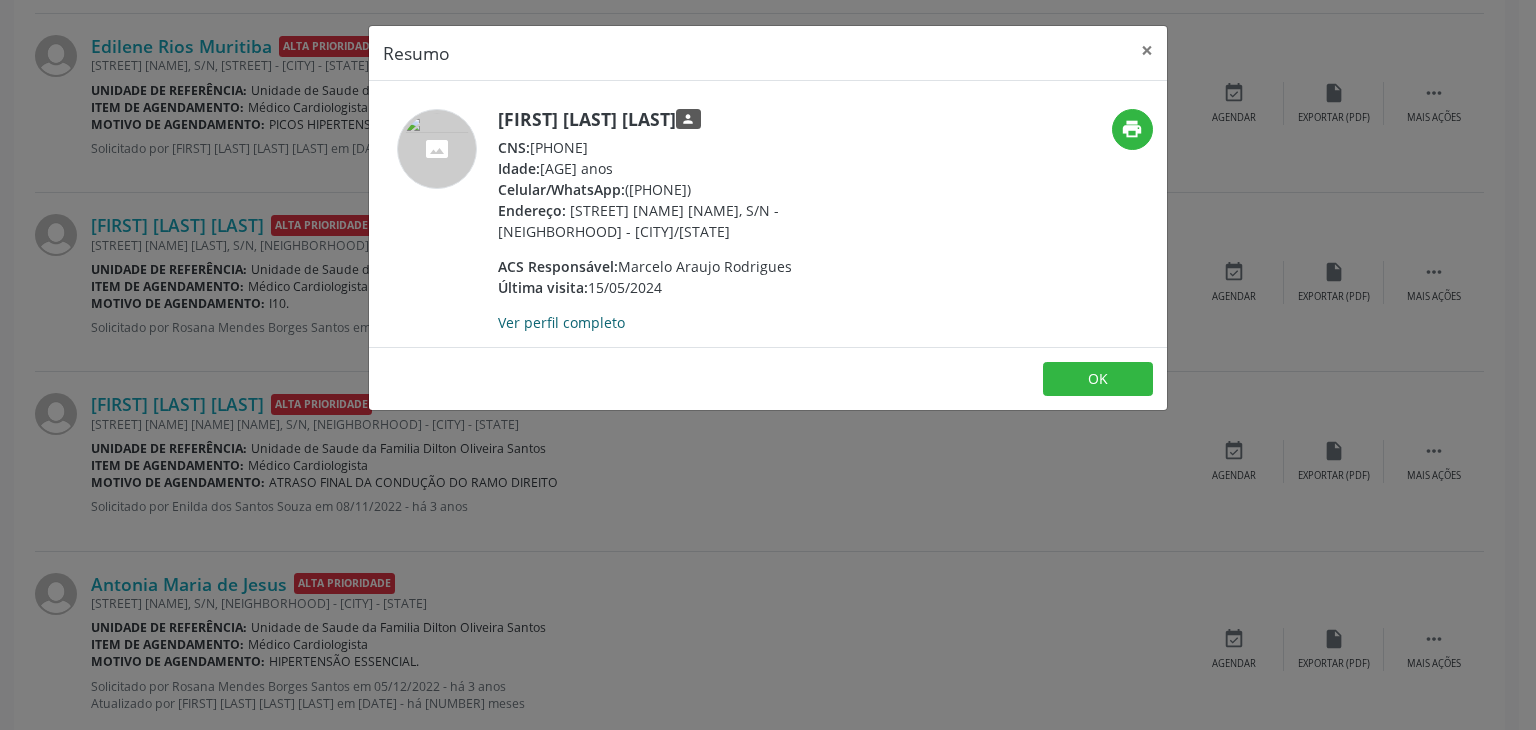 click on "Ver perfil completo" at bounding box center (561, 322) 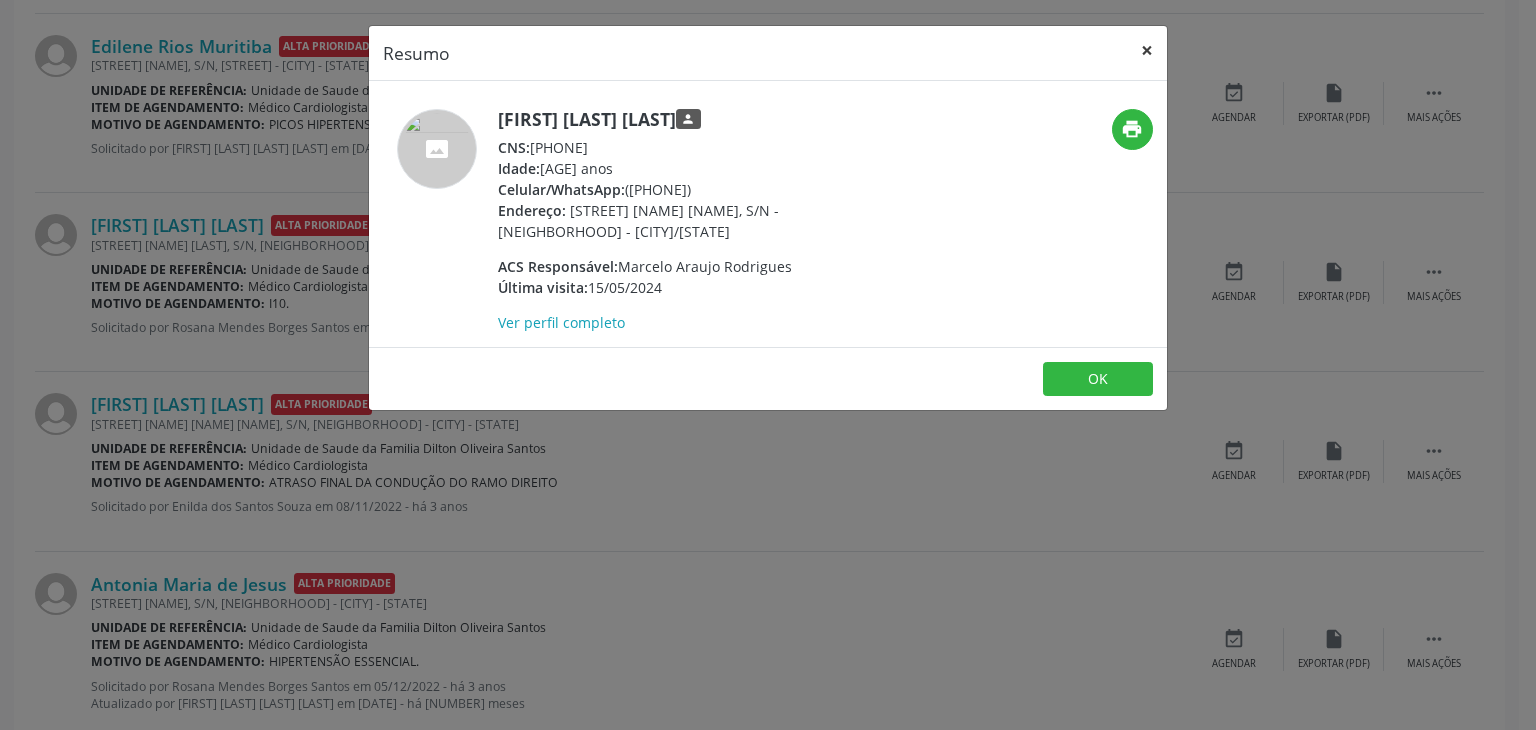 click on "×" at bounding box center (1147, 50) 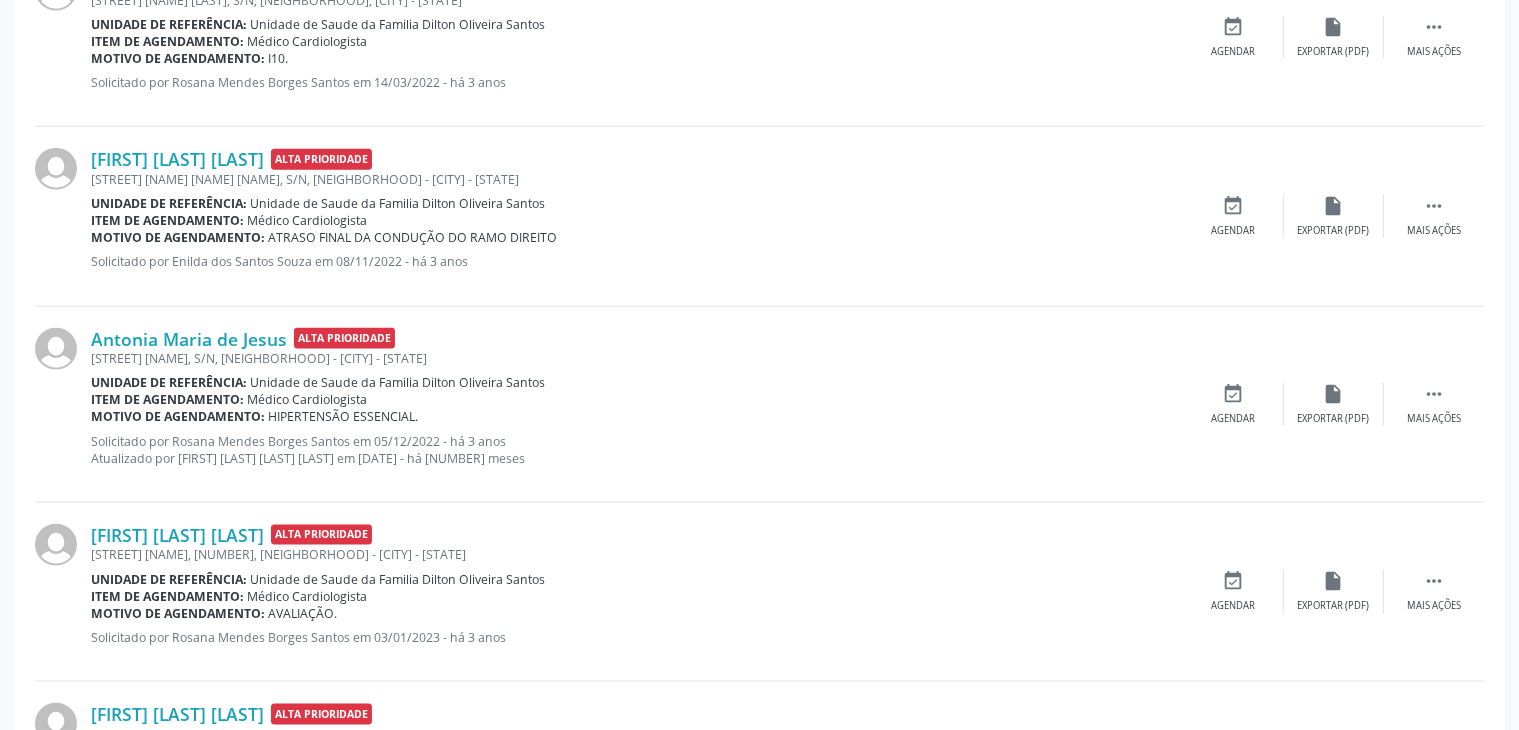 scroll, scrollTop: 2600, scrollLeft: 0, axis: vertical 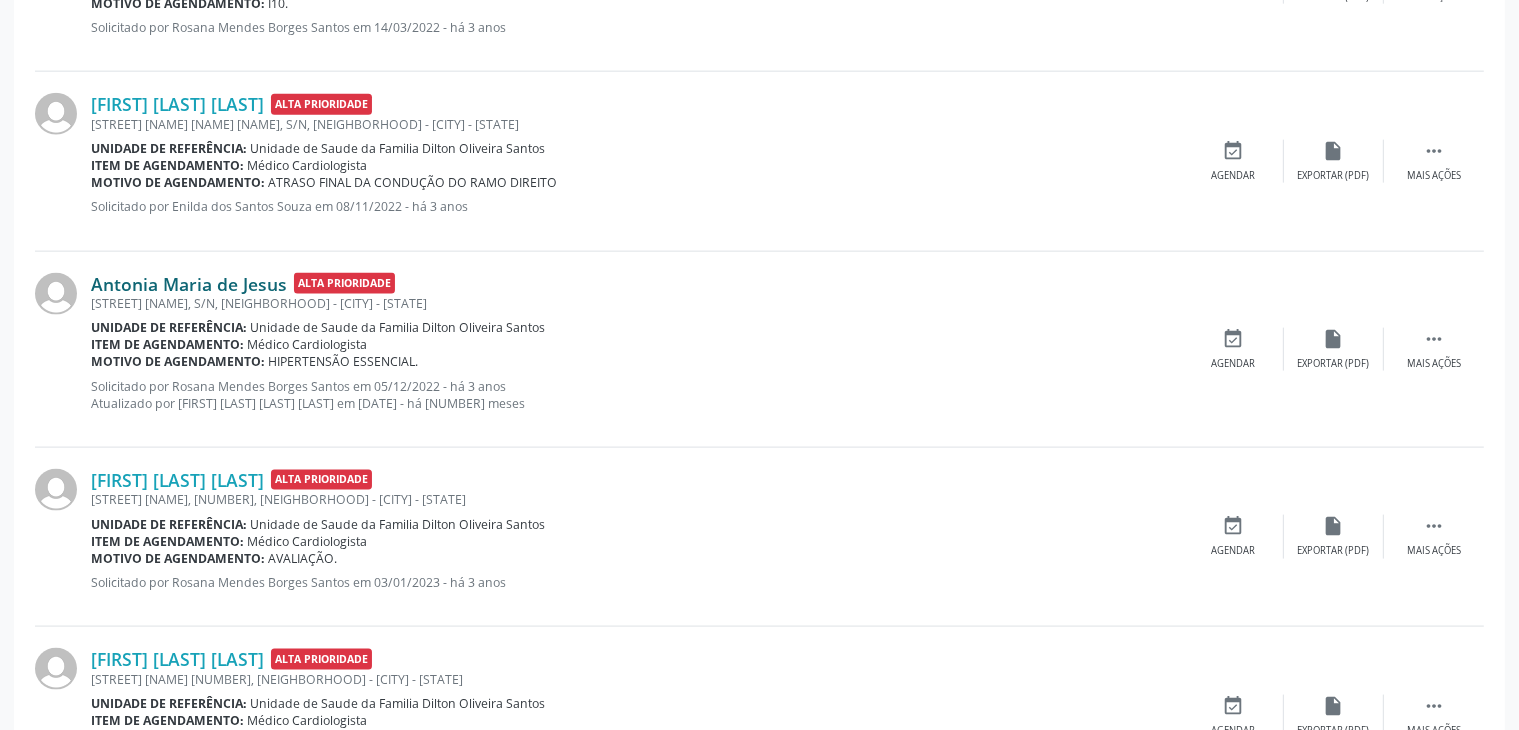 click on "Antonia Maria de Jesus" at bounding box center (189, 284) 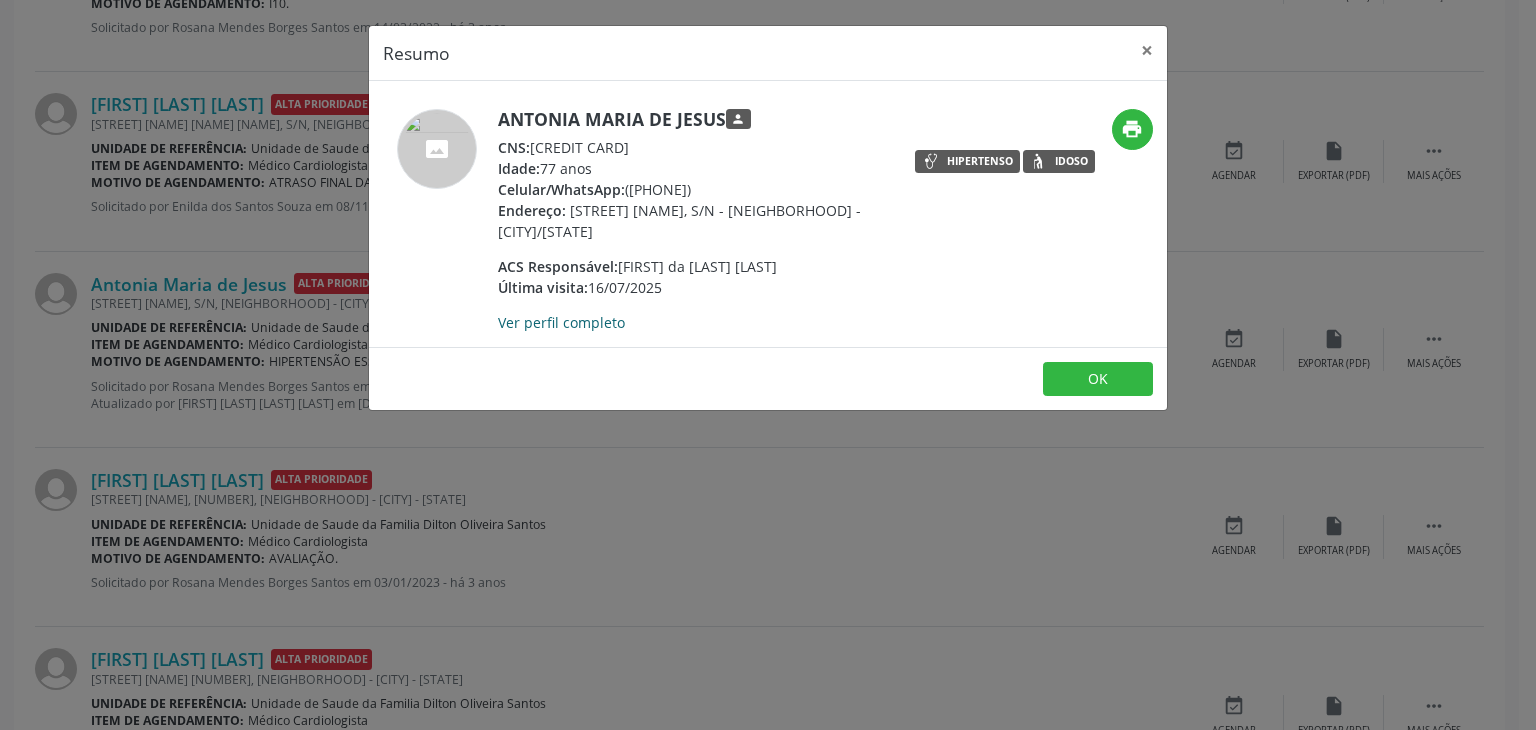 click on "Ver perfil completo" at bounding box center (561, 322) 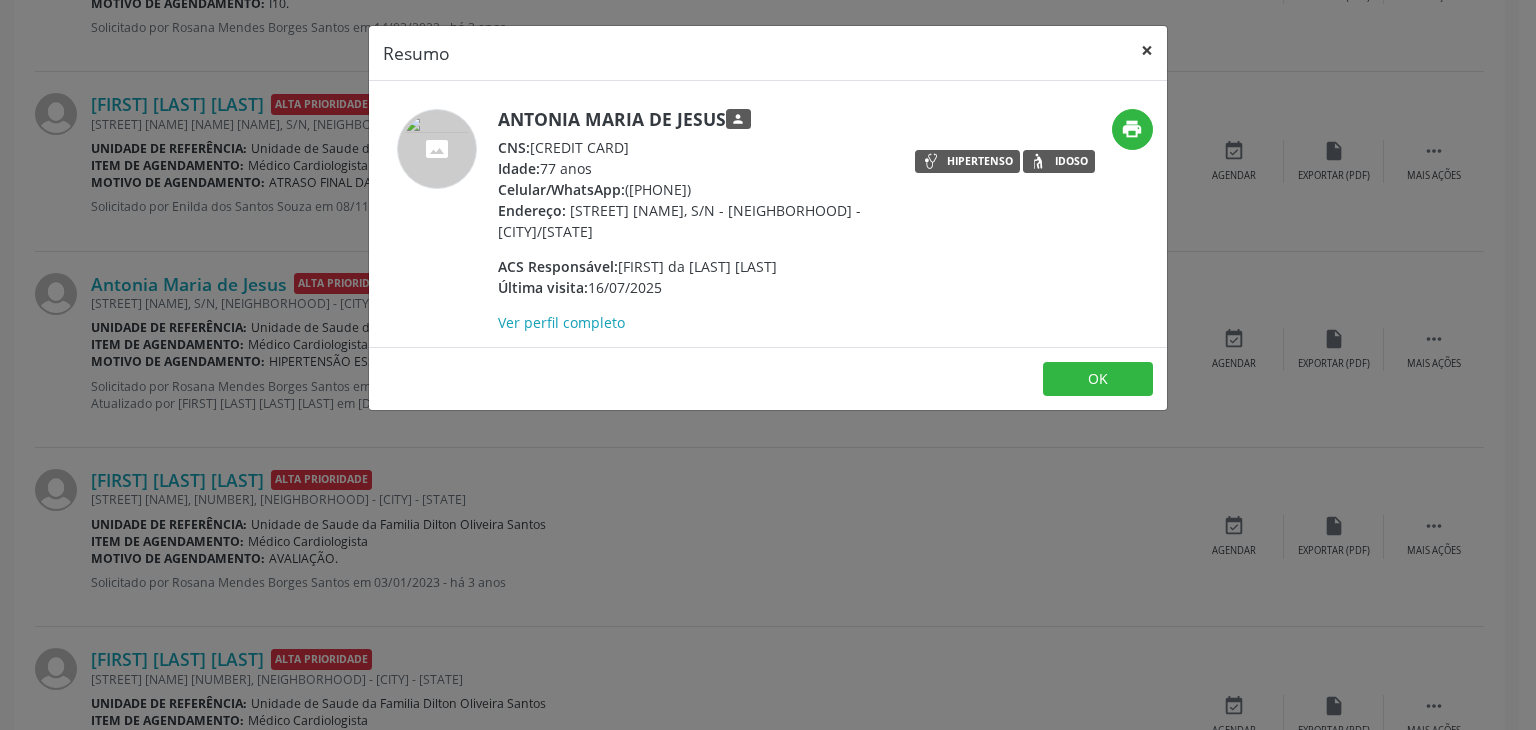 click on "×" at bounding box center (1147, 50) 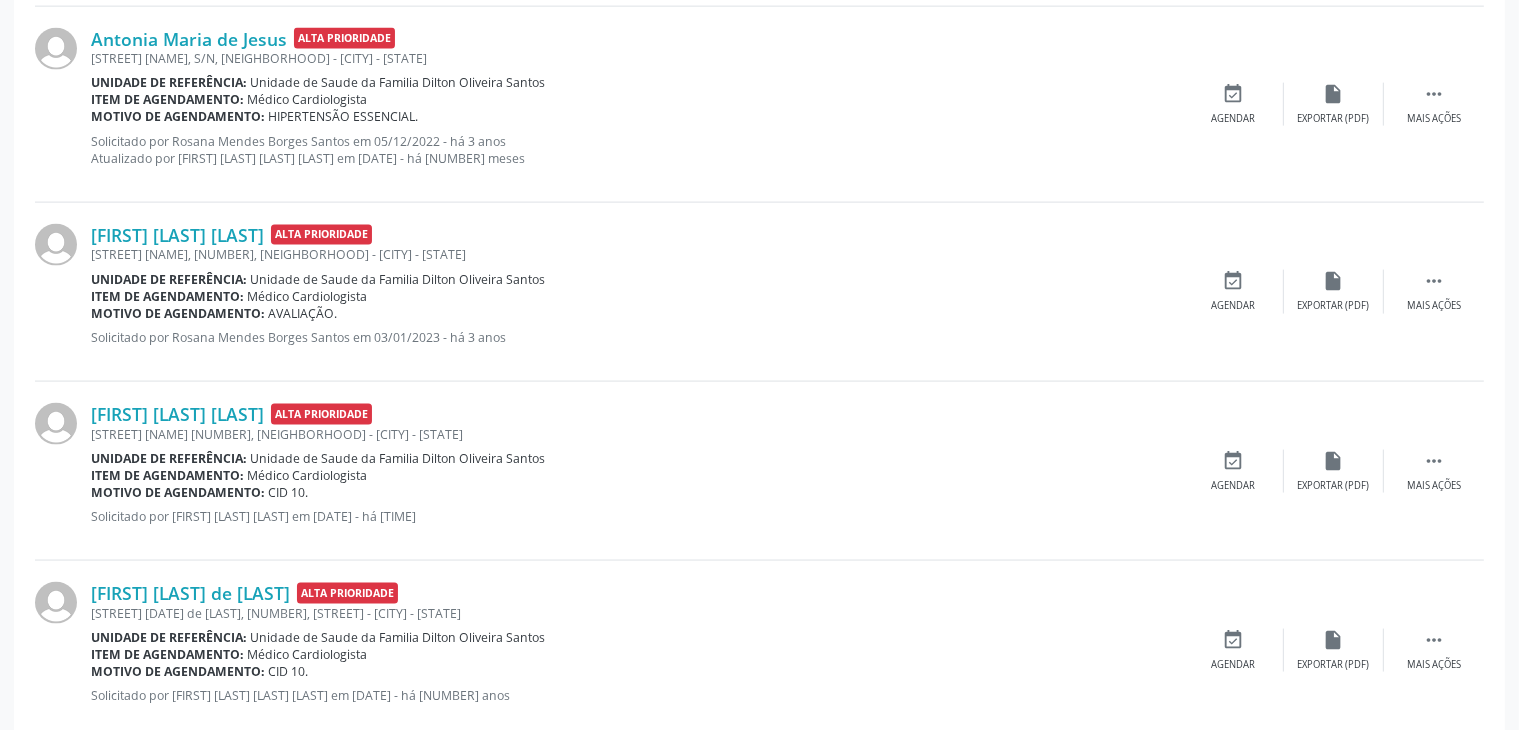 scroll, scrollTop: 2900, scrollLeft: 0, axis: vertical 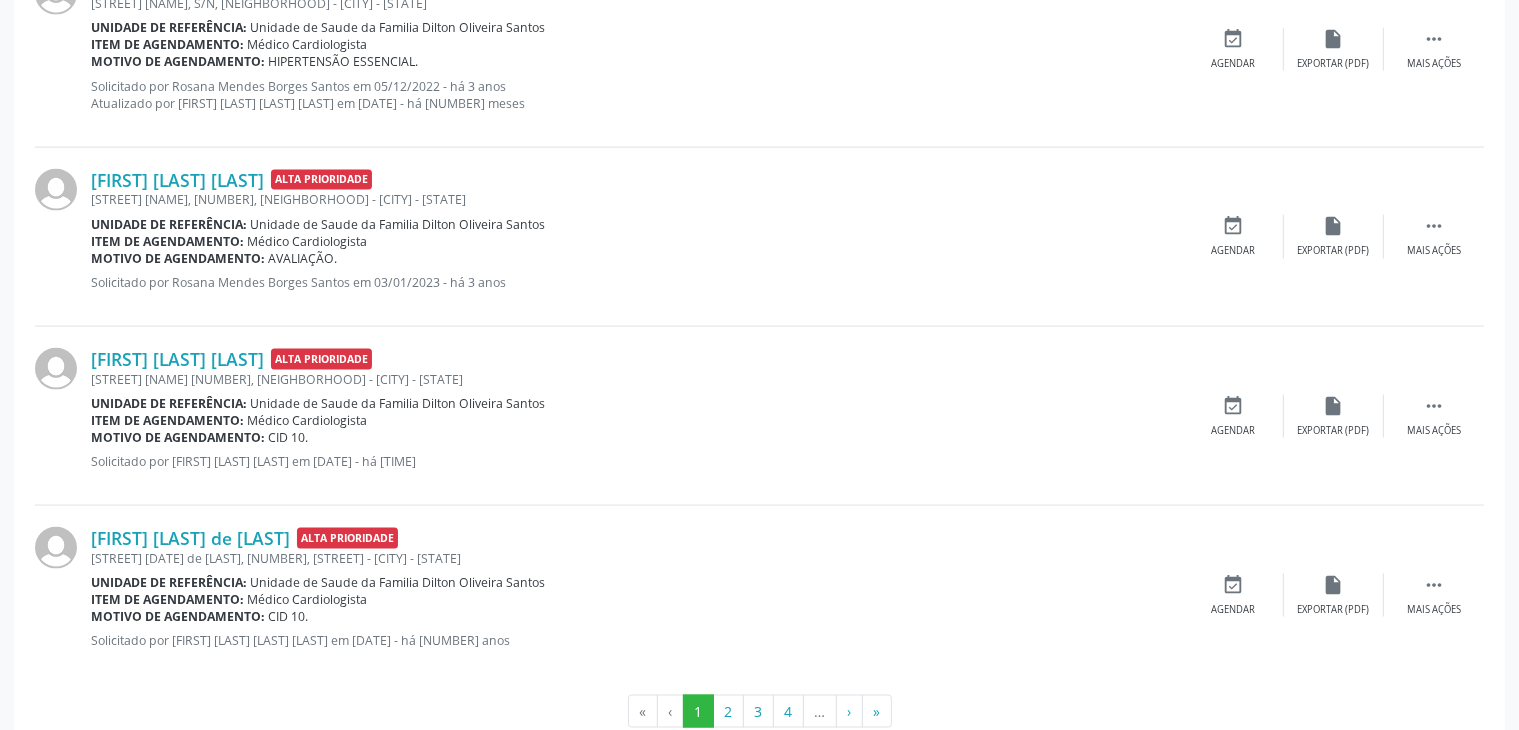 click on "[STREET] [NAME], [NUMBER], [NEIGHBORHOOD] - [CITY] - [STATE]" at bounding box center (637, 199) 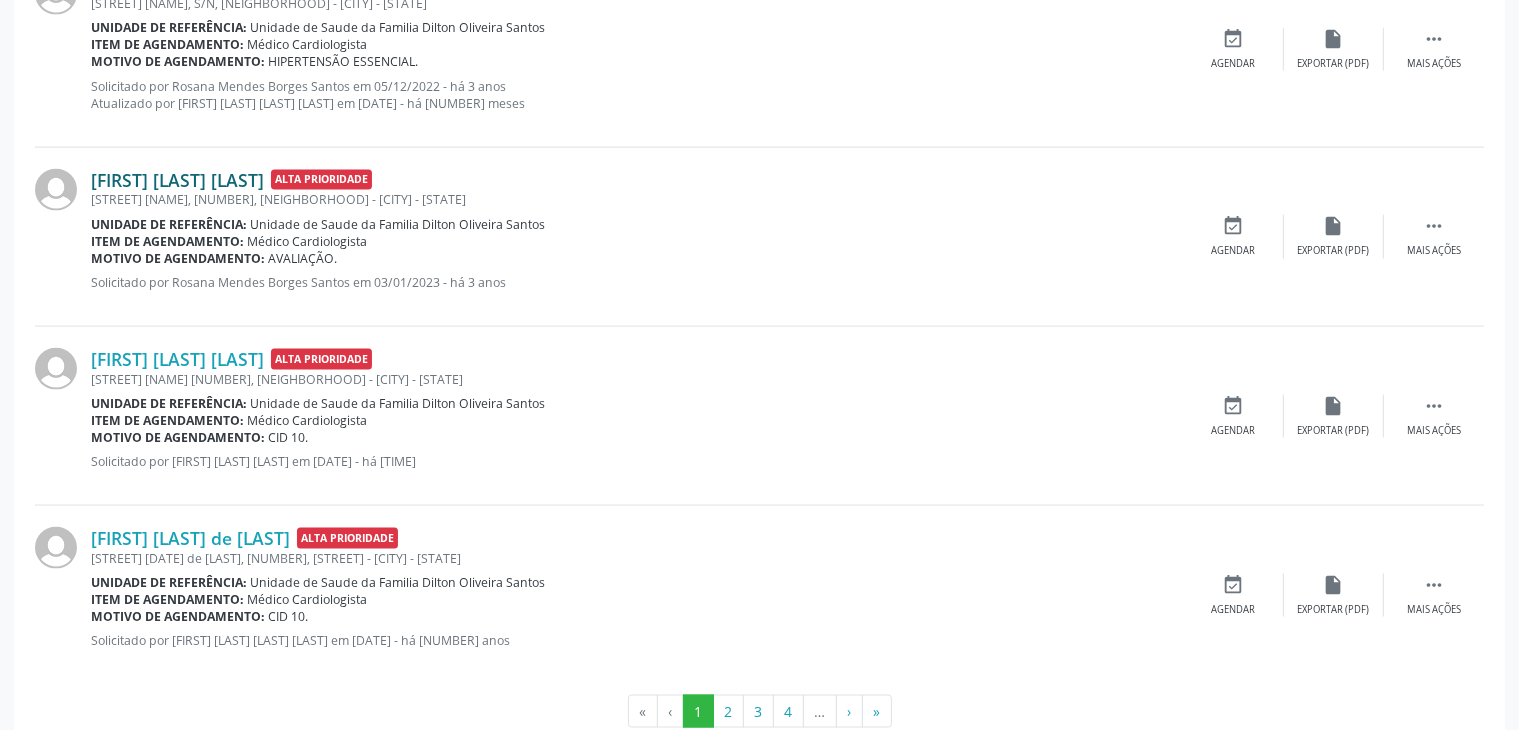 click on "[FIRST] [LAST] [LAST]" at bounding box center (177, 180) 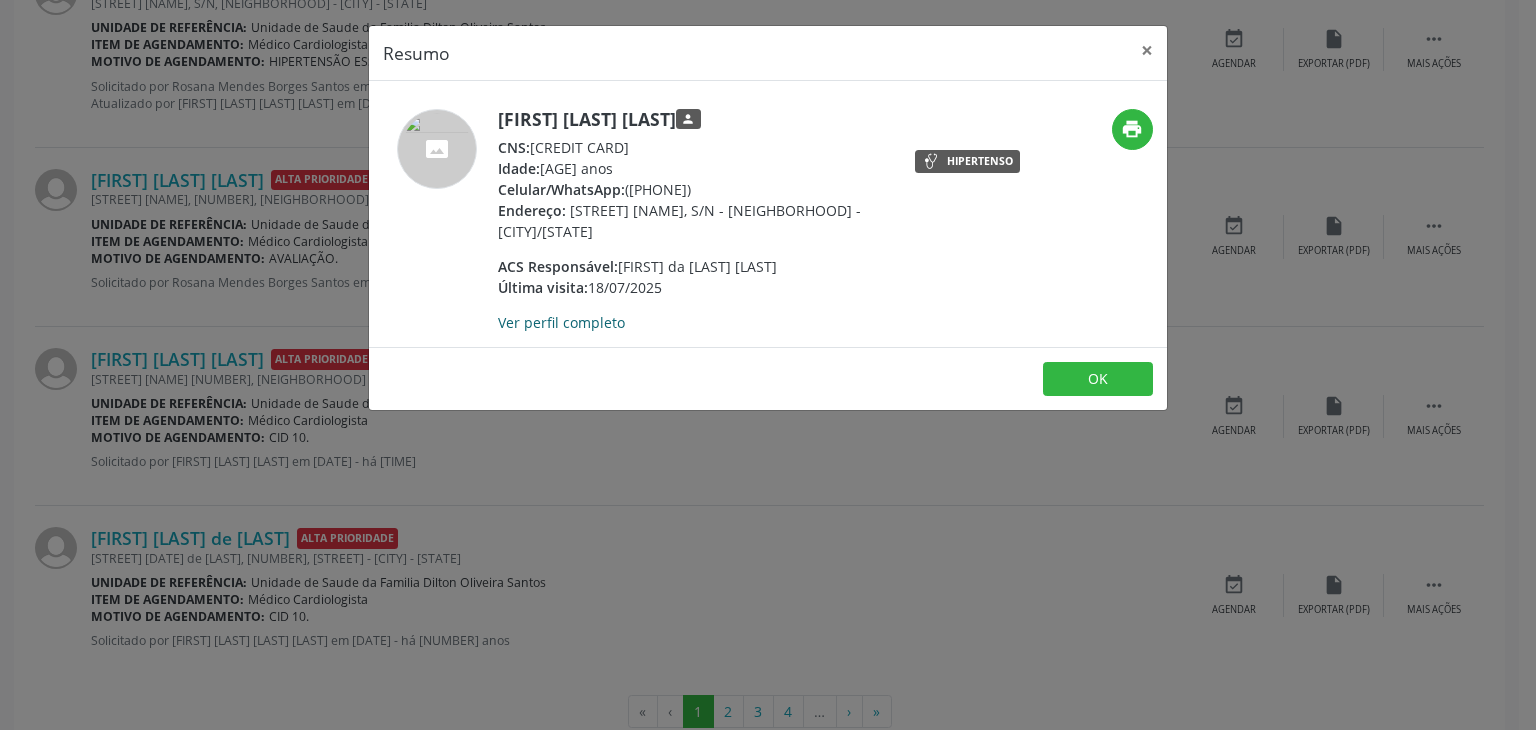 click on "Ver perfil completo" at bounding box center (561, 322) 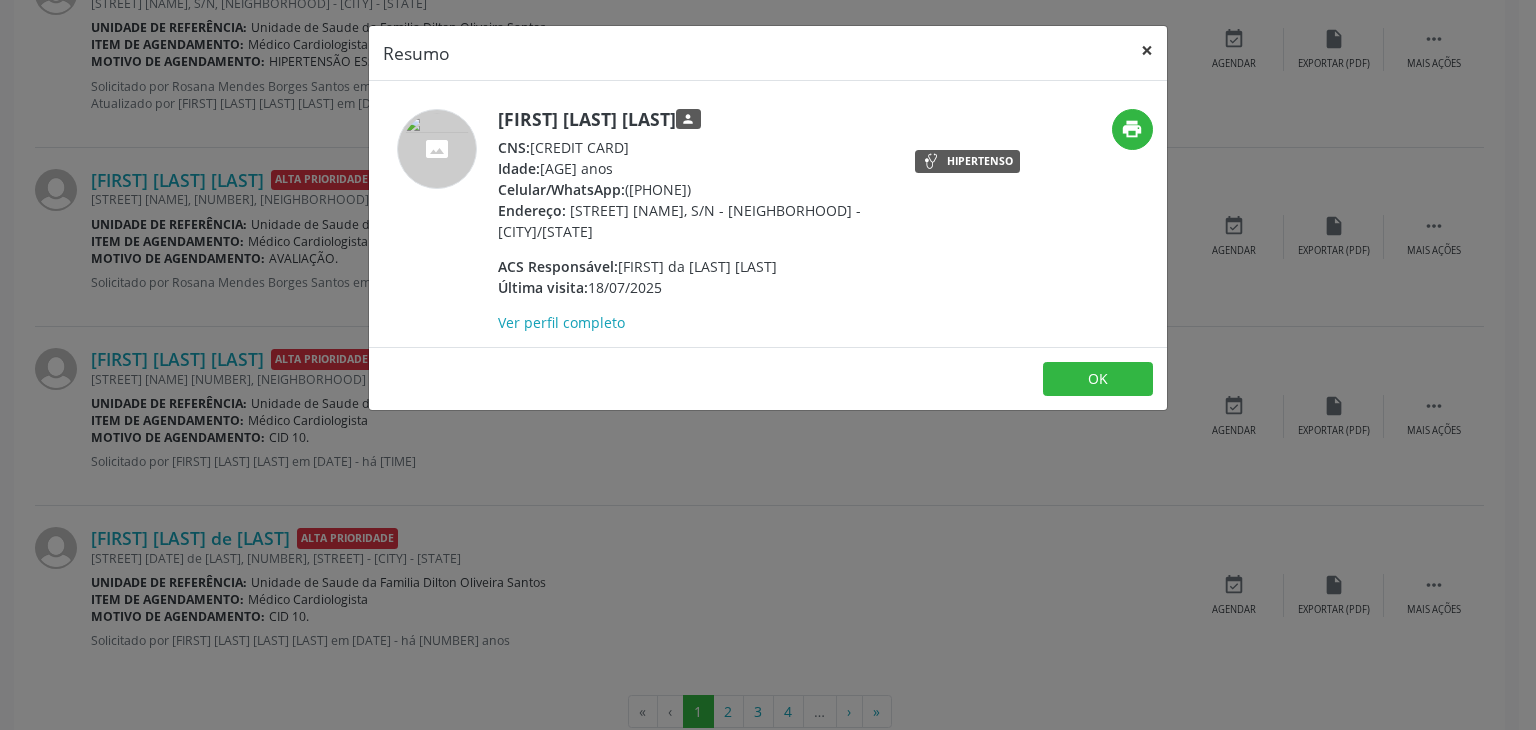 click on "×" at bounding box center (1147, 50) 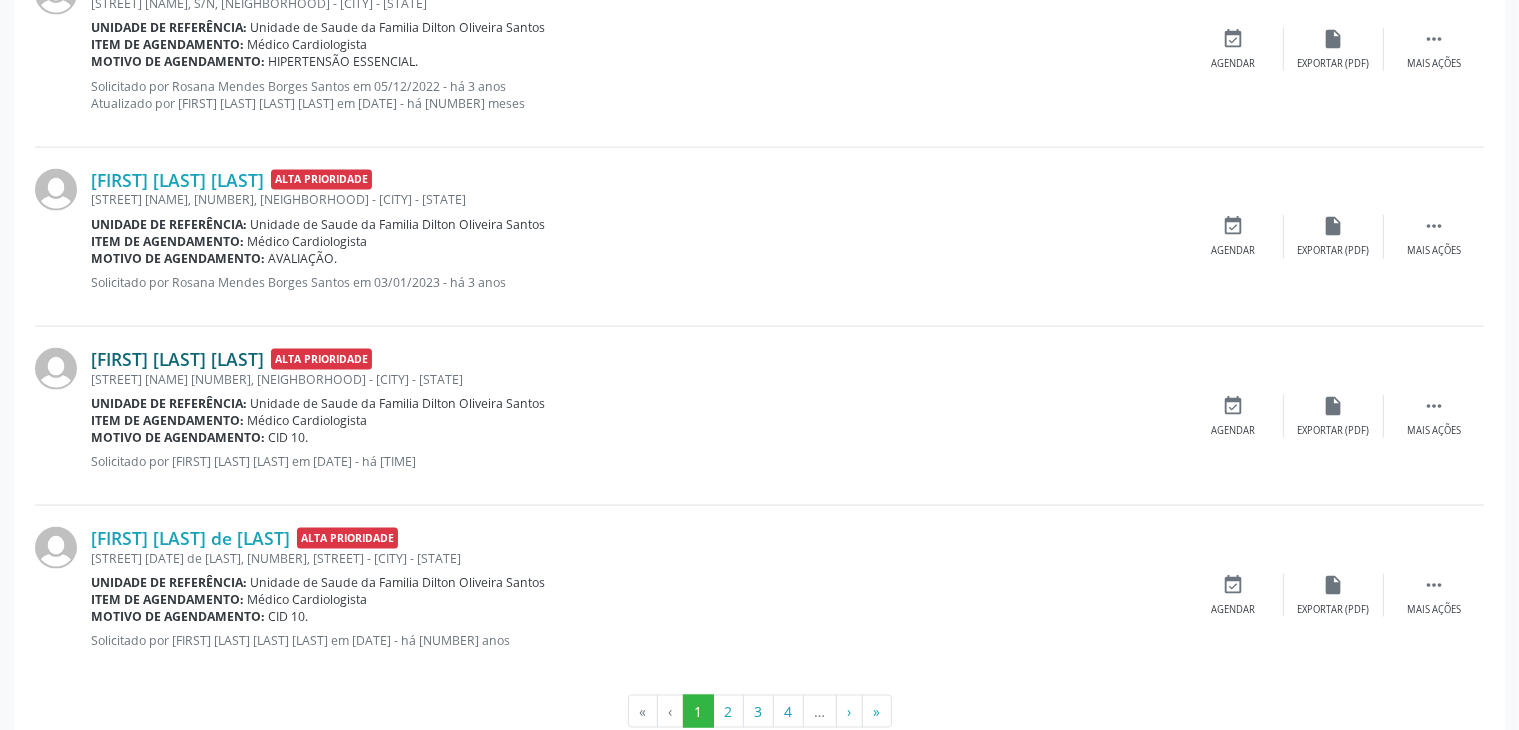 click on "[FIRST] [LAST] [LAST]" at bounding box center [177, 359] 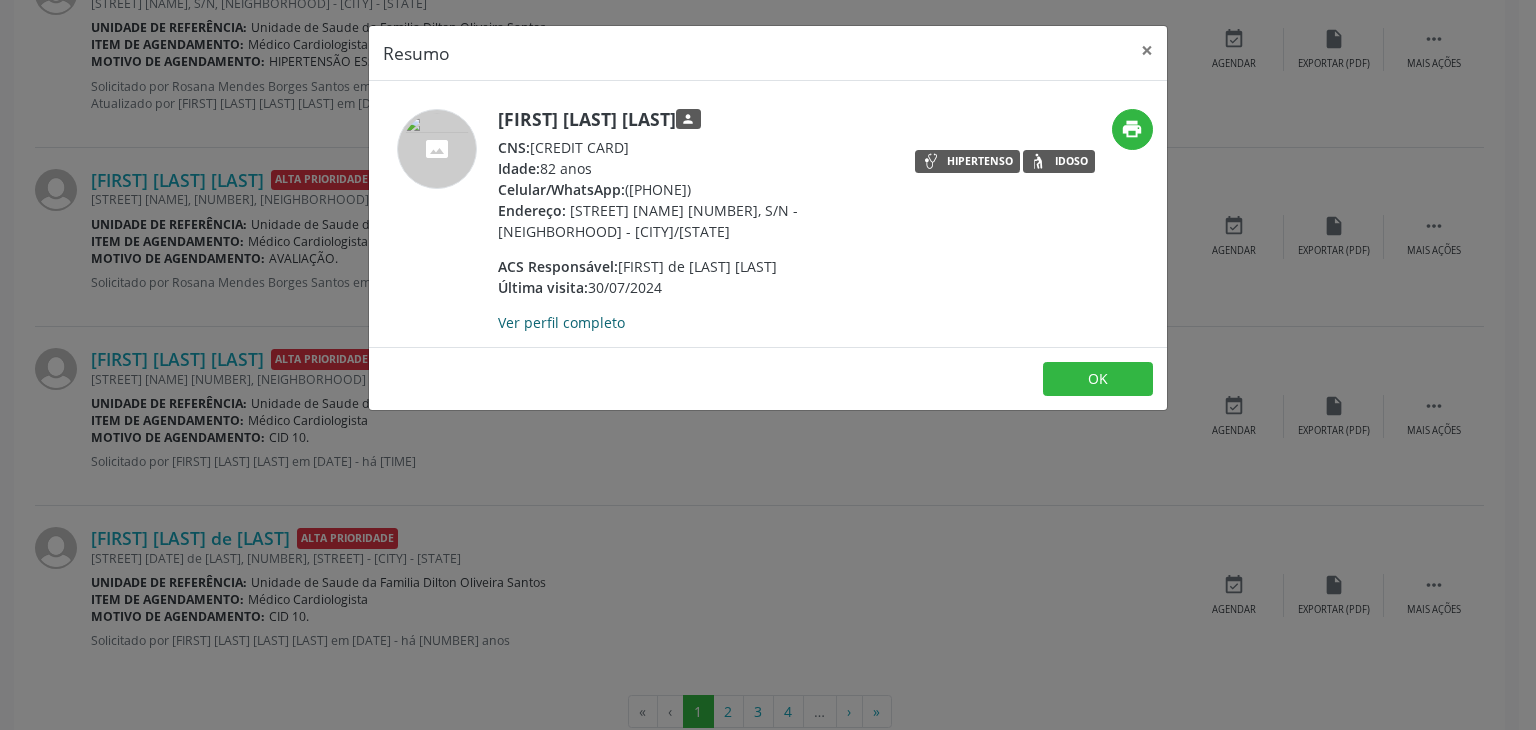 click on "Ver perfil completo" at bounding box center [561, 322] 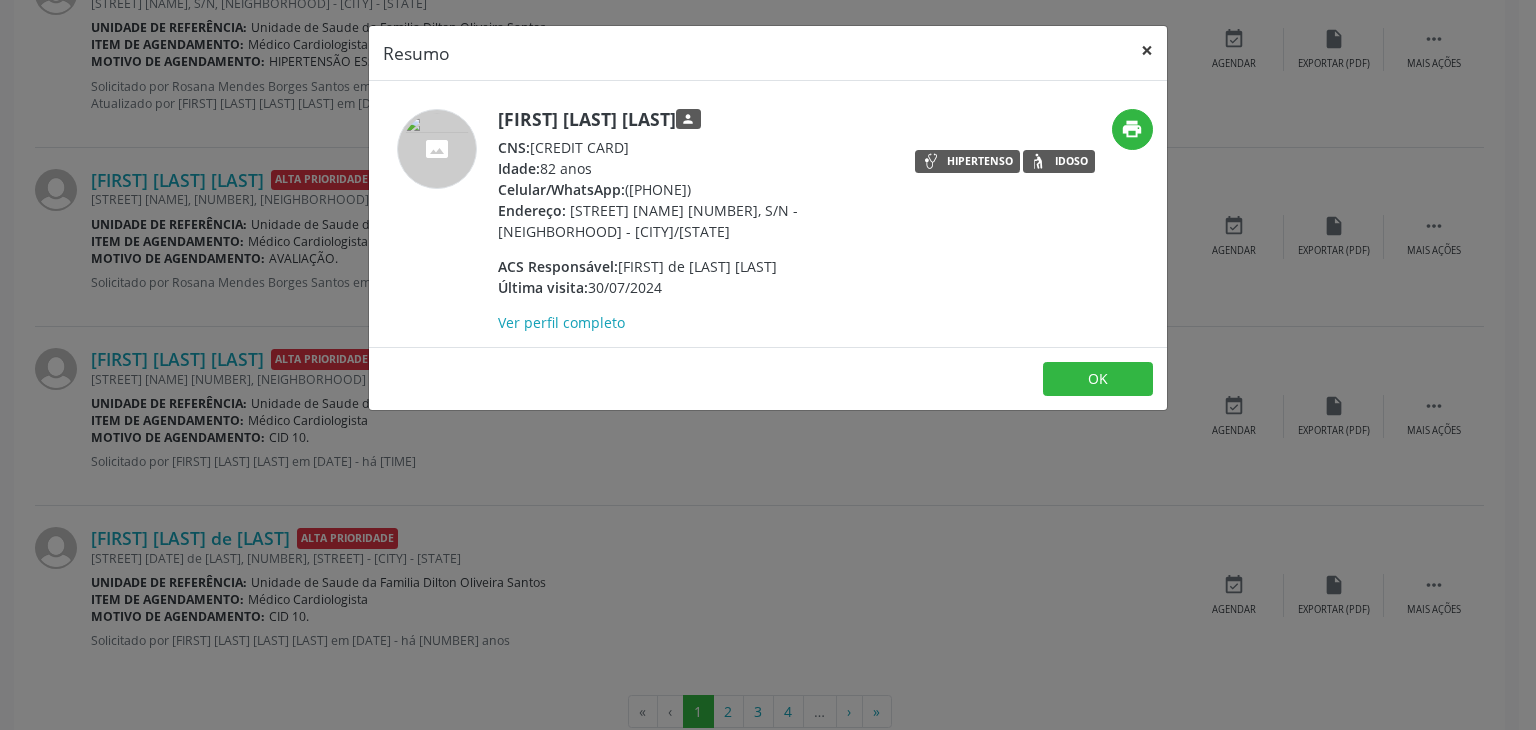 click on "×" at bounding box center [1147, 50] 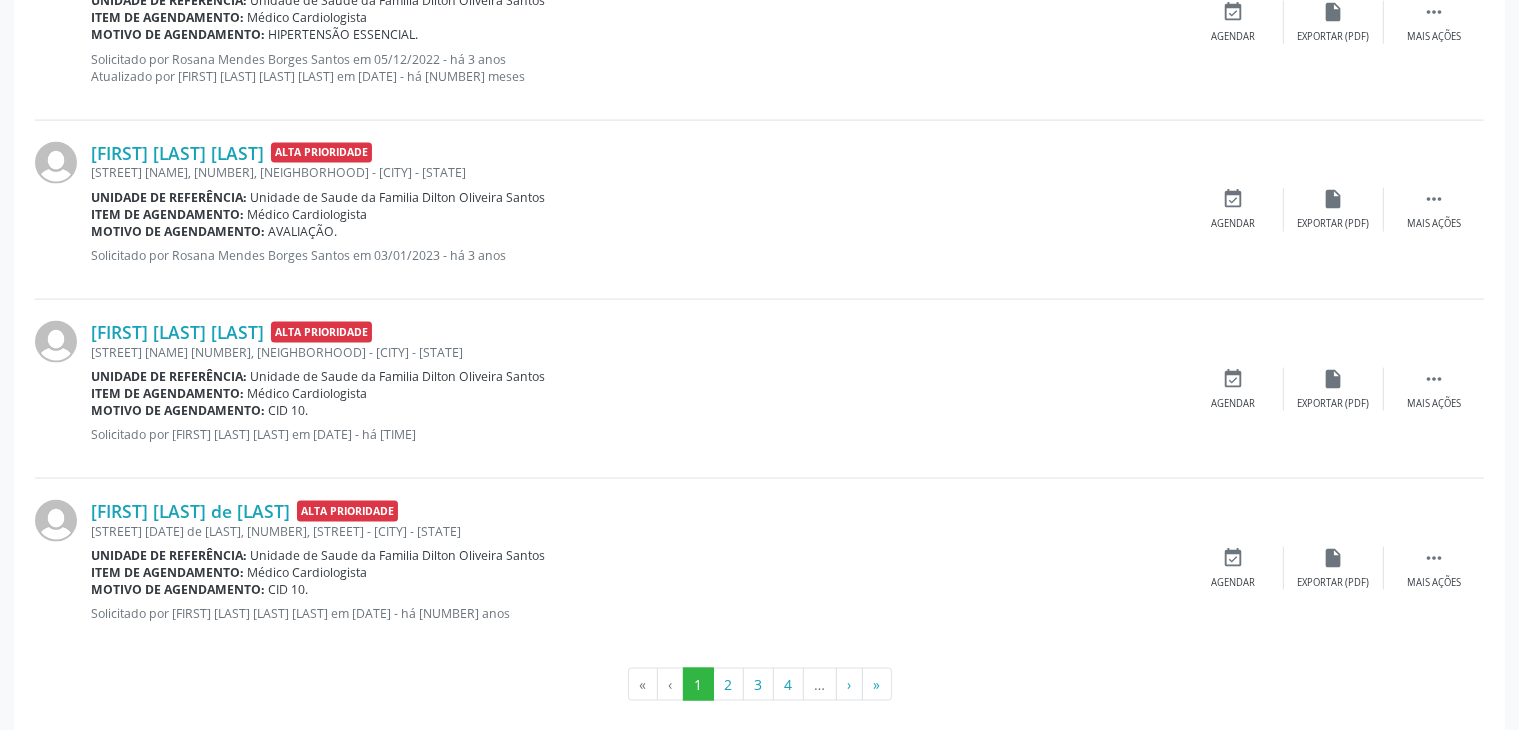 scroll, scrollTop: 2942, scrollLeft: 0, axis: vertical 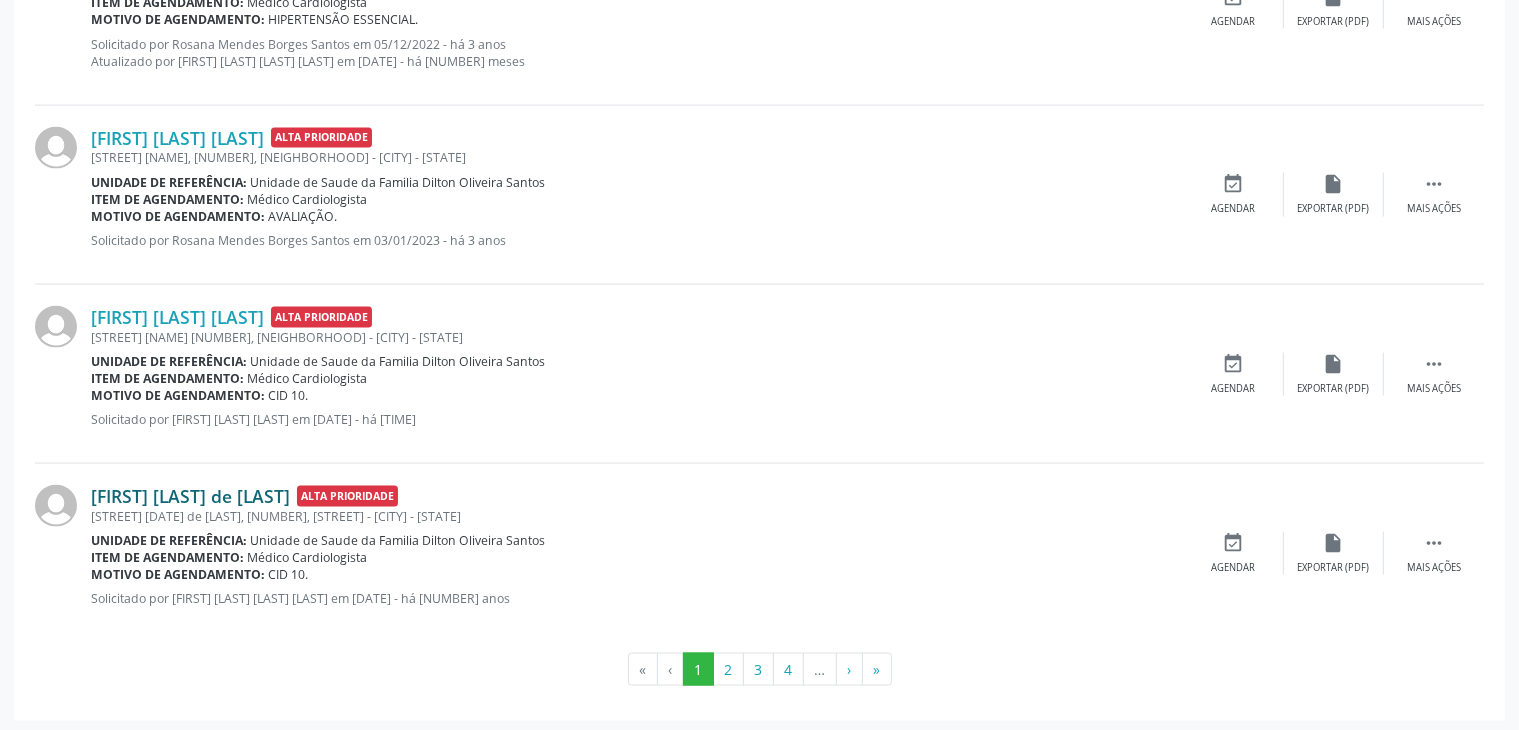 click on "[FIRST] [LAST] de [LAST]" at bounding box center [190, 496] 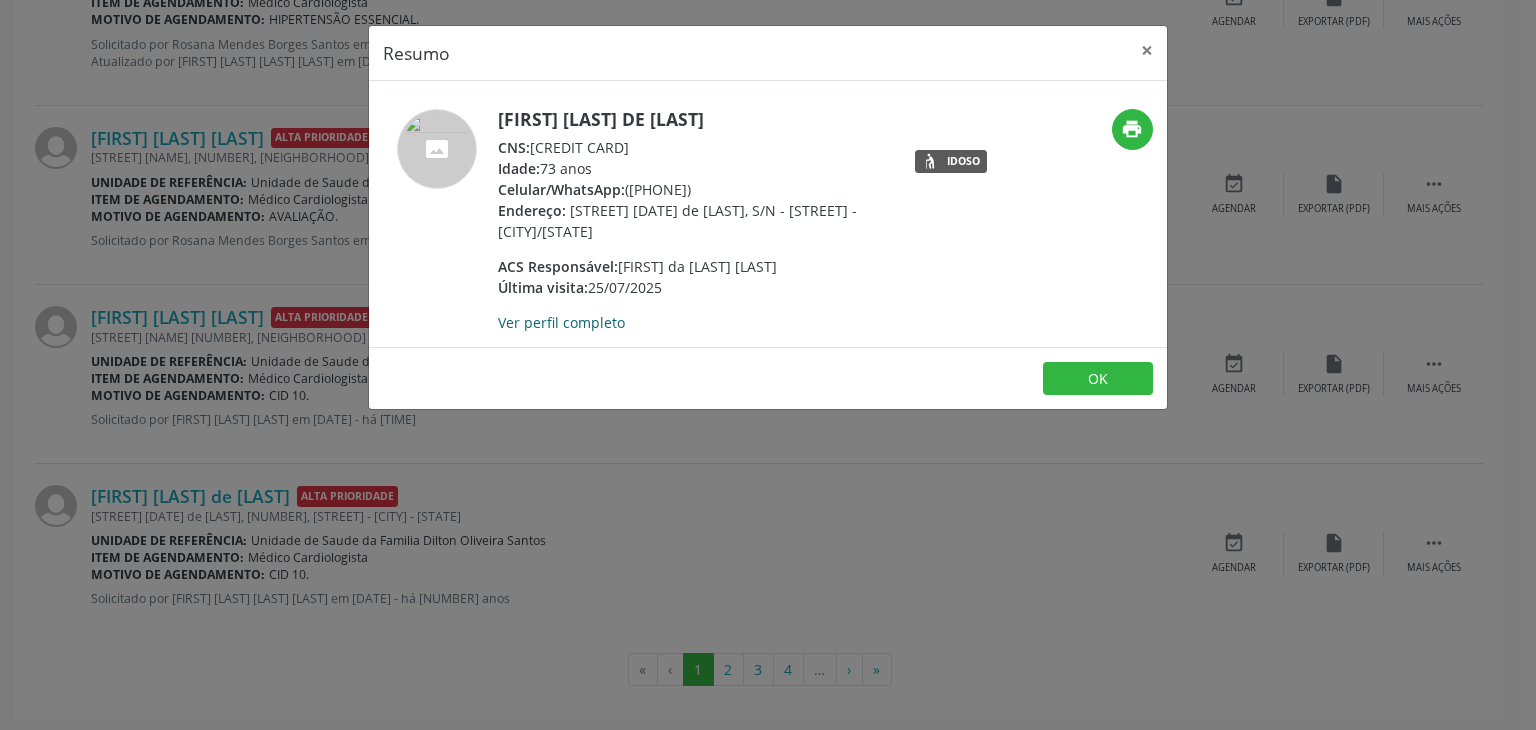 click on "Ver perfil completo" at bounding box center [561, 322] 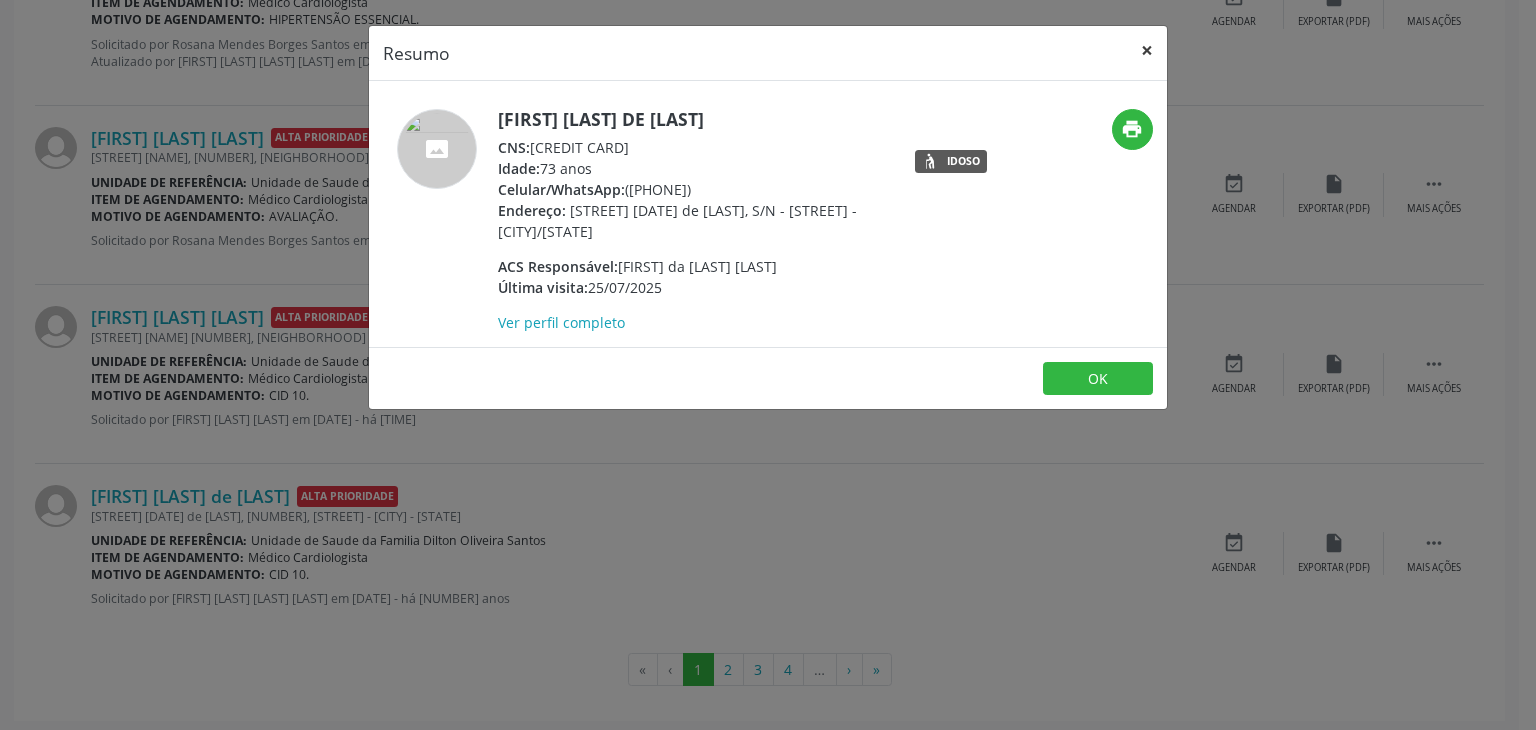 click on "×" at bounding box center (1147, 50) 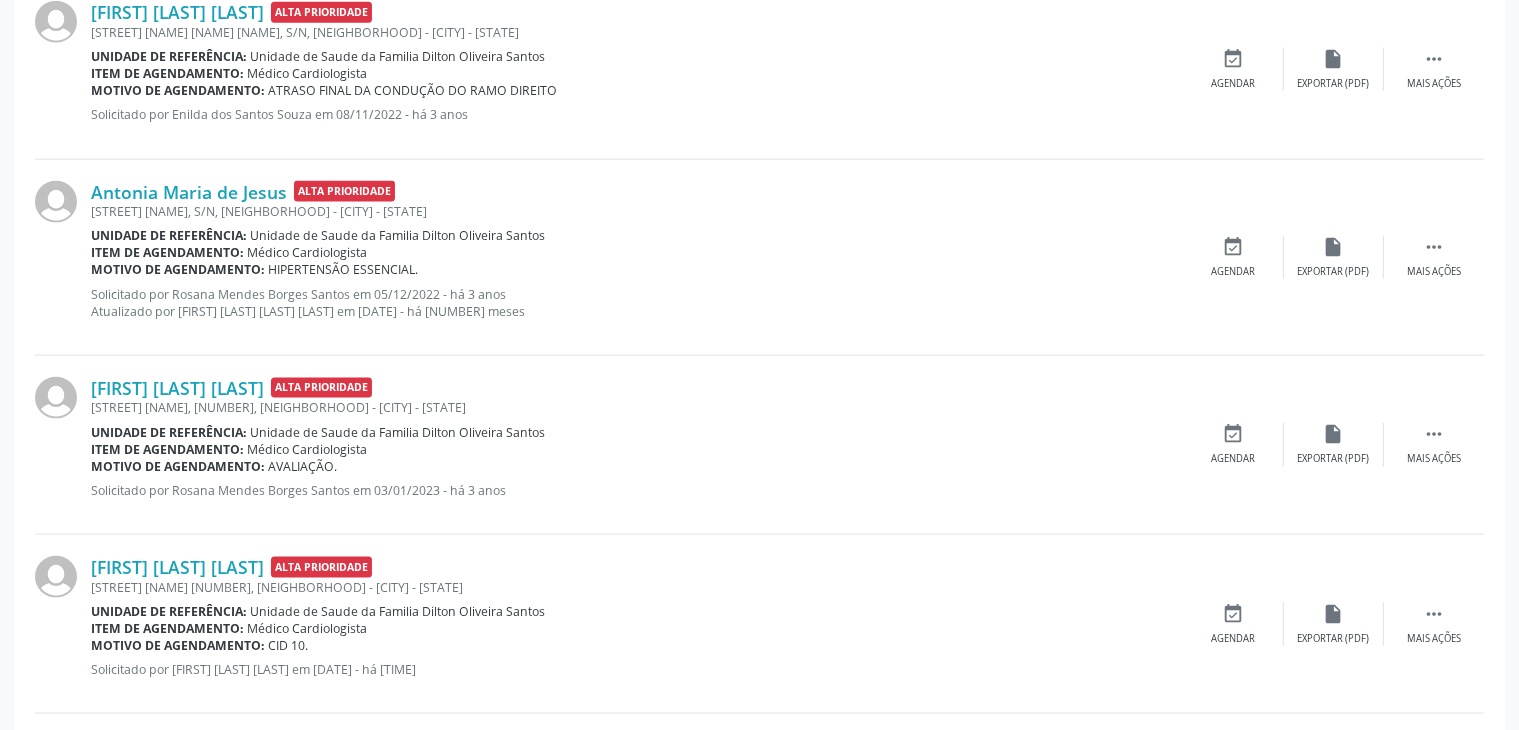 scroll, scrollTop: 2342, scrollLeft: 0, axis: vertical 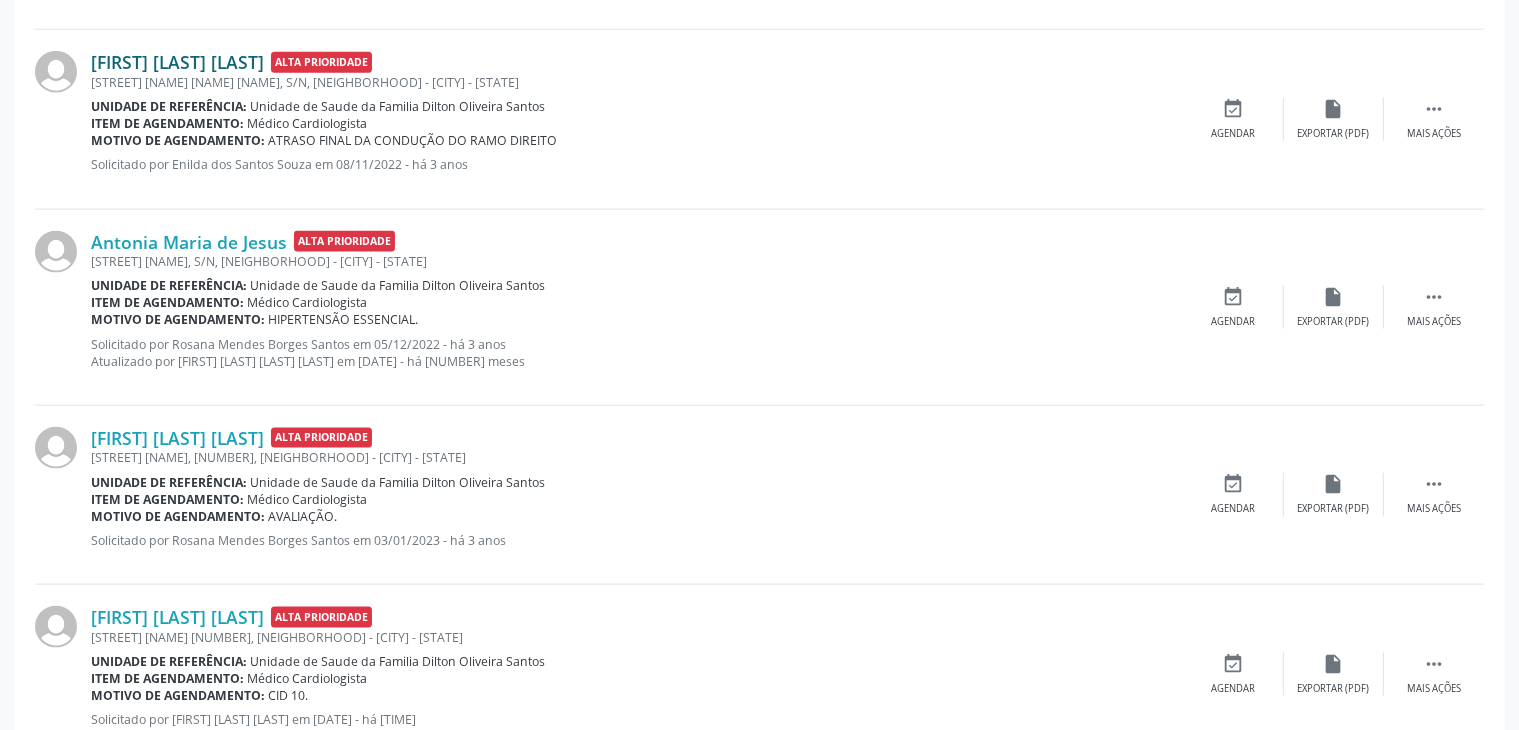 click on "[FIRST] [LAST] [LAST]" at bounding box center (177, 62) 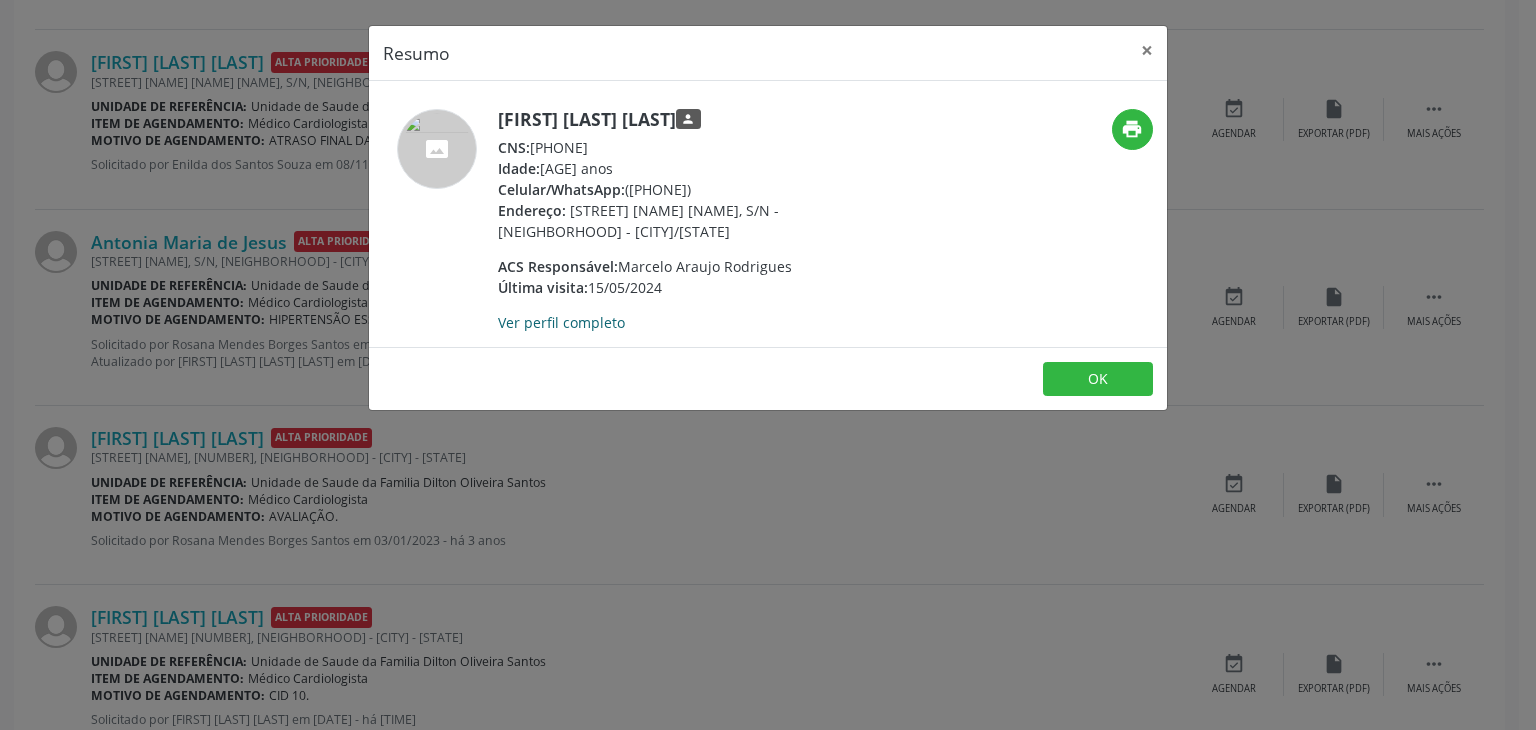 click on "Ver perfil completo" at bounding box center [561, 322] 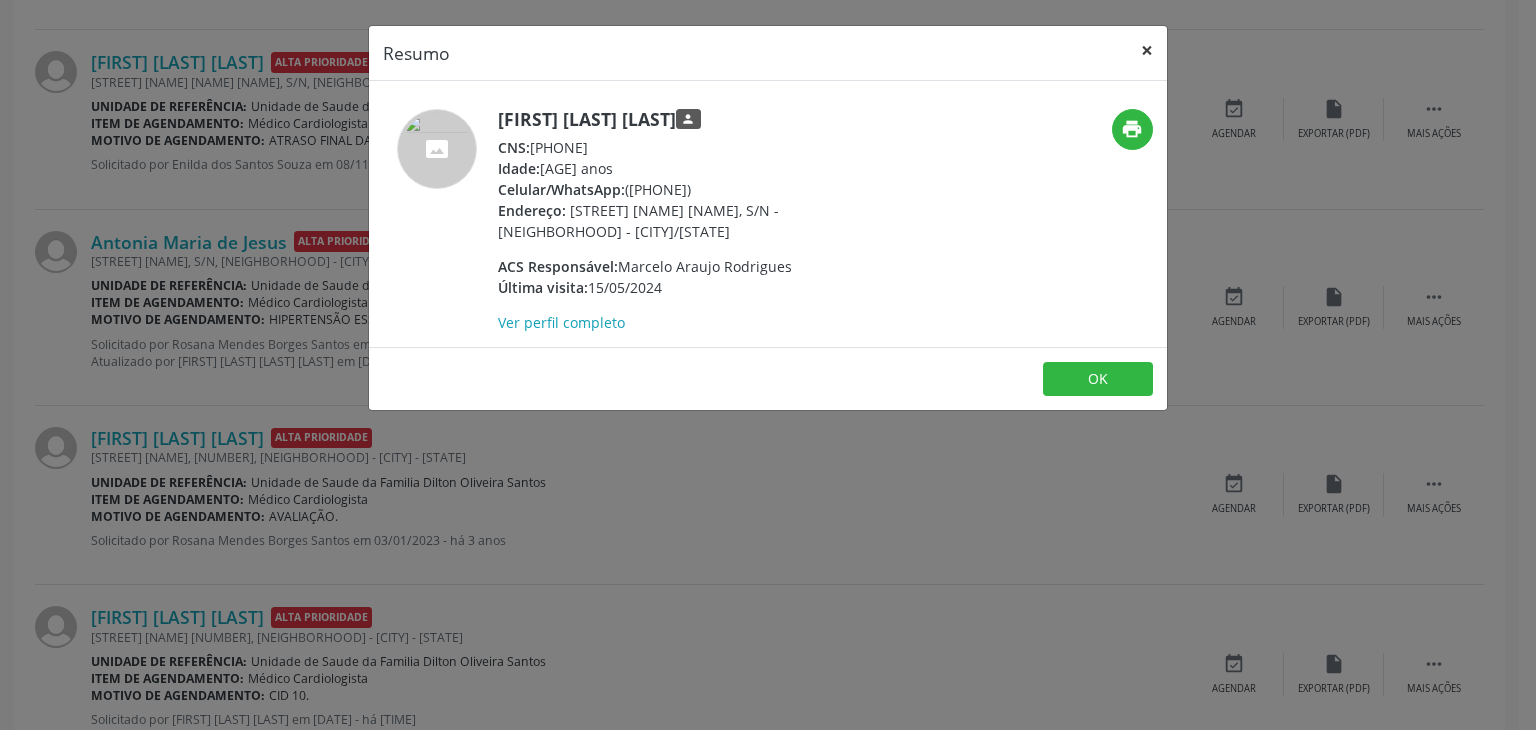 drag, startPoint x: 1153, startPoint y: 53, endPoint x: 515, endPoint y: 117, distance: 641.202 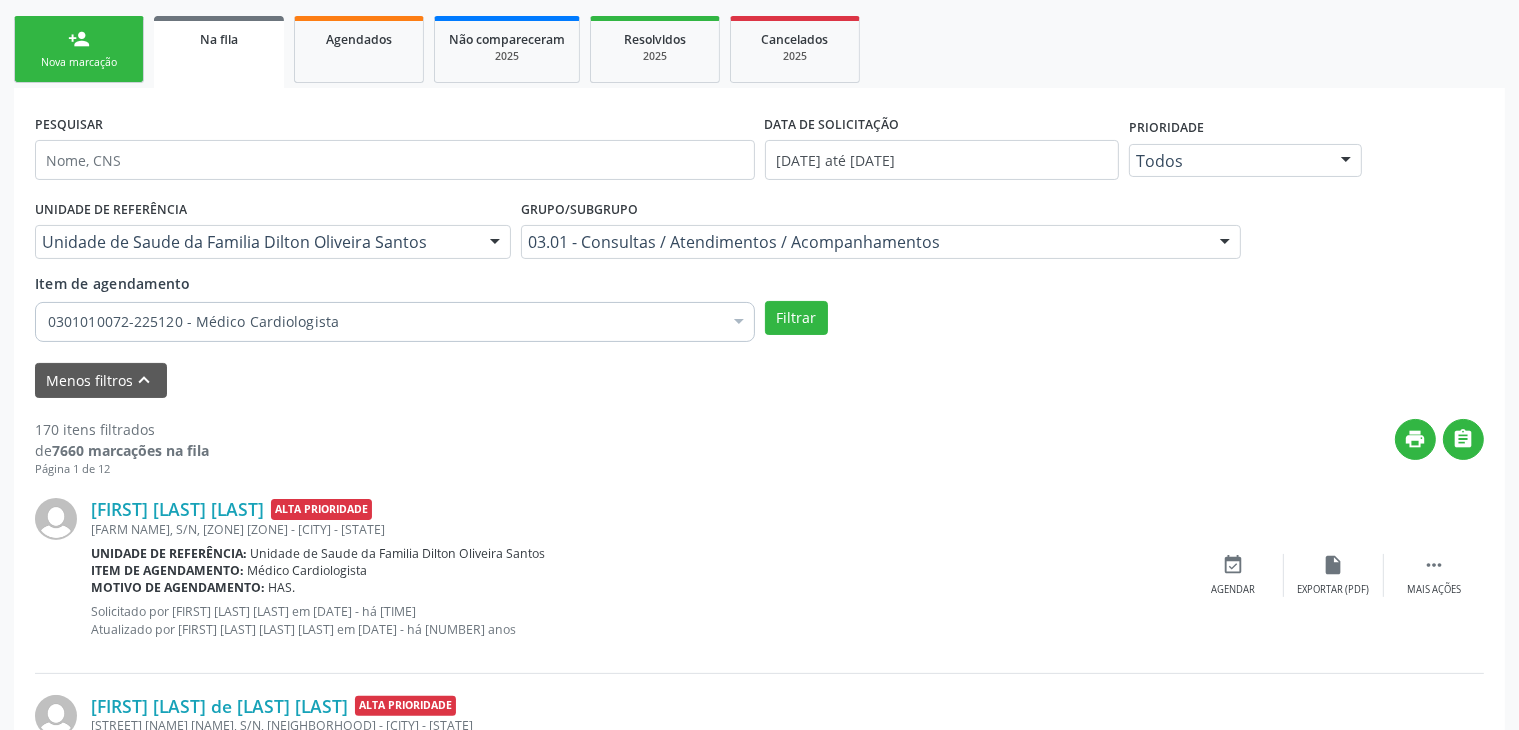 scroll, scrollTop: 342, scrollLeft: 0, axis: vertical 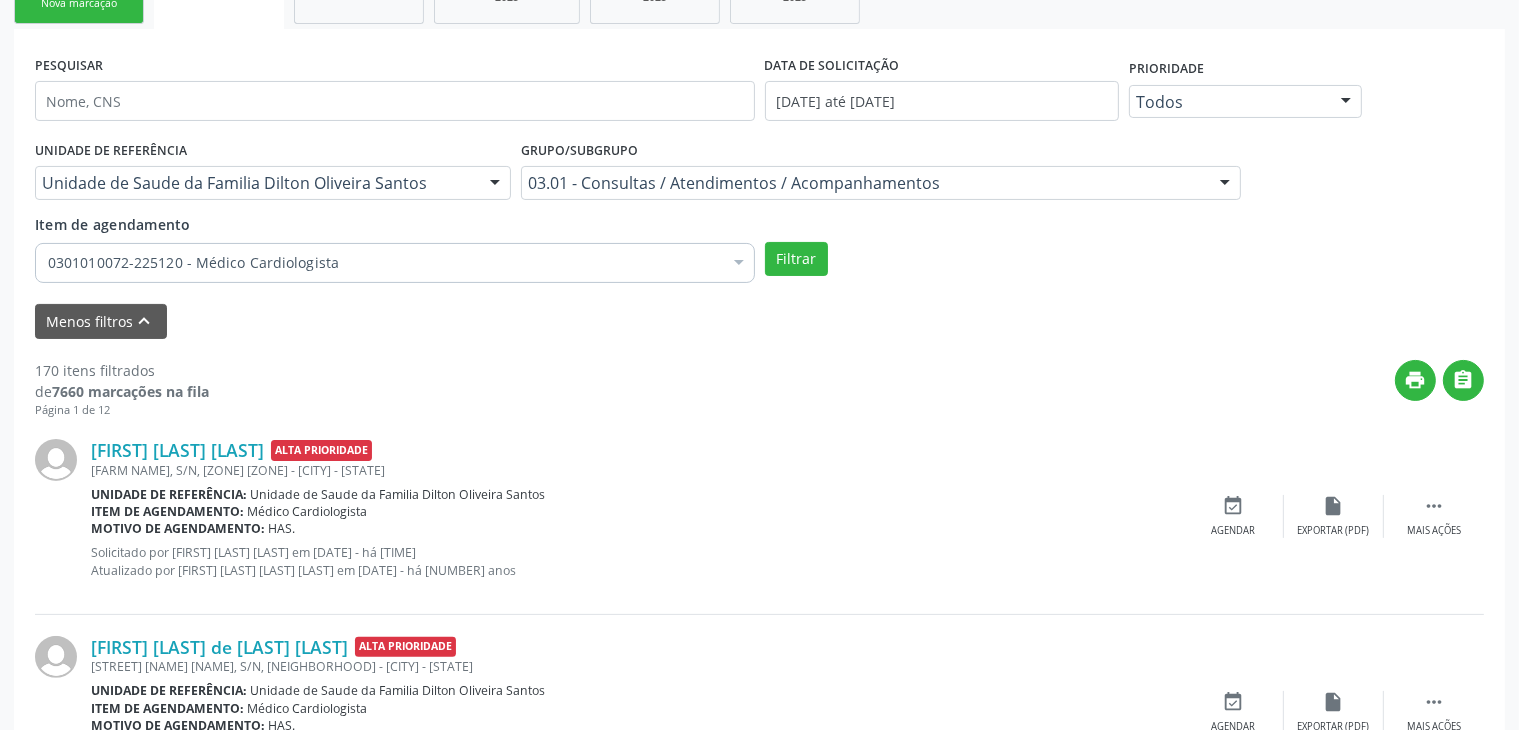 click at bounding box center (739, 265) 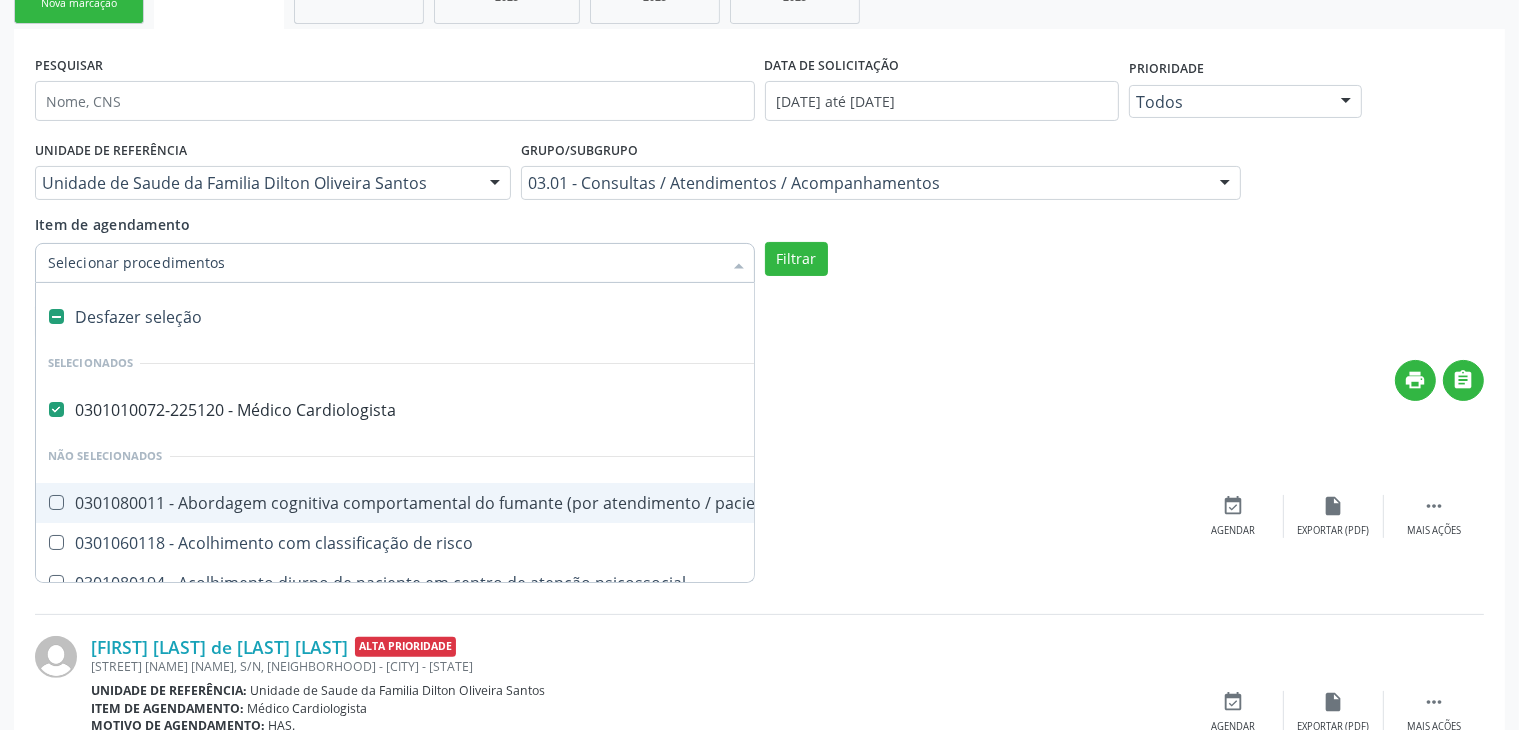 click on "Desfazer seleção" at bounding box center [1092, 317] 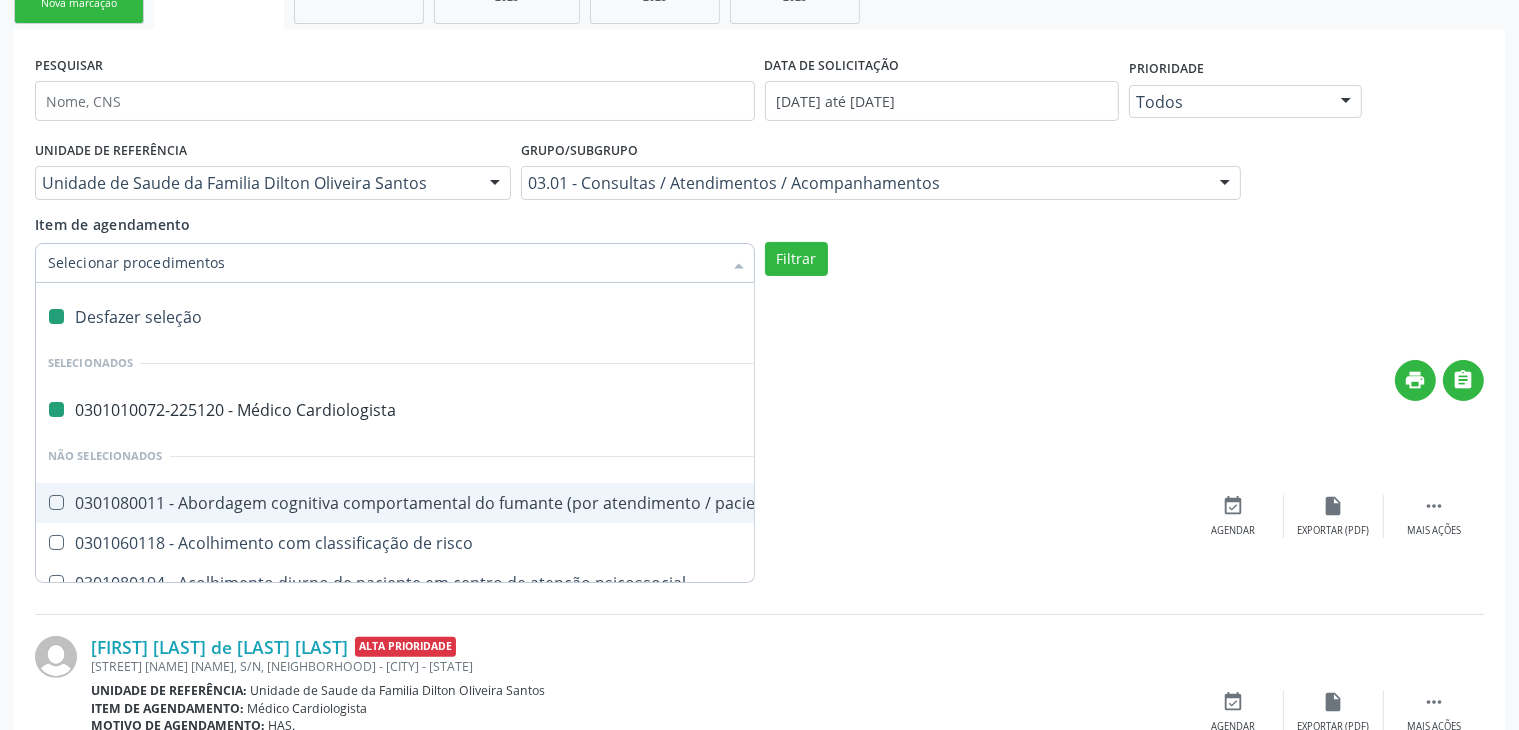 checkbox on "false" 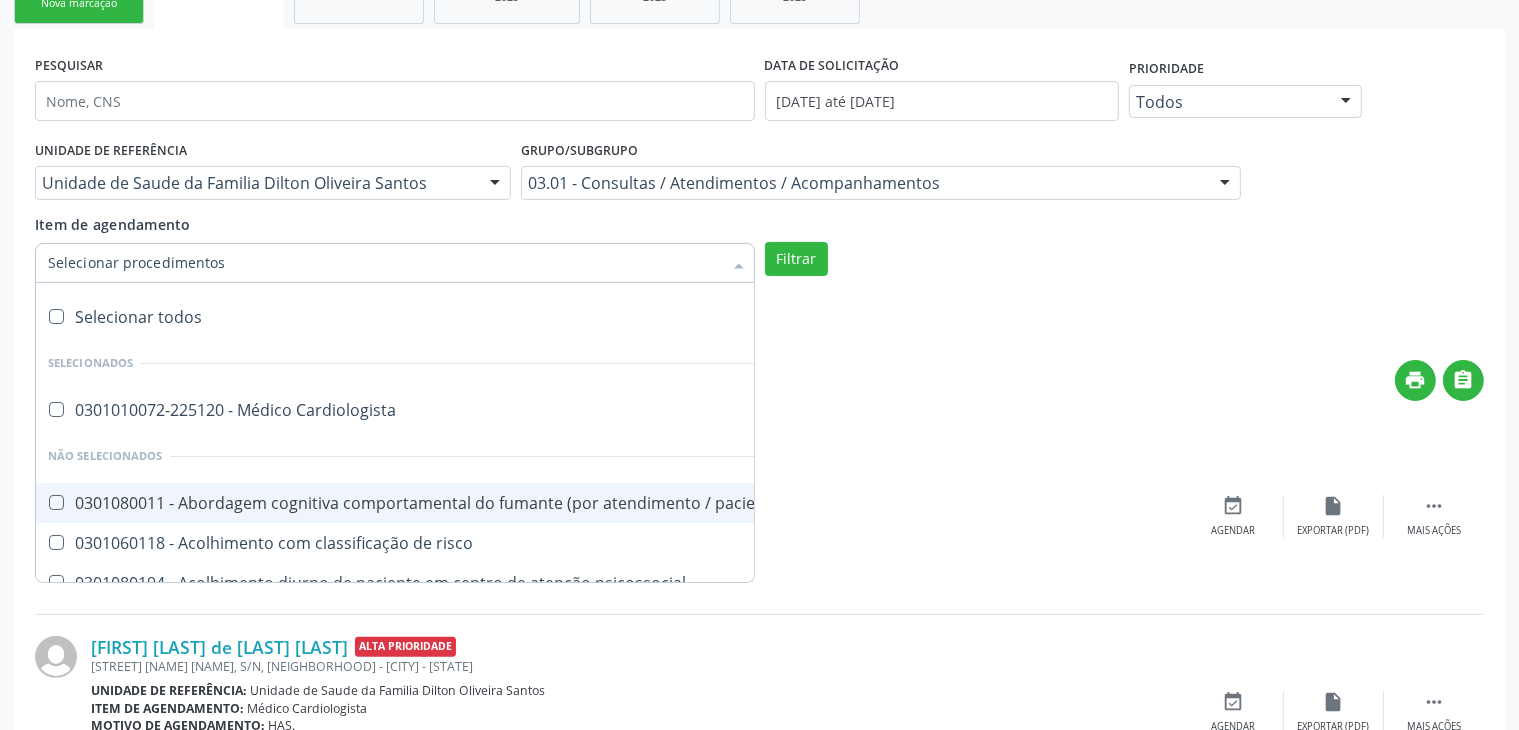 click on "Item de agendamento" at bounding box center [385, 263] 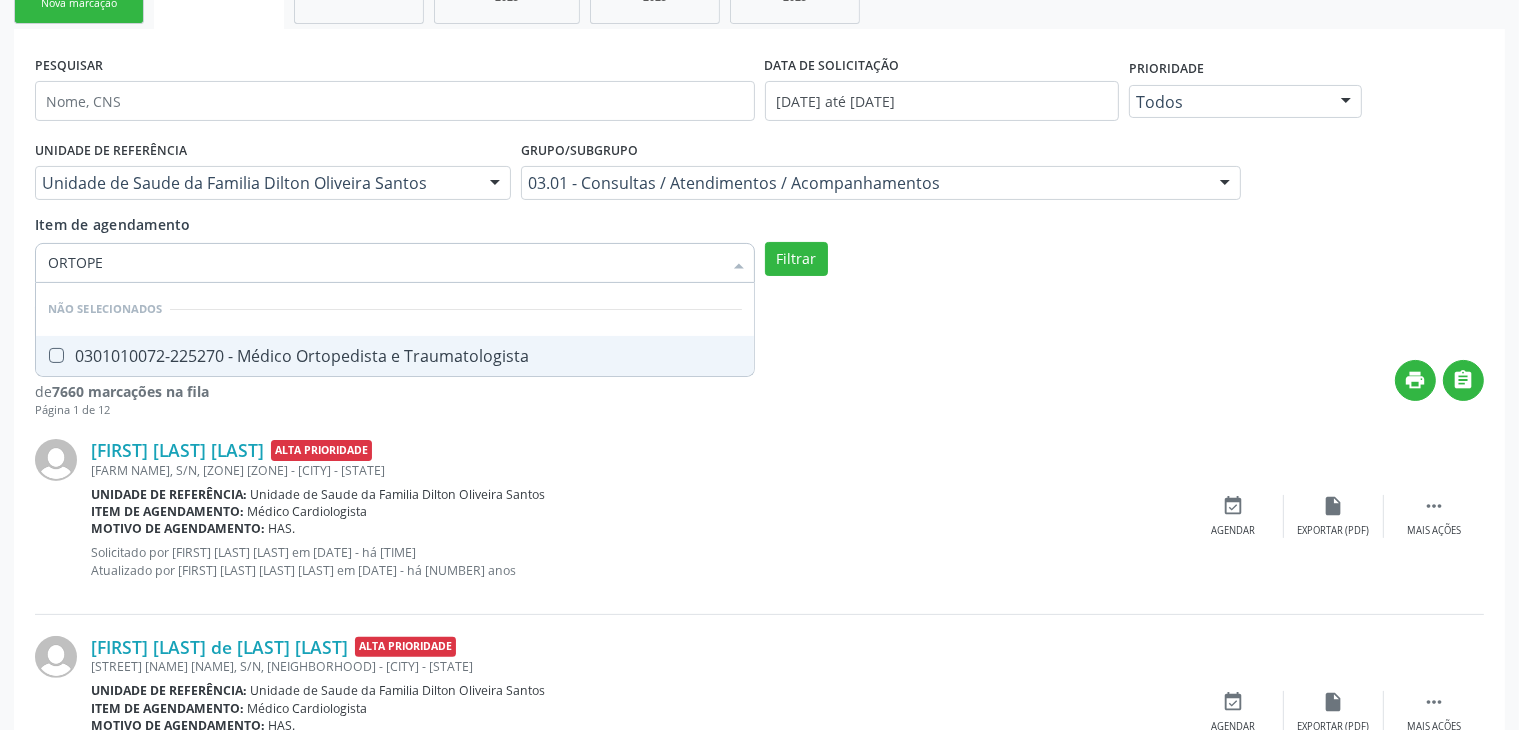 type on "ORTOPED" 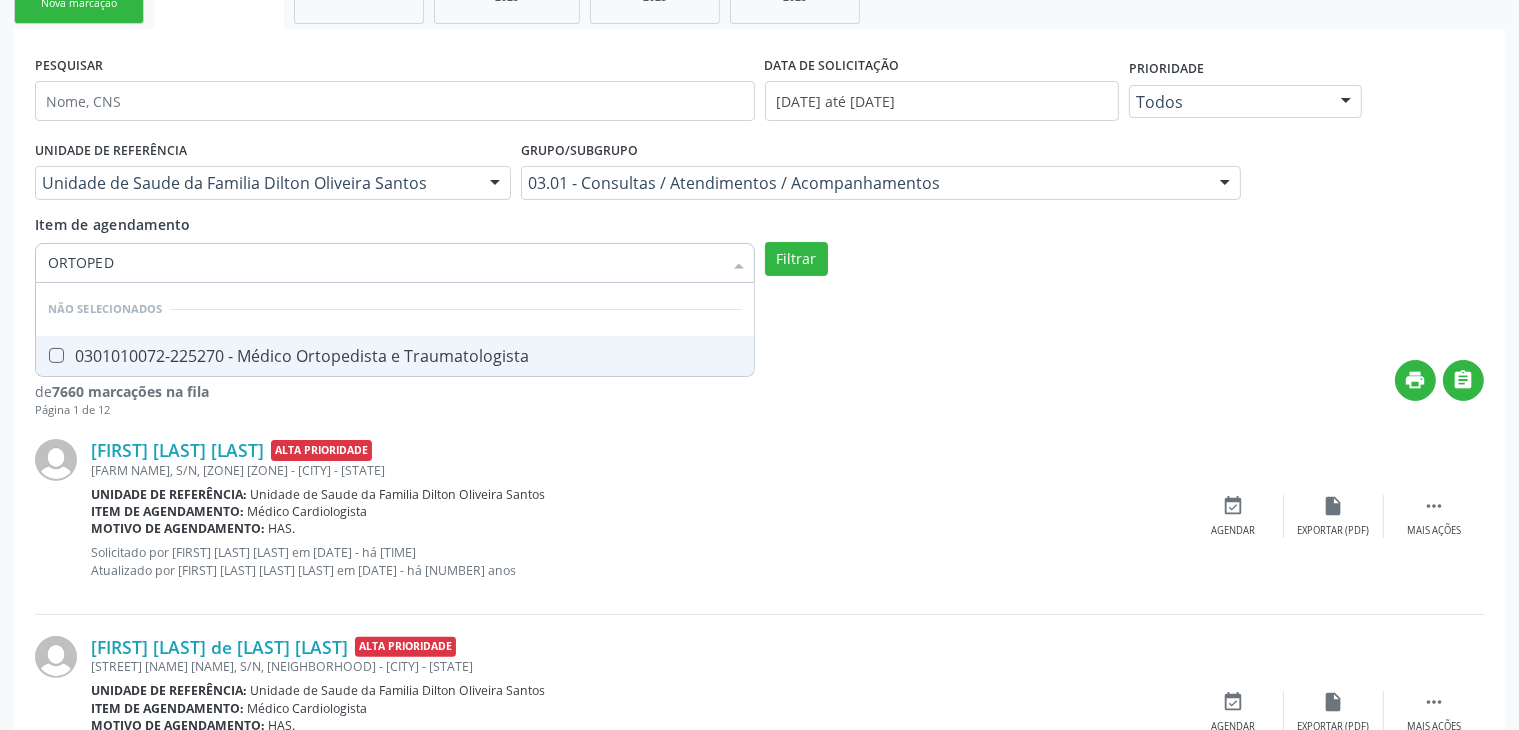 click on "0301010072-225270 - Médico Ortopedista e Traumatologista" at bounding box center [395, 356] 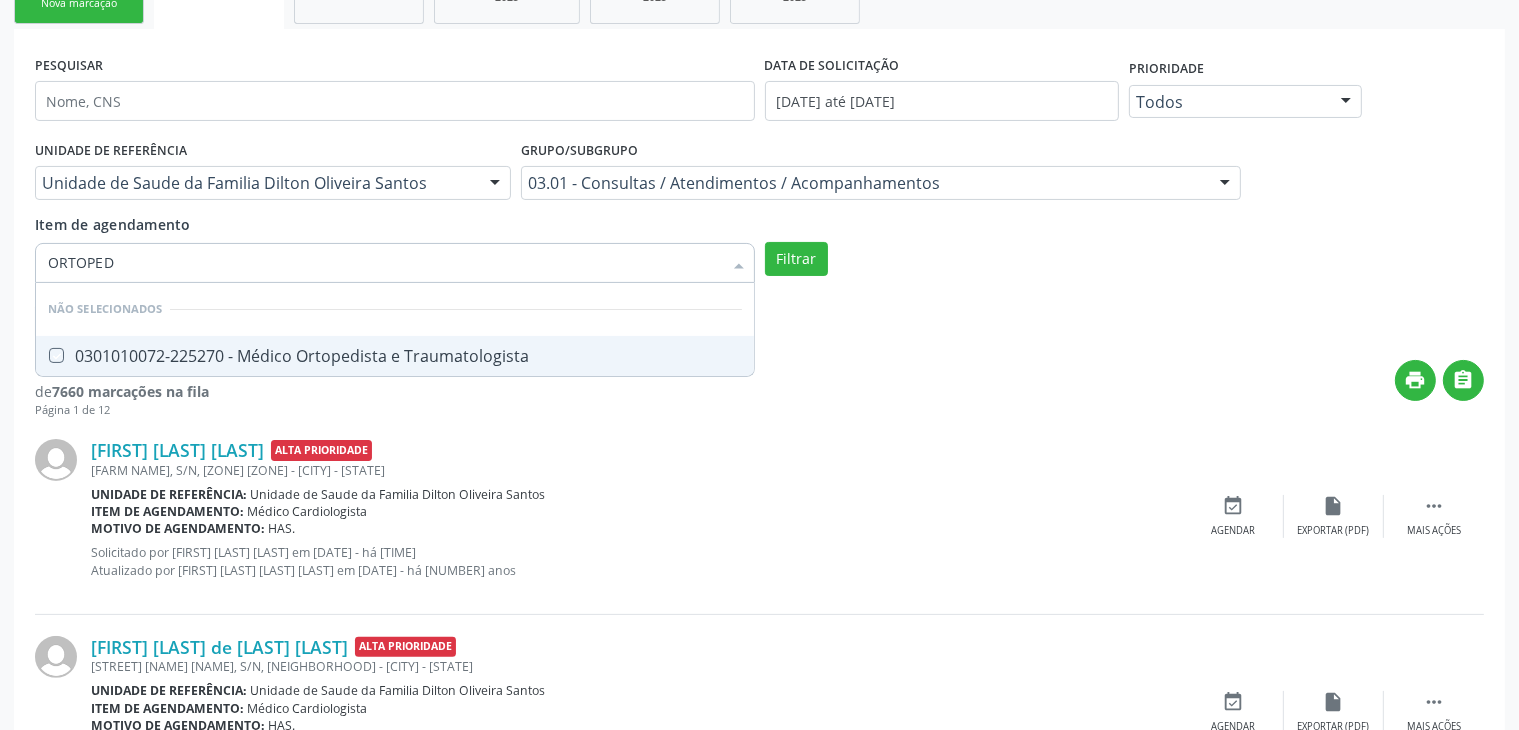 checkbox on "true" 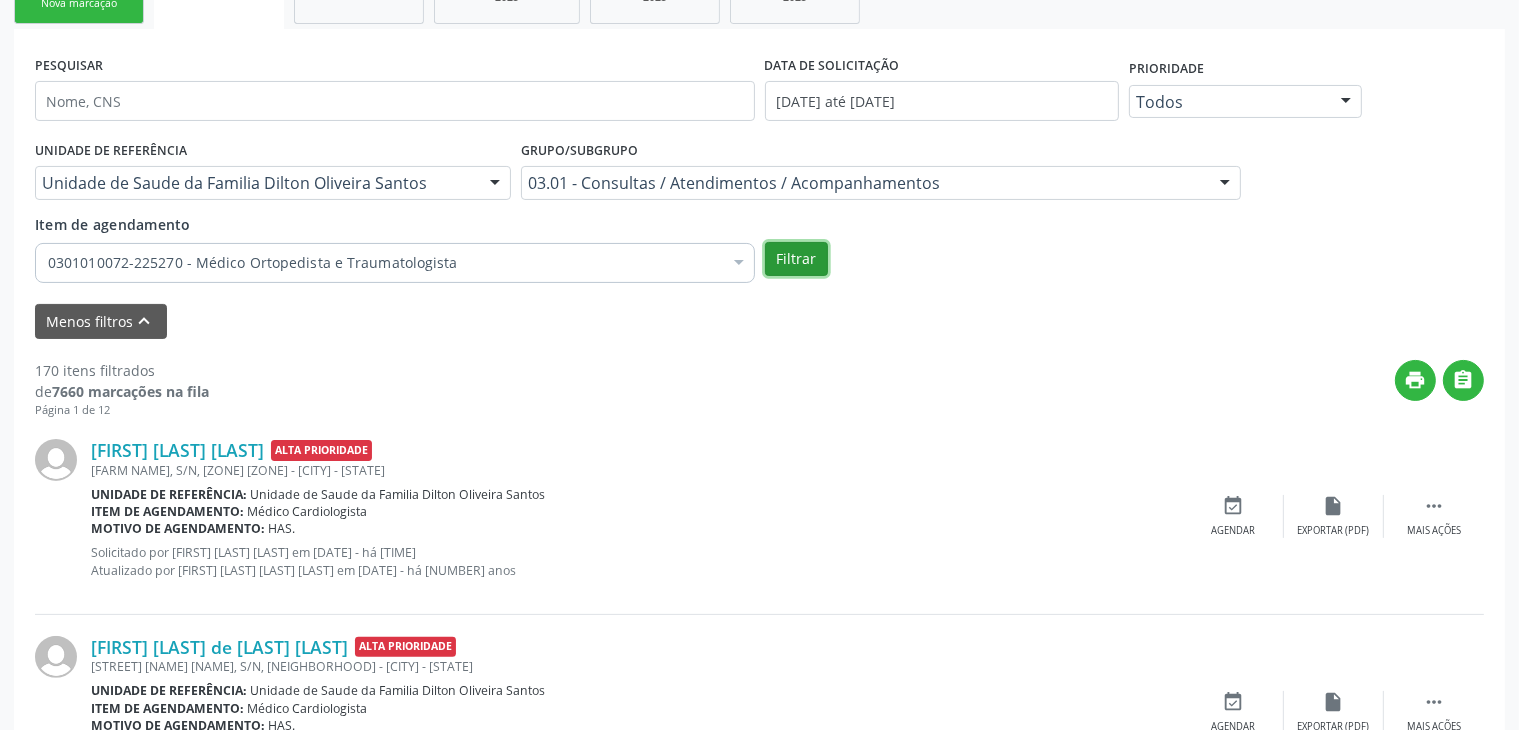 click on "Filtrar" at bounding box center [796, 259] 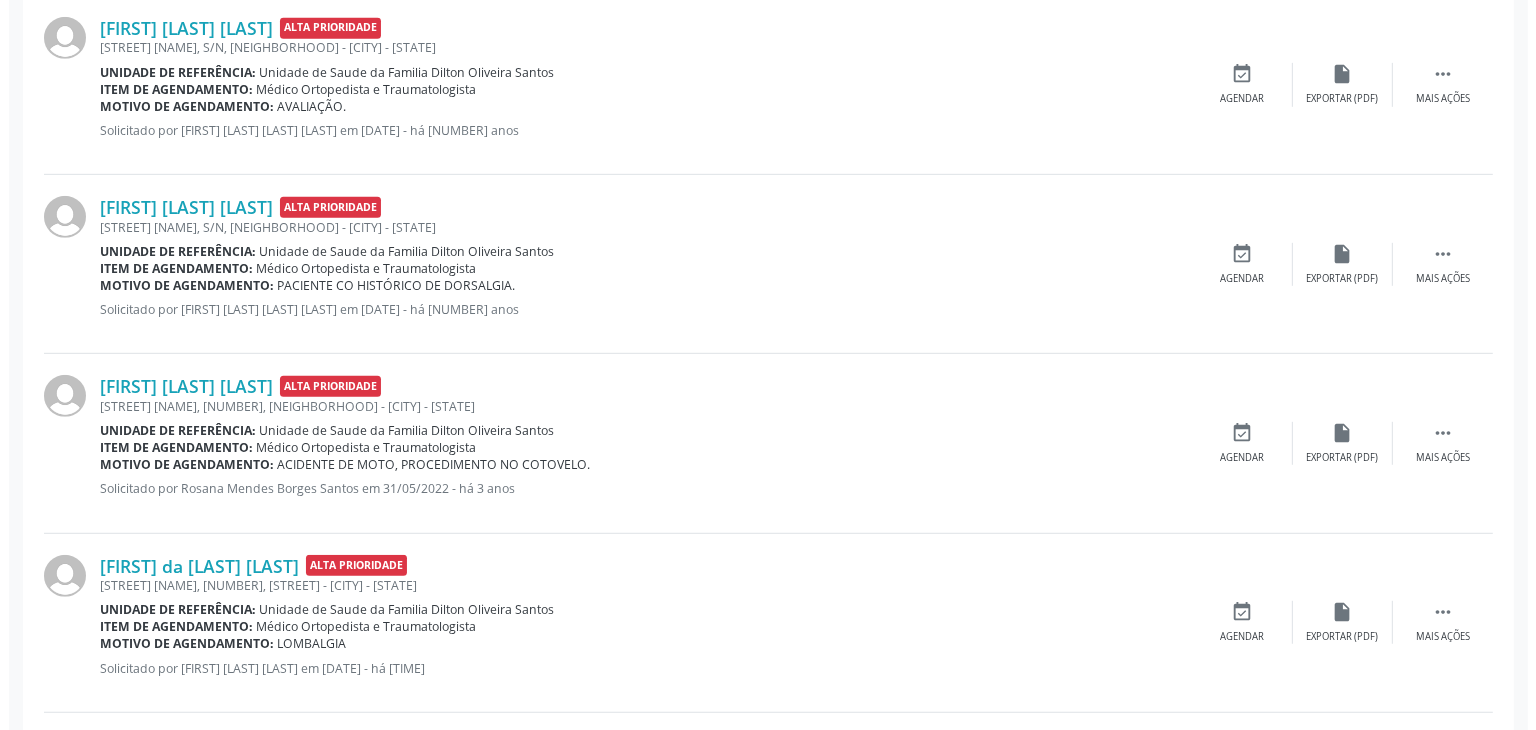 scroll, scrollTop: 1142, scrollLeft: 0, axis: vertical 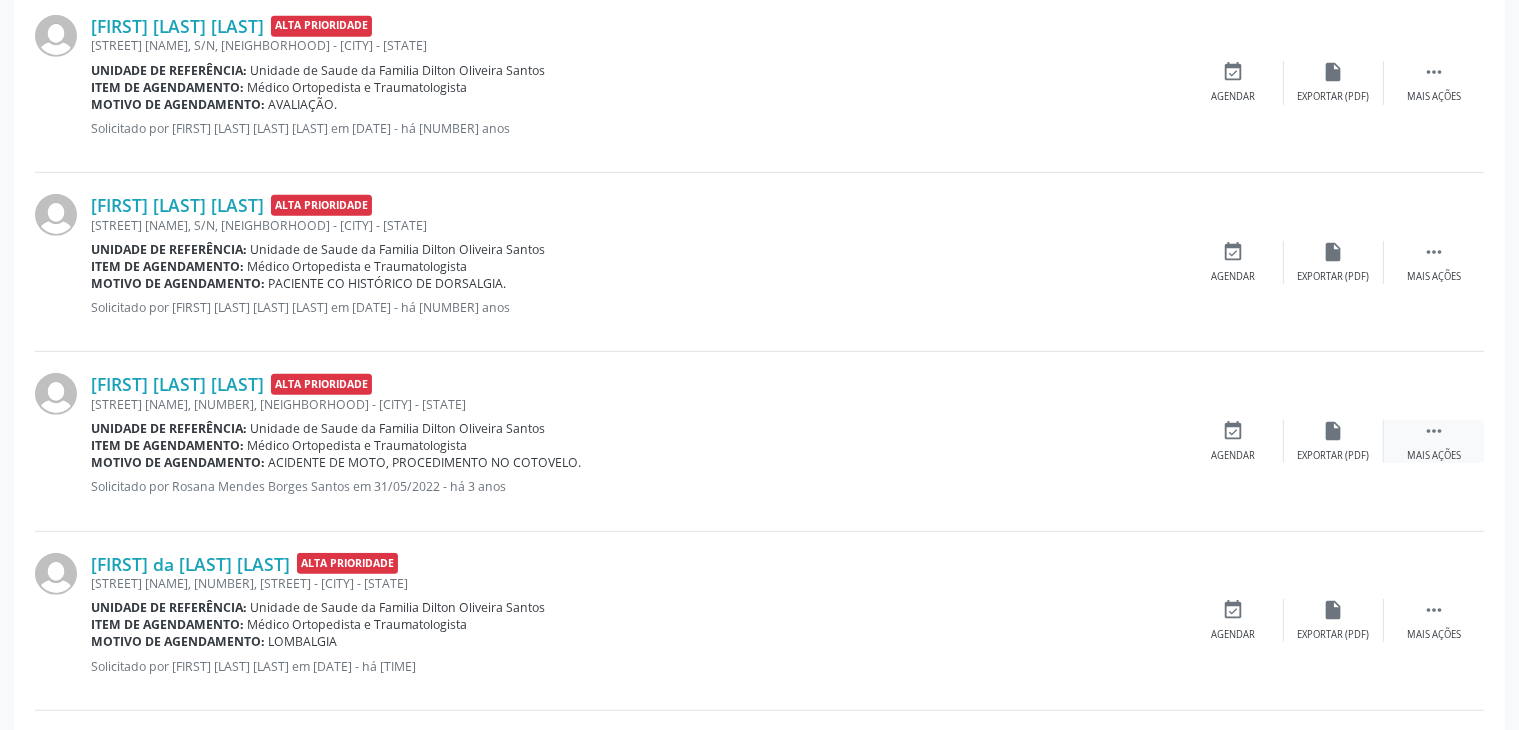 click on "" at bounding box center (1434, 431) 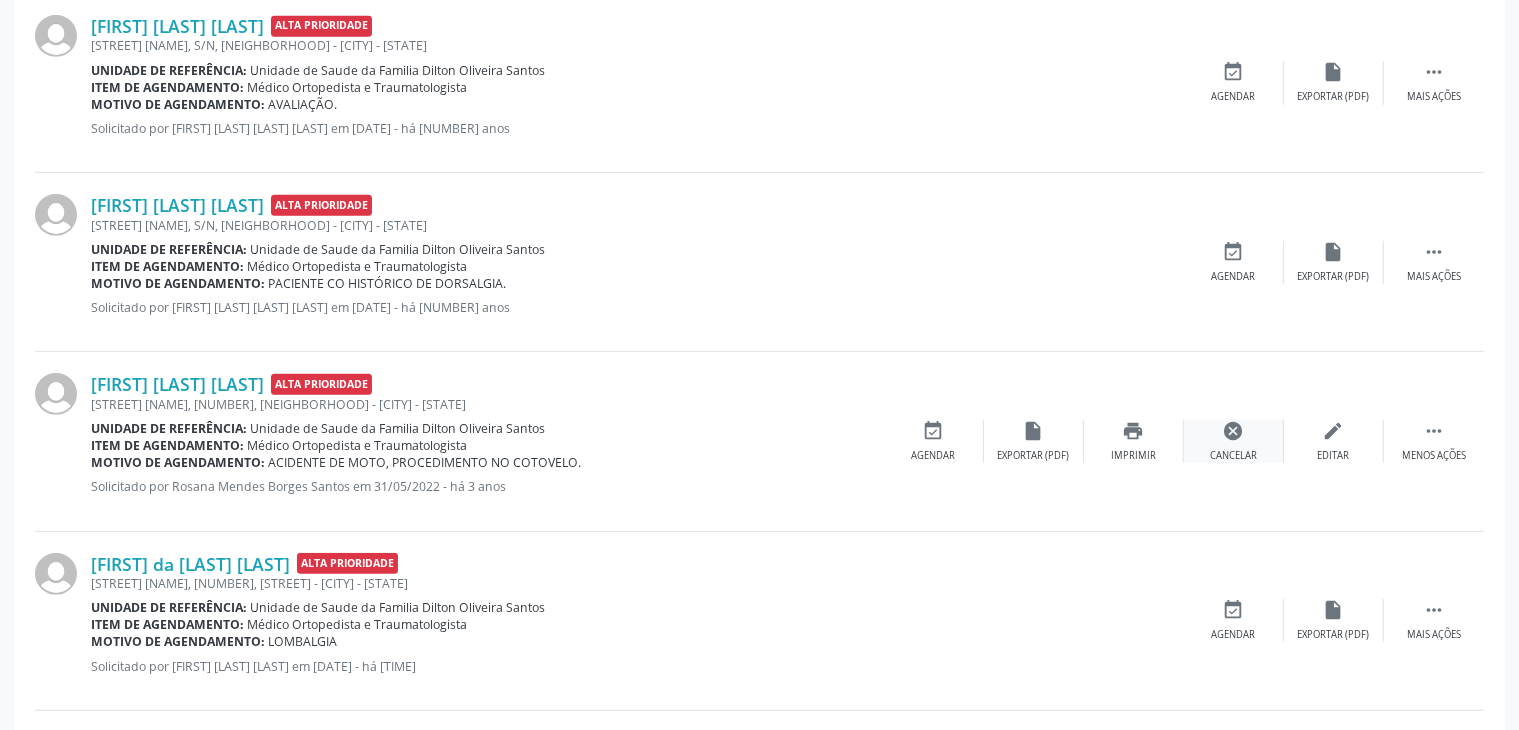 click on "cancel
Cancelar" at bounding box center (1234, 441) 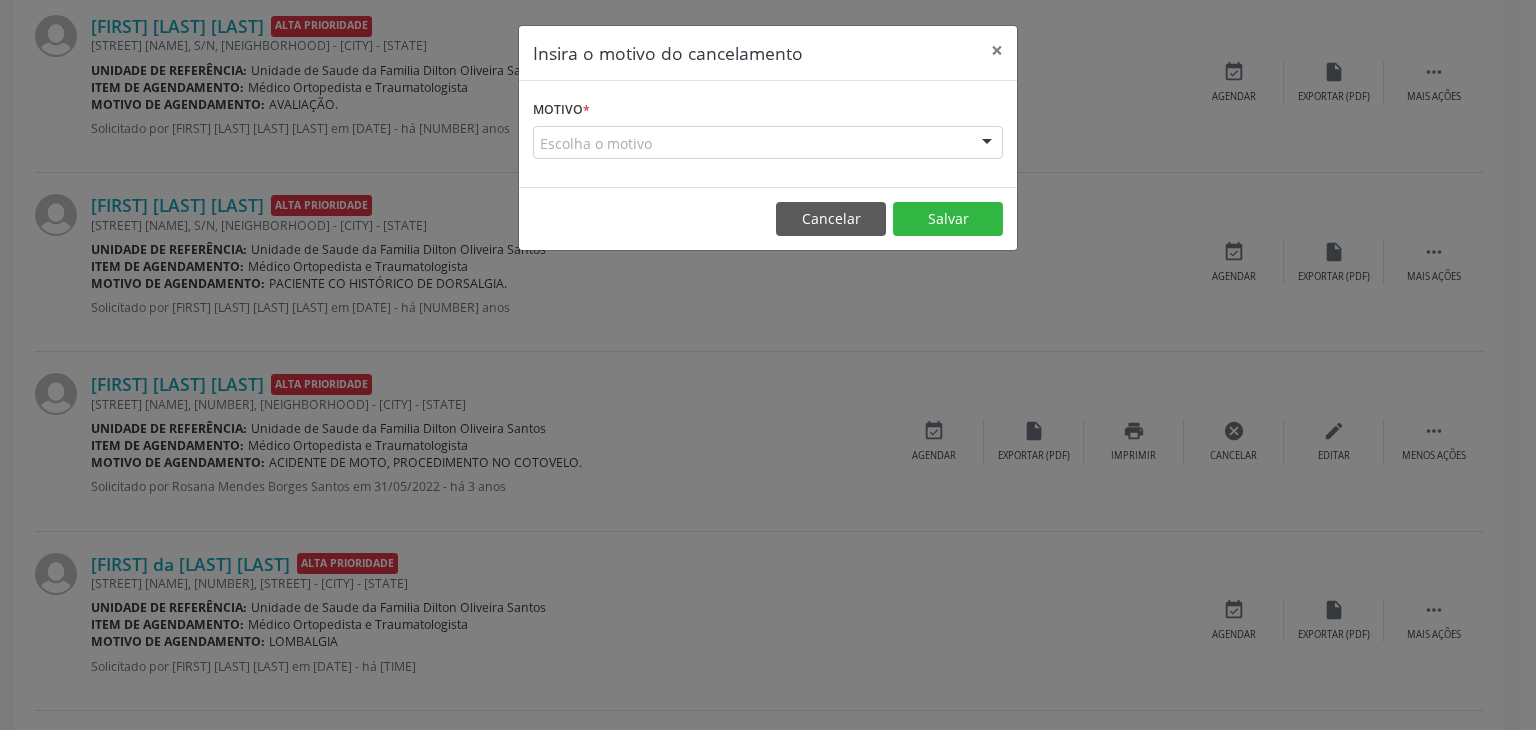 click on "Escolha o motivo" at bounding box center [768, 143] 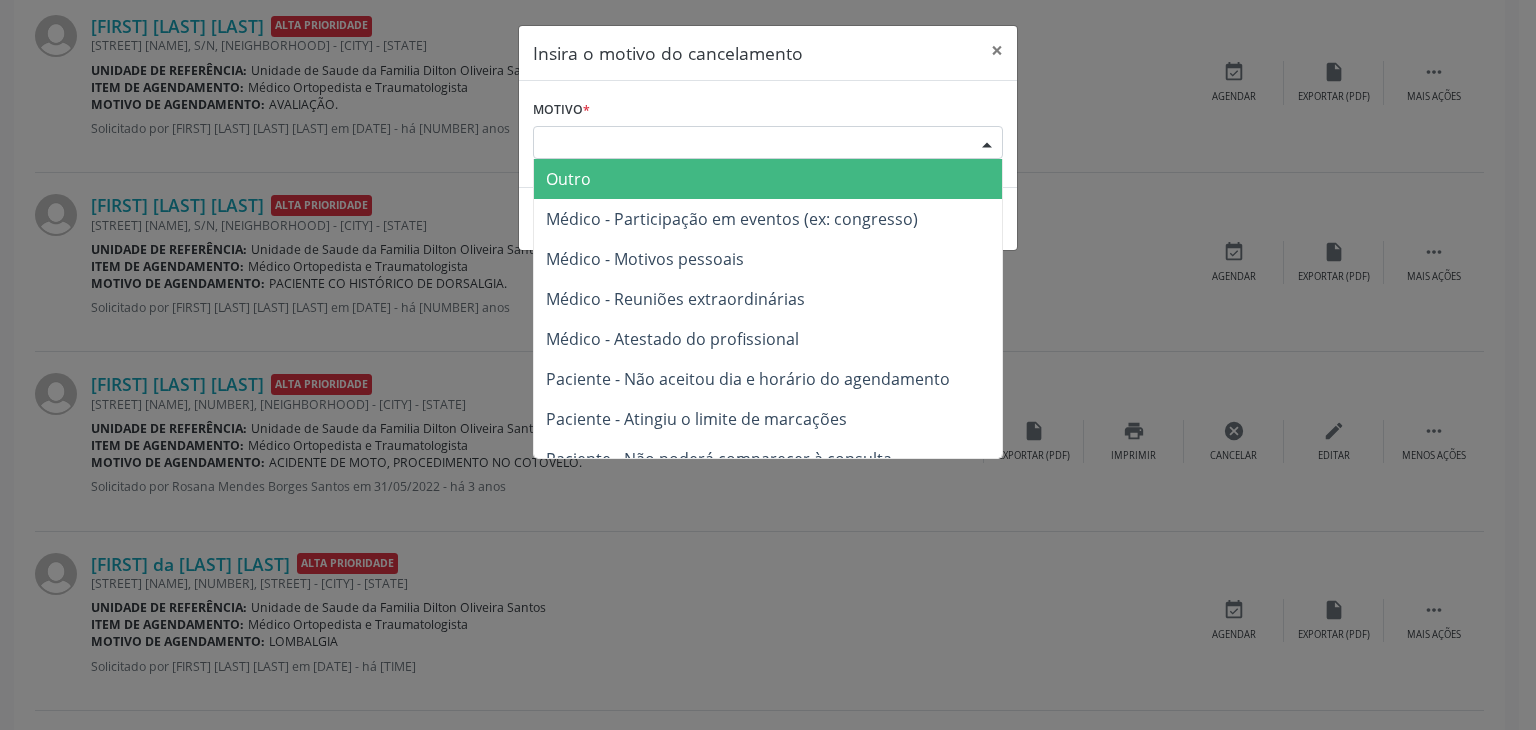 click on "Outro" at bounding box center [568, 179] 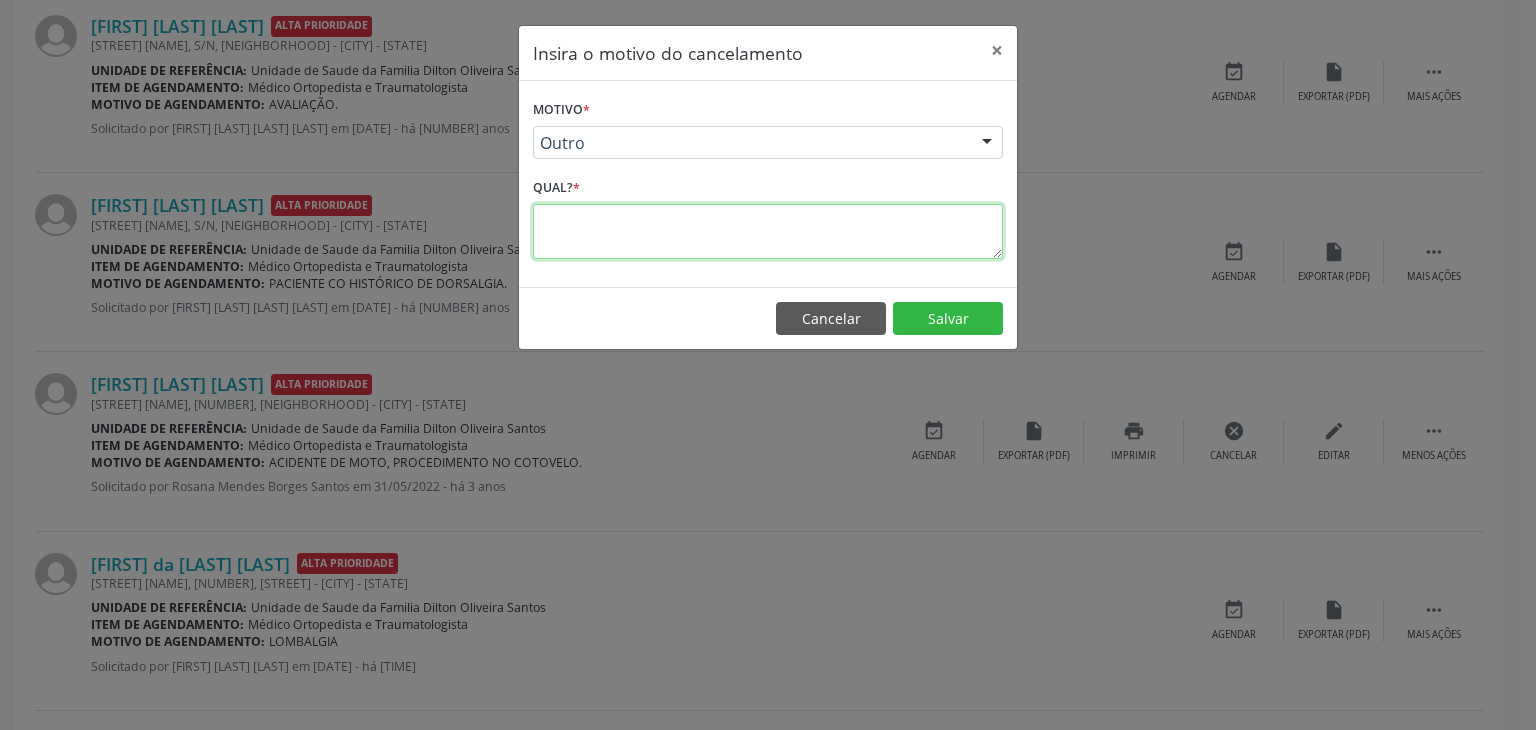 click at bounding box center [768, 231] 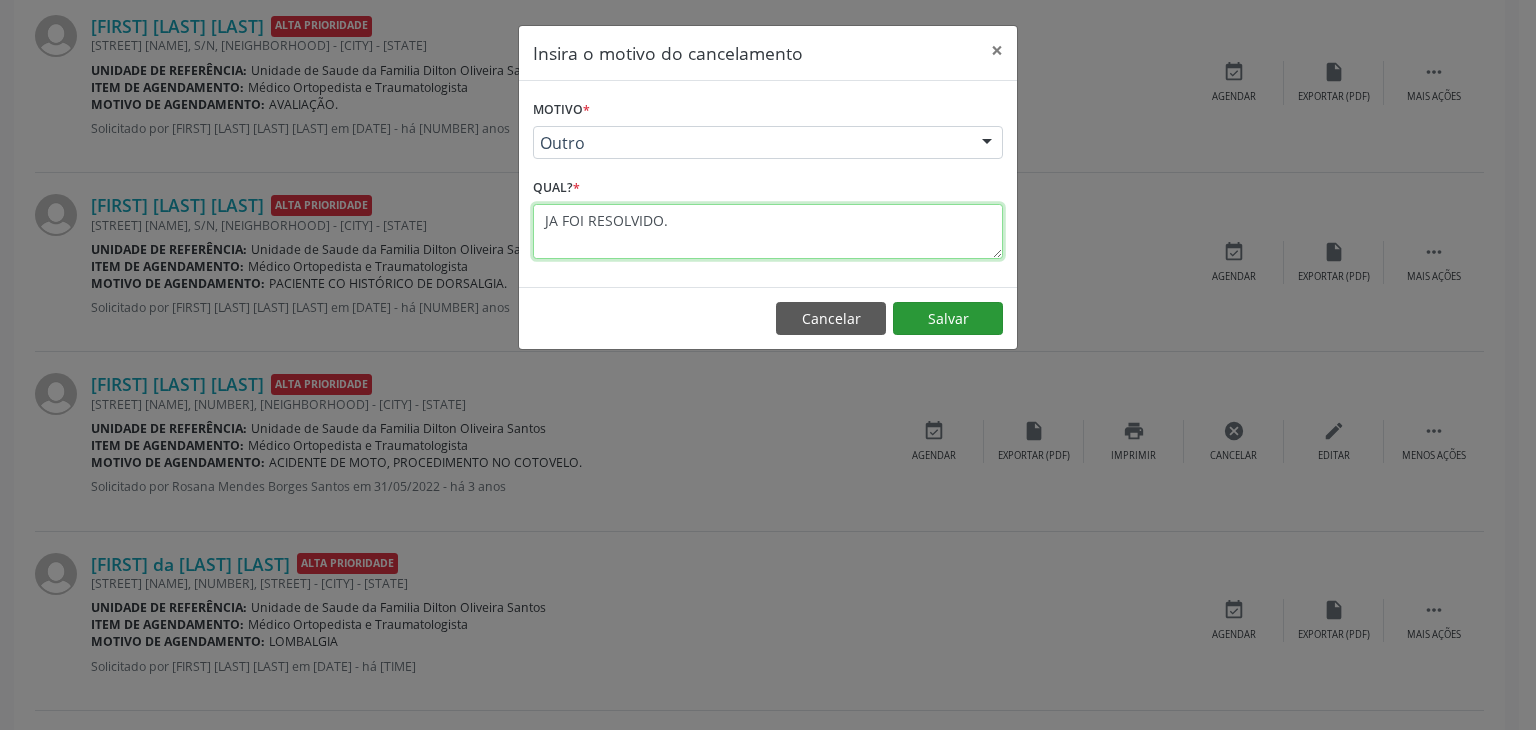 type on "JA FOI RESOLVIDO." 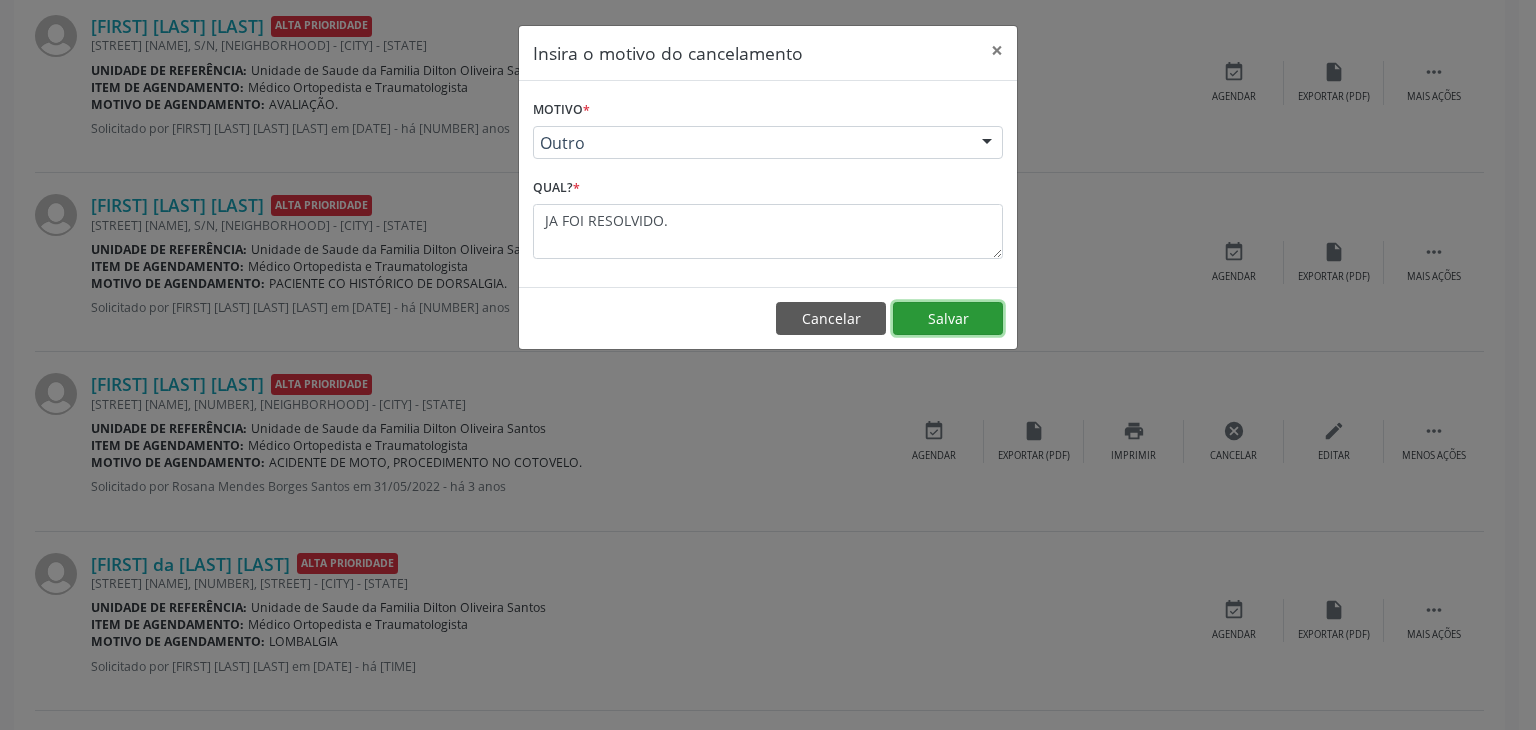 click on "Salvar" at bounding box center (948, 319) 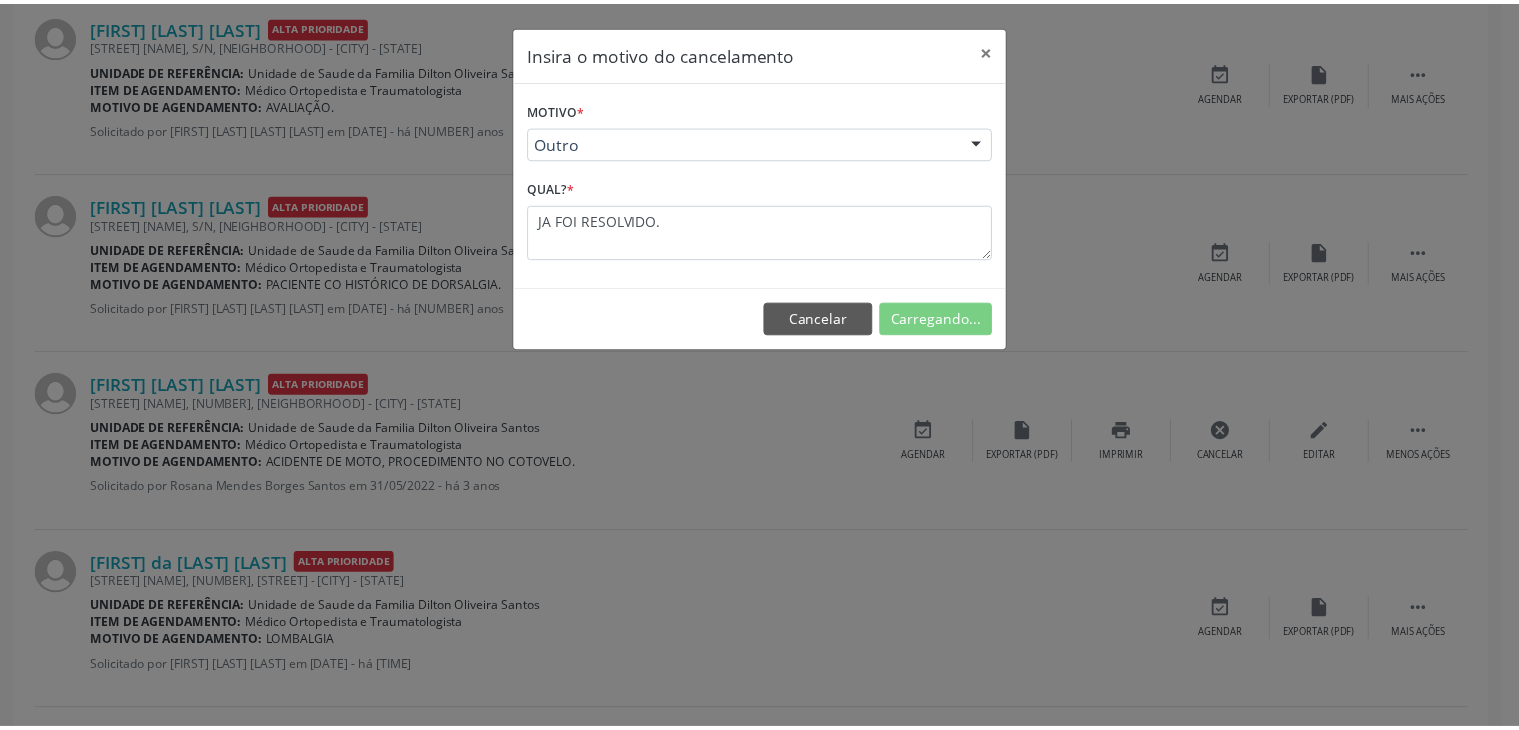 scroll, scrollTop: 112, scrollLeft: 0, axis: vertical 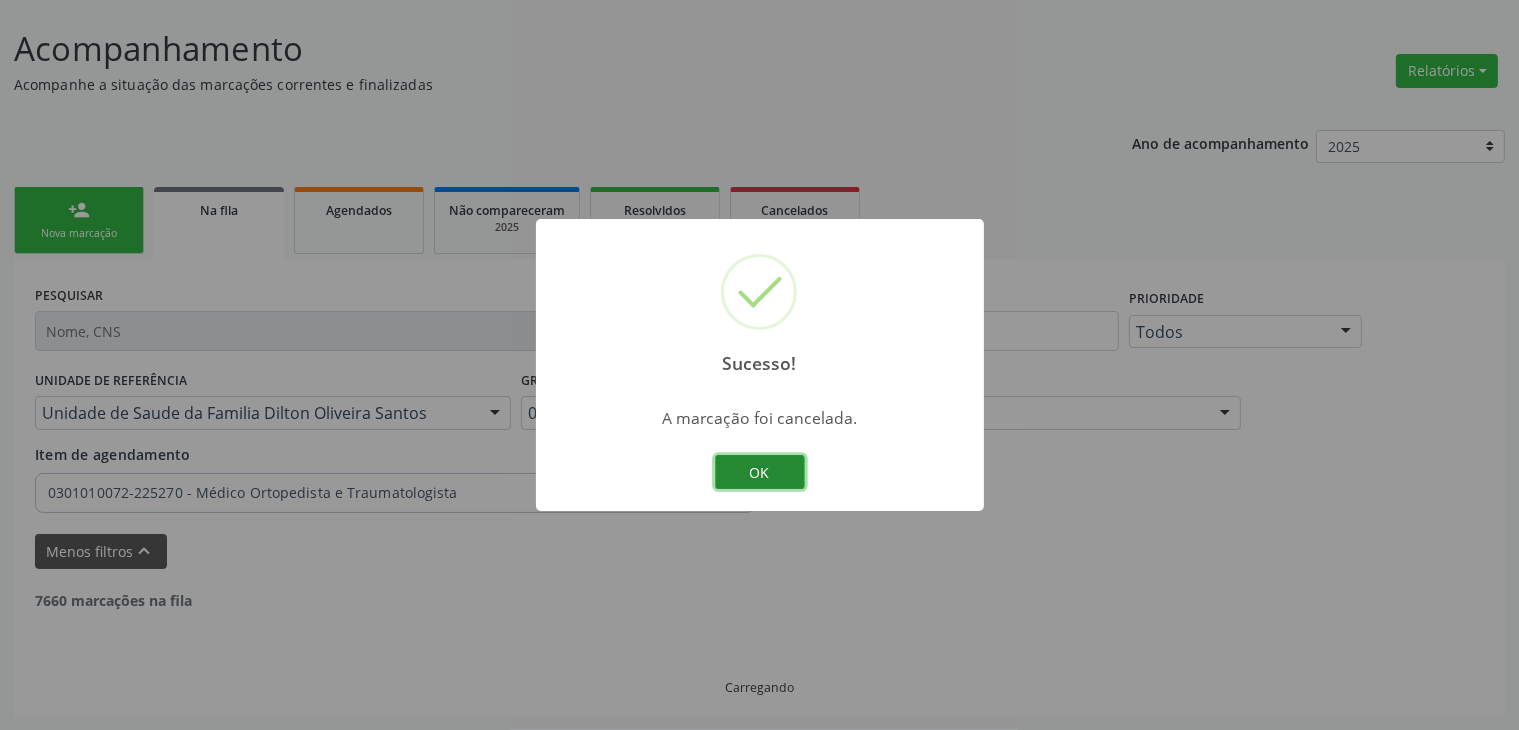 click on "OK" at bounding box center [760, 472] 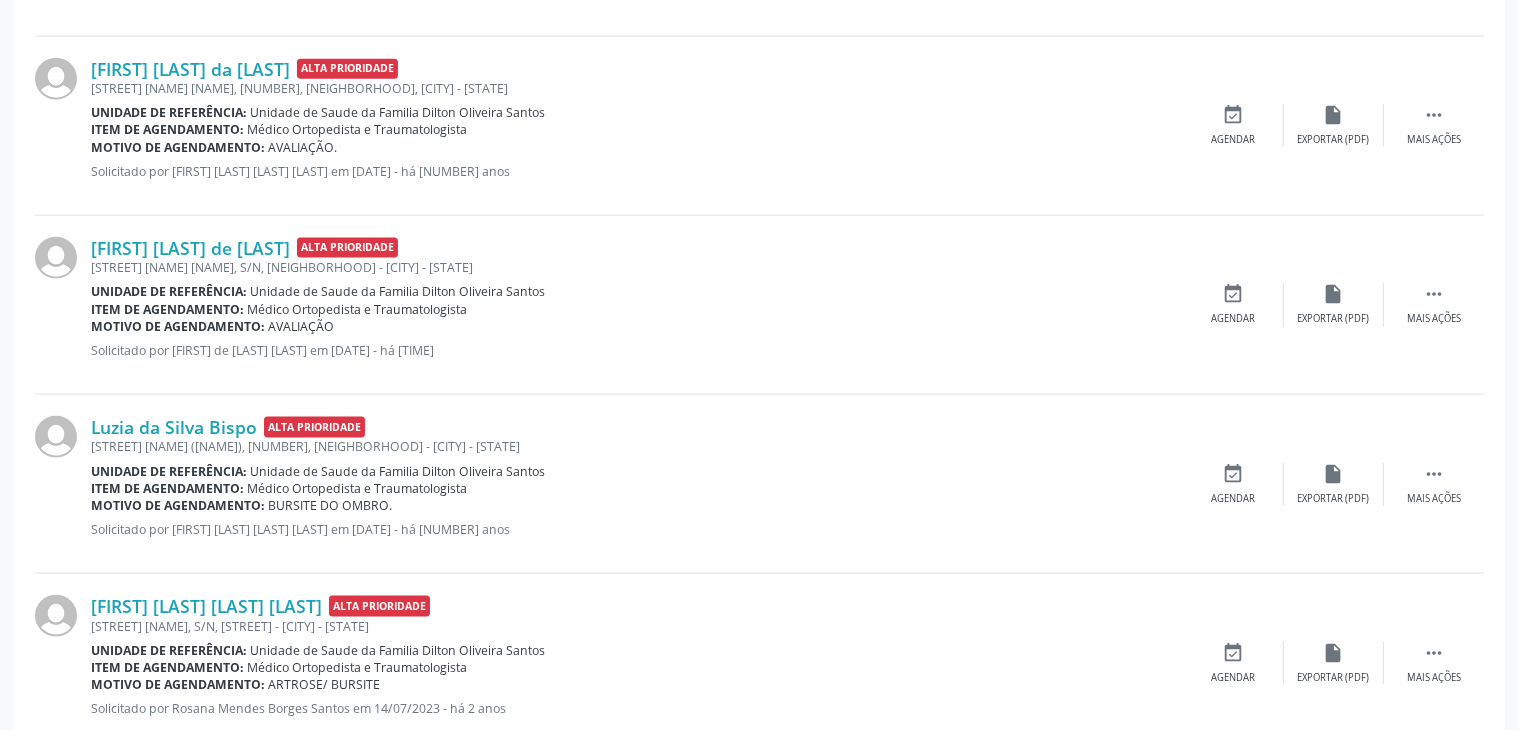 scroll, scrollTop: 2822, scrollLeft: 0, axis: vertical 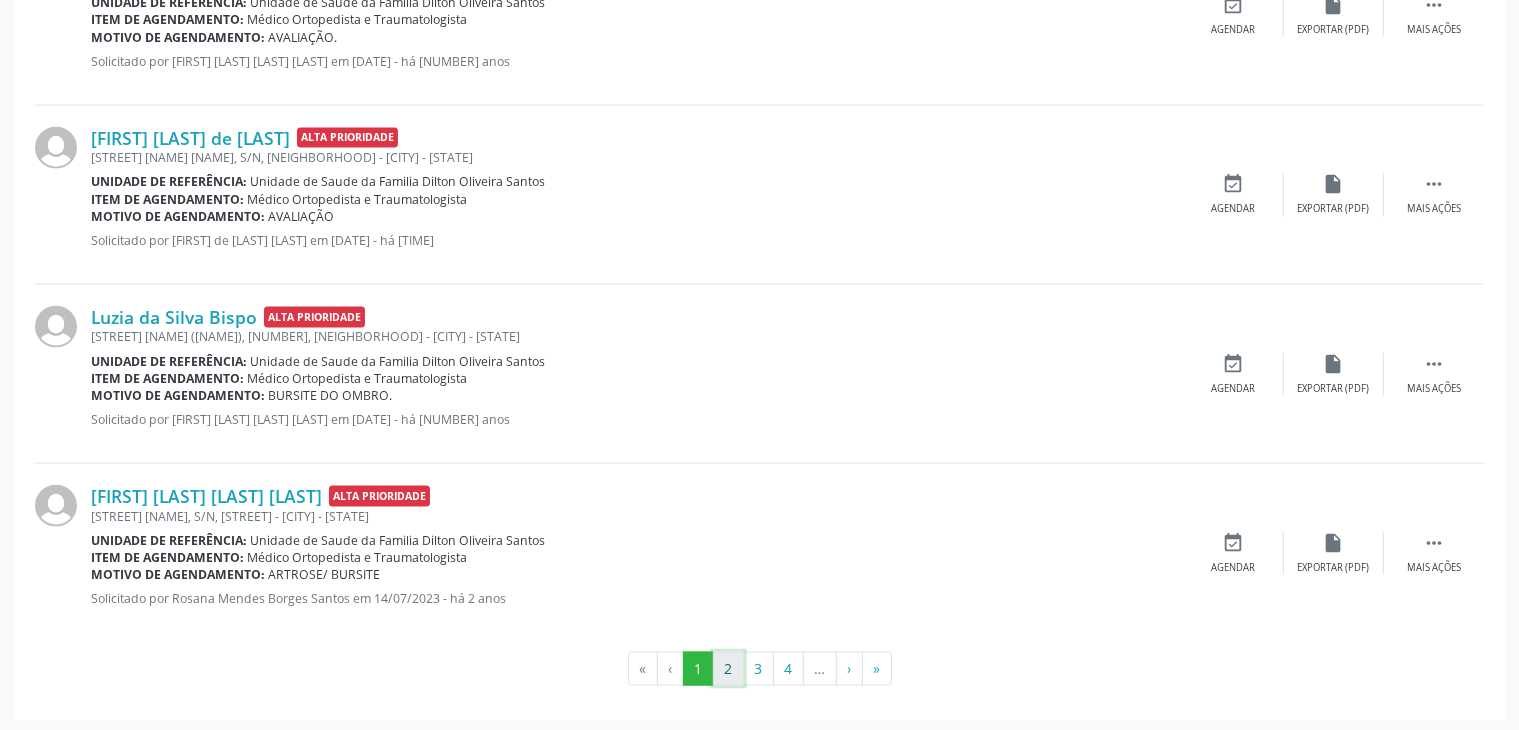 click on "2" at bounding box center (728, 669) 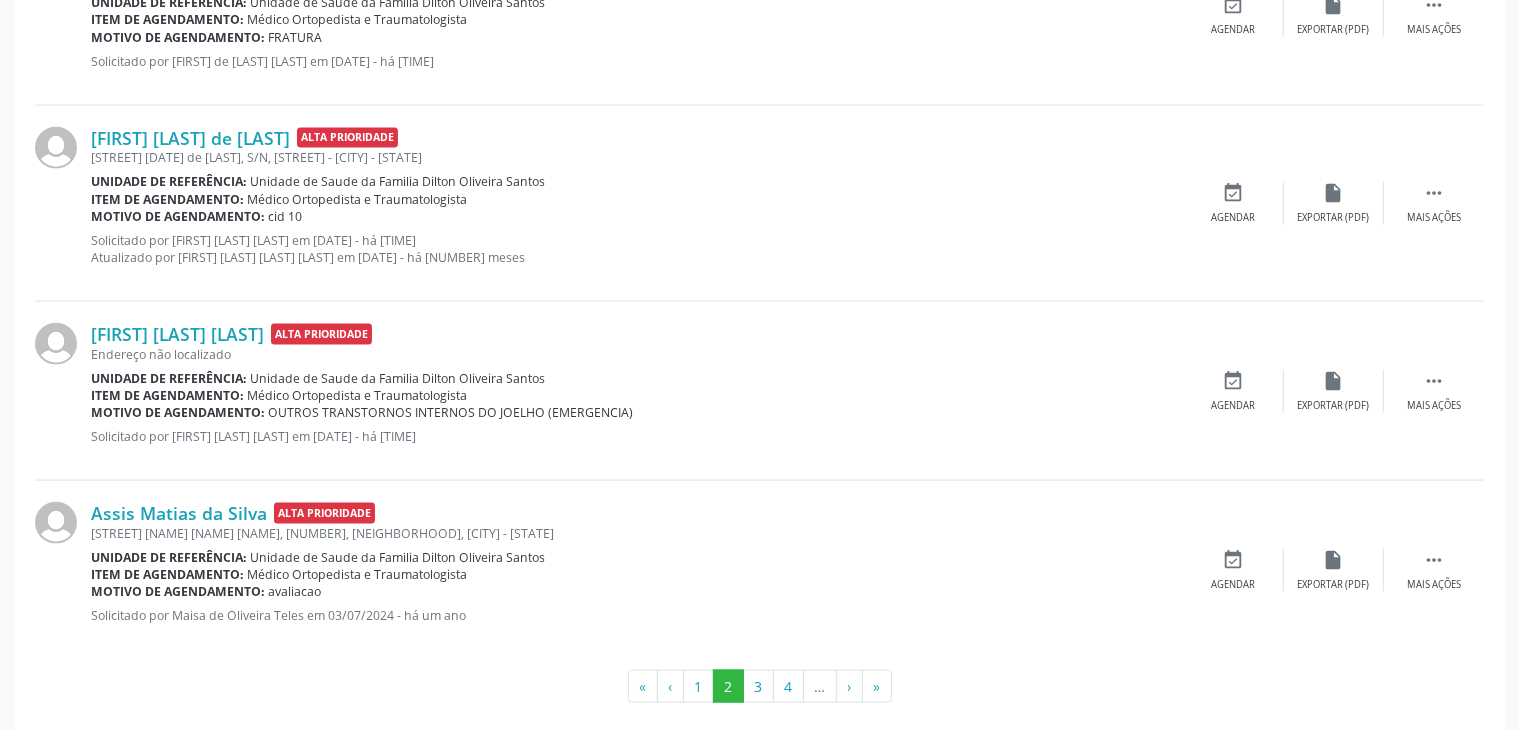 scroll, scrollTop: 2839, scrollLeft: 0, axis: vertical 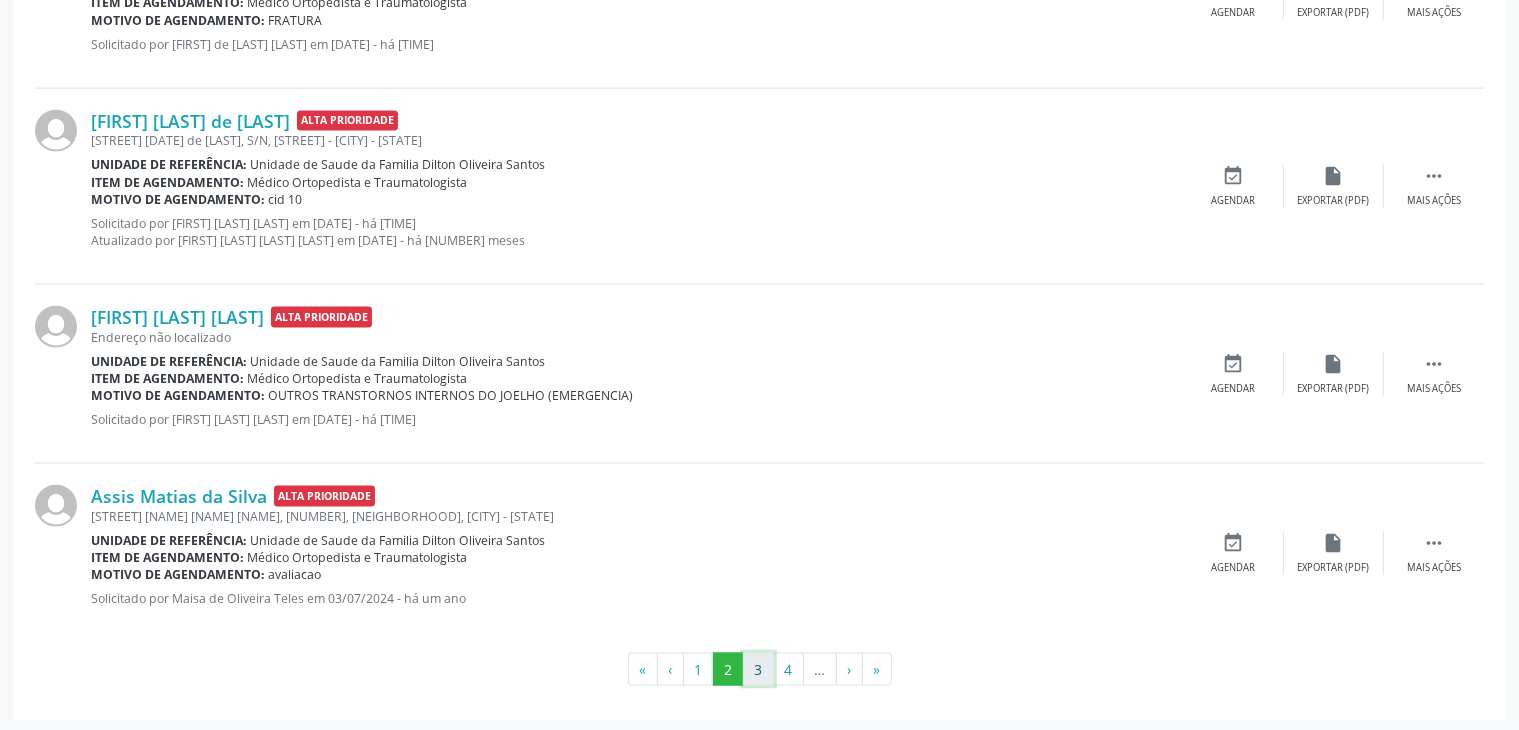 click on "3" at bounding box center (758, 670) 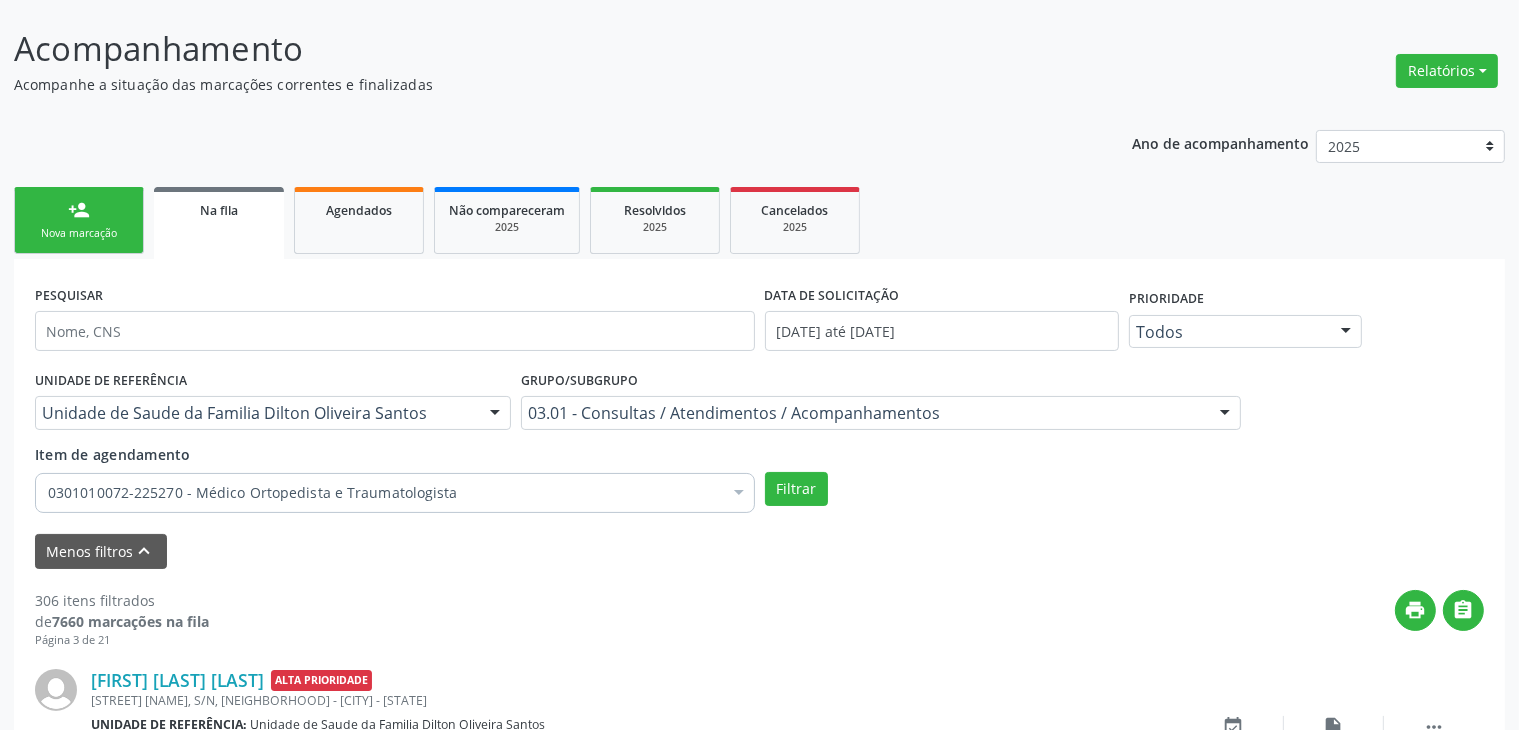scroll, scrollTop: 2822, scrollLeft: 0, axis: vertical 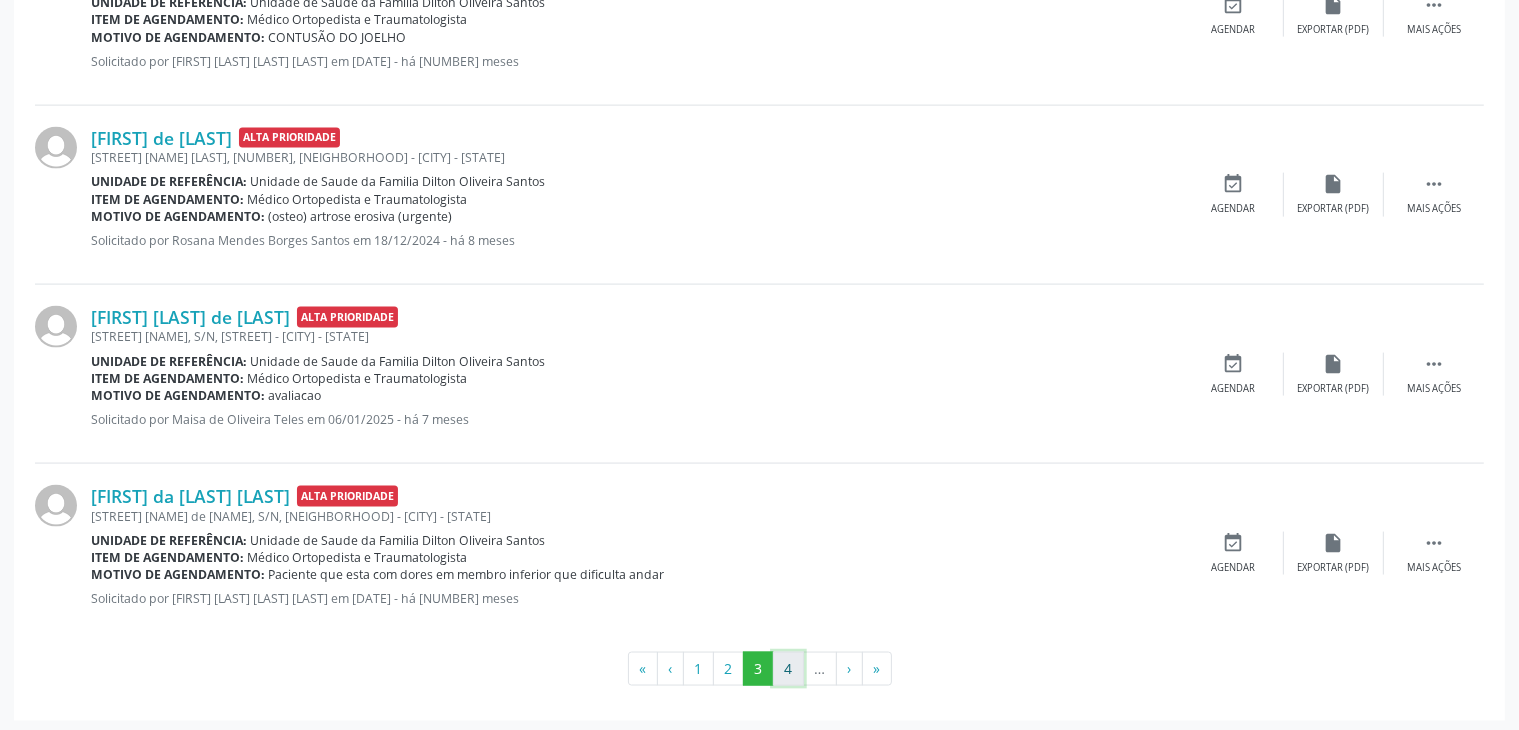 click on "4" at bounding box center (788, 669) 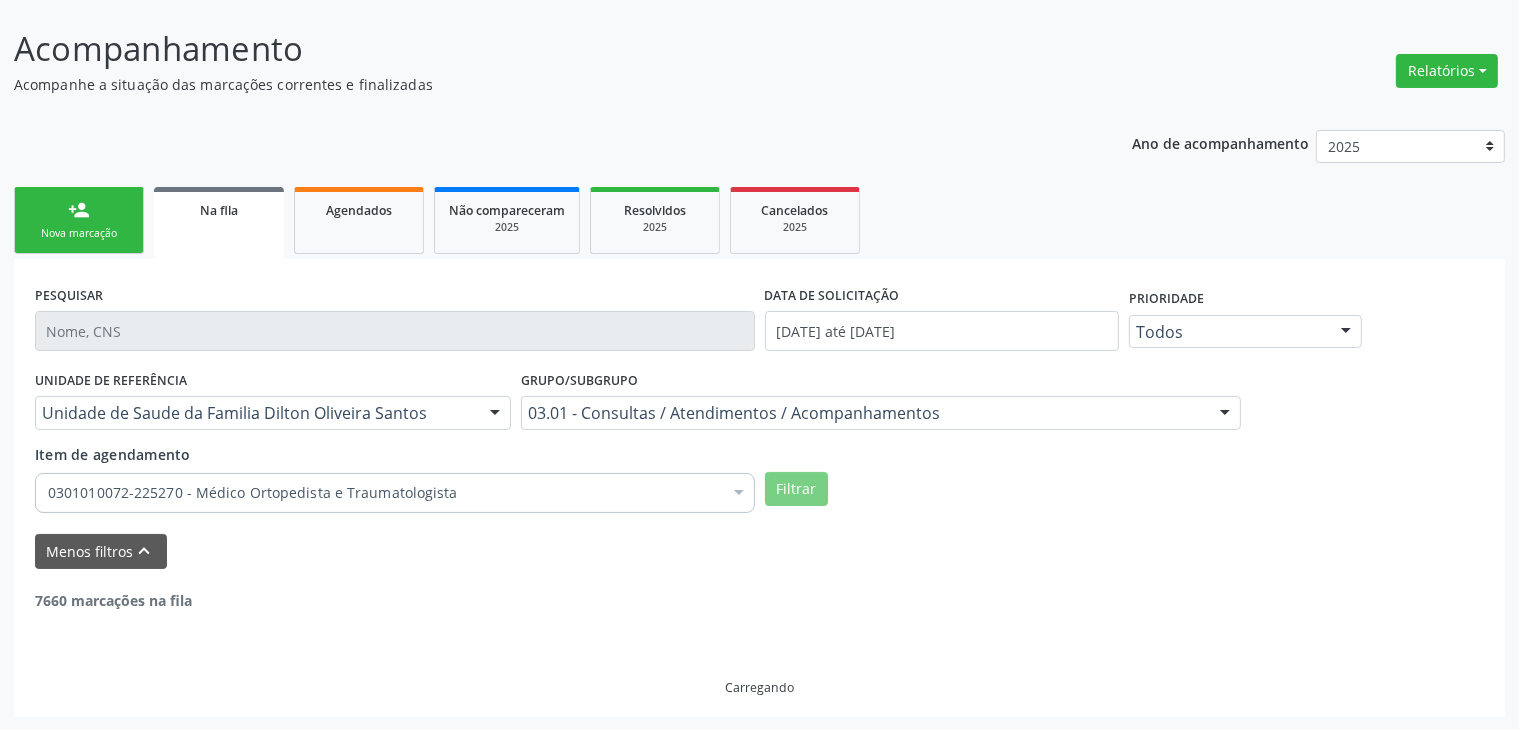 scroll, scrollTop: 2805, scrollLeft: 0, axis: vertical 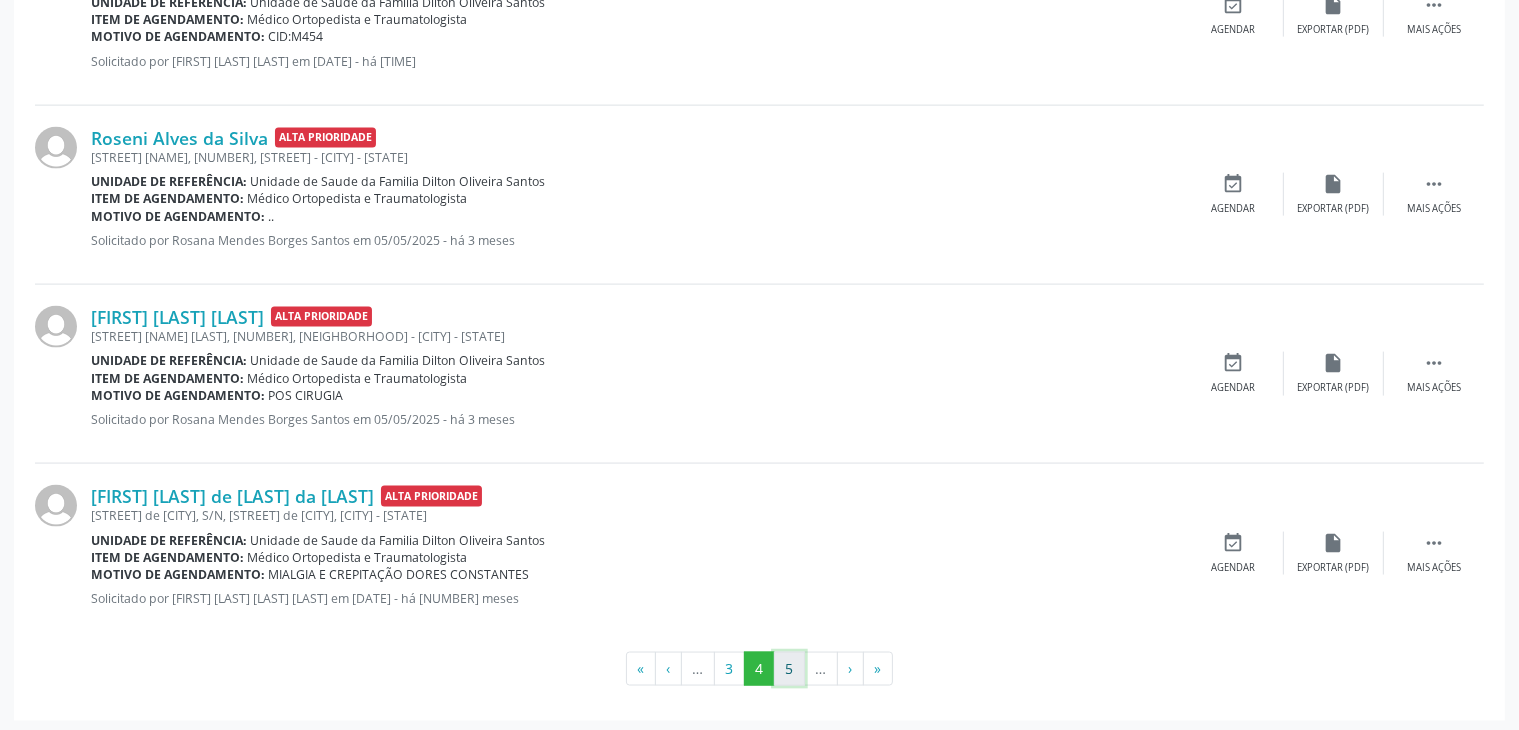 click on "5" at bounding box center (789, 669) 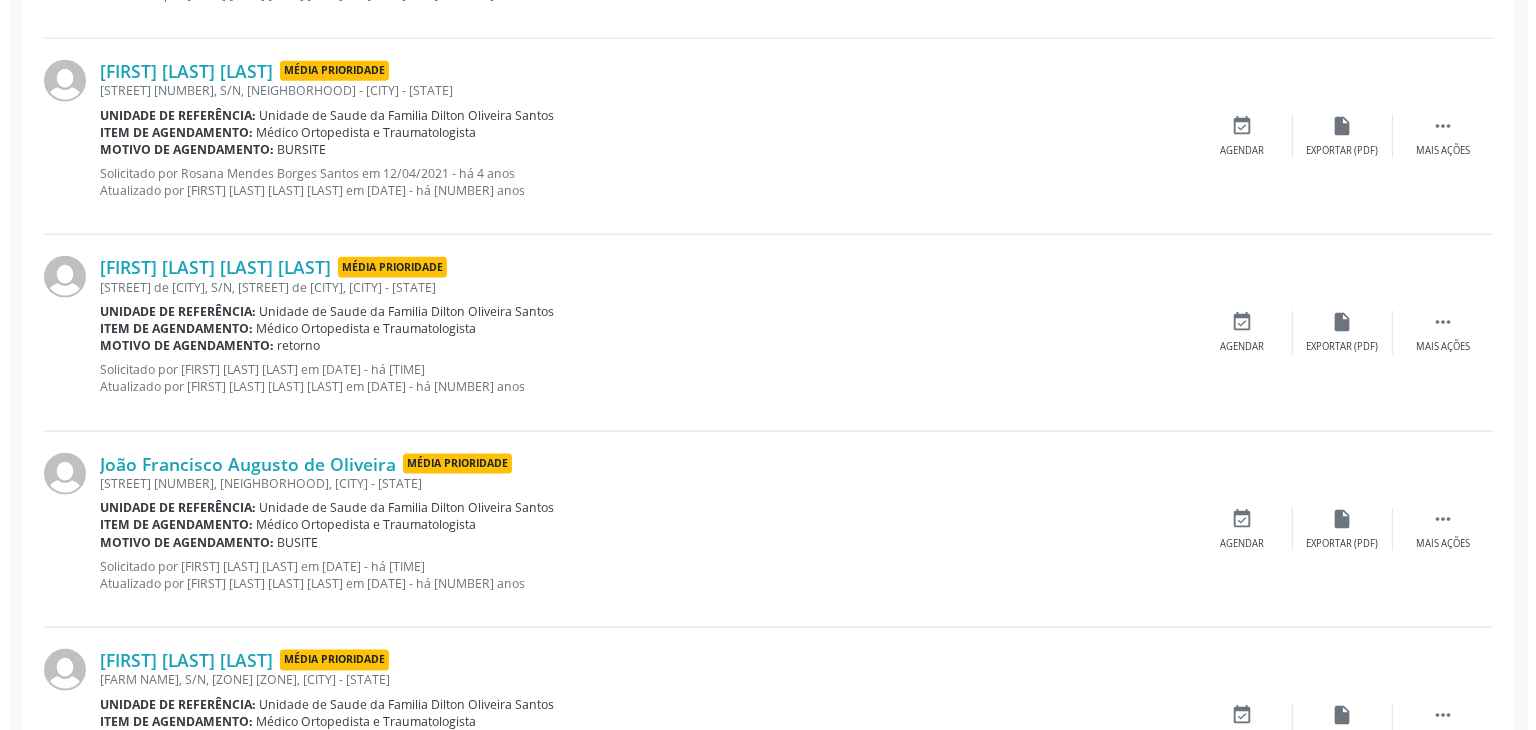 scroll, scrollTop: 2559, scrollLeft: 0, axis: vertical 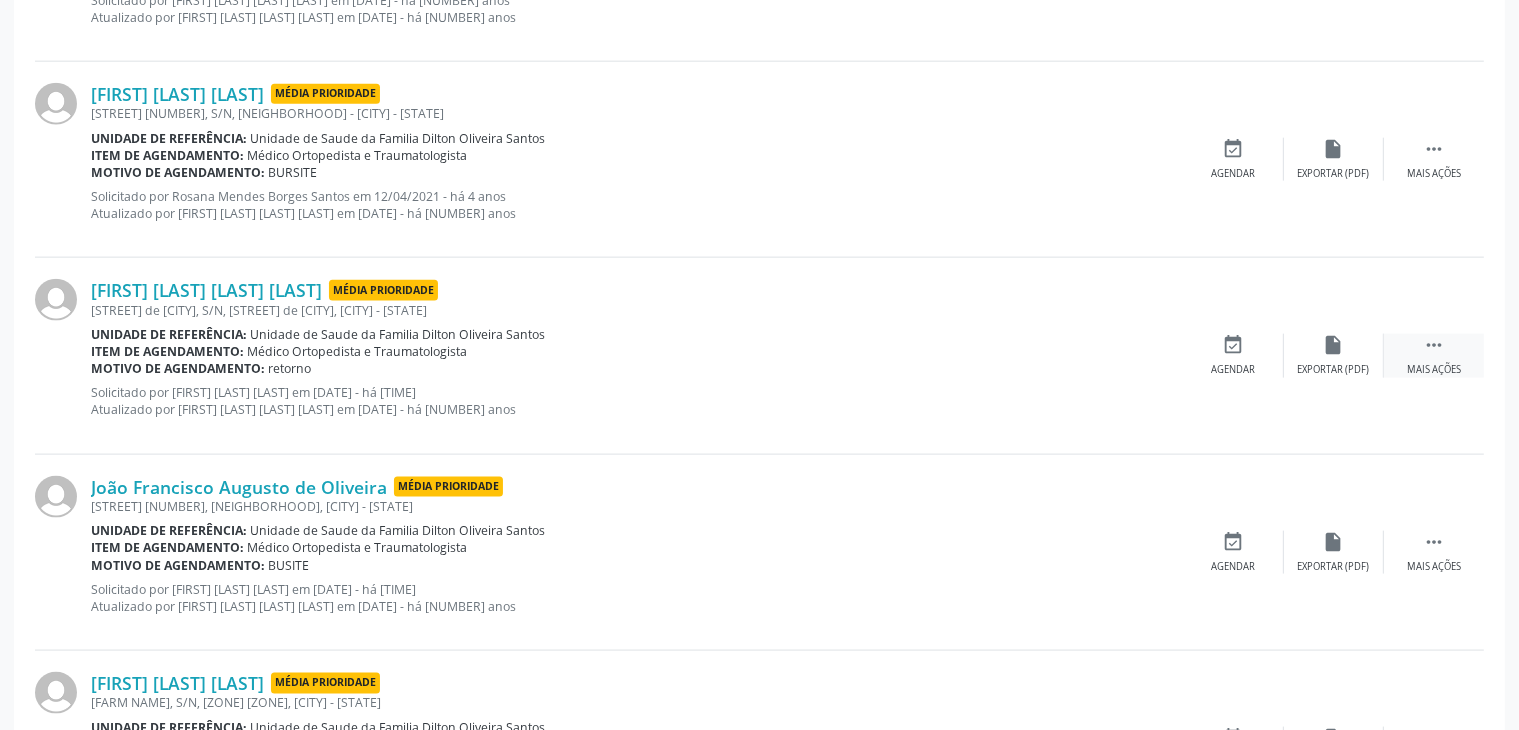 click on "
Mais ações" at bounding box center (1434, 355) 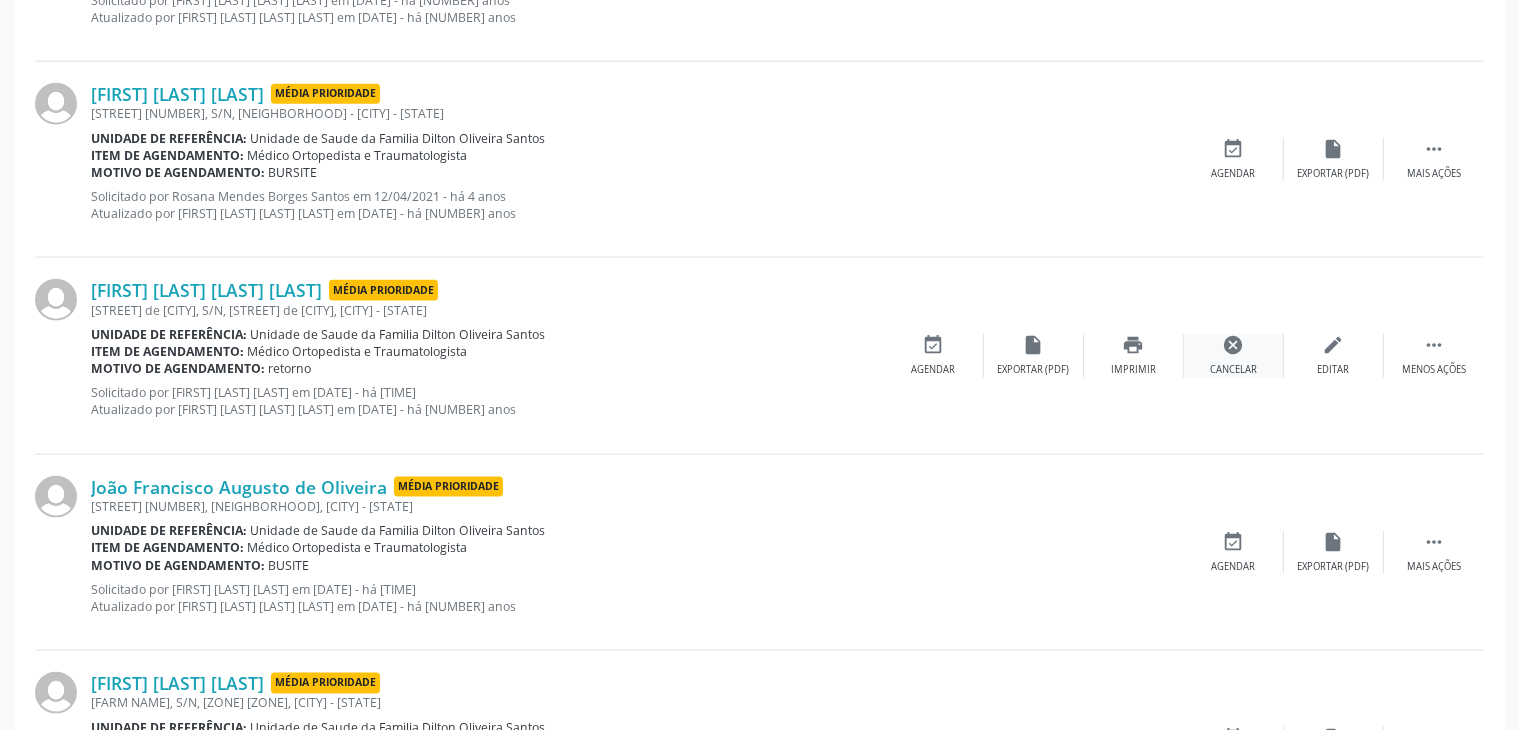 click on "cancel" at bounding box center (1234, 345) 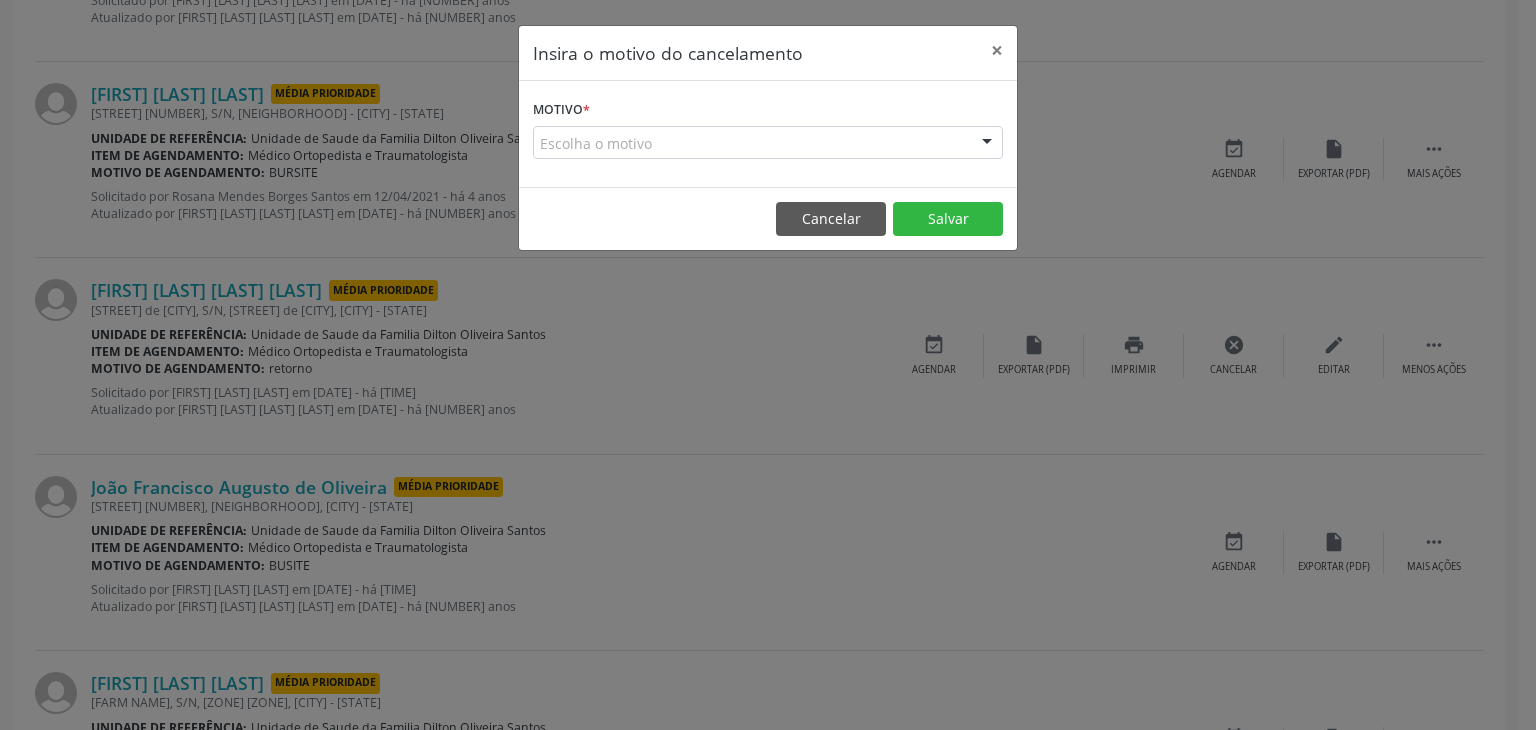 click on "Motivo
*
Escolha o motivo
Outro   Médico - Participação em eventos (ex: congresso)   Médico - Motivos pessoais   Médico - Reuniões extraordinárias   Médico - Atestado do profissional   Paciente - Não aceitou dia e horário do agendamento   Paciente - Atingiu o limite de marcações   Paciente - Não poderá comparecer à consulta   Paciente - Não aceitou médico ou especialidade   Médico - Sem vaga disponível
Nenhum resultado encontrado para: "   "
Não há nenhuma opção para ser exibida." at bounding box center (768, 134) 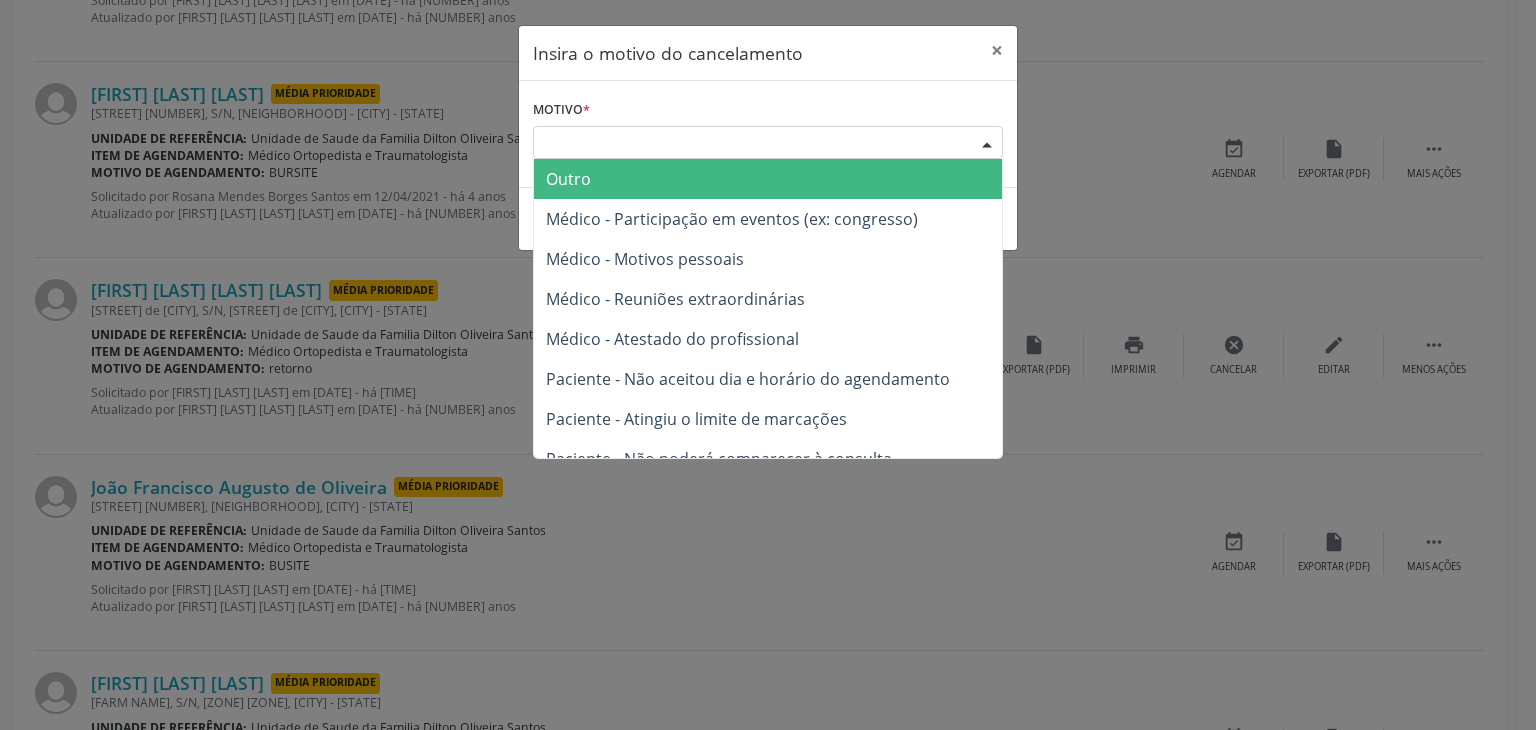 click on "Escolha o motivo" at bounding box center [768, 143] 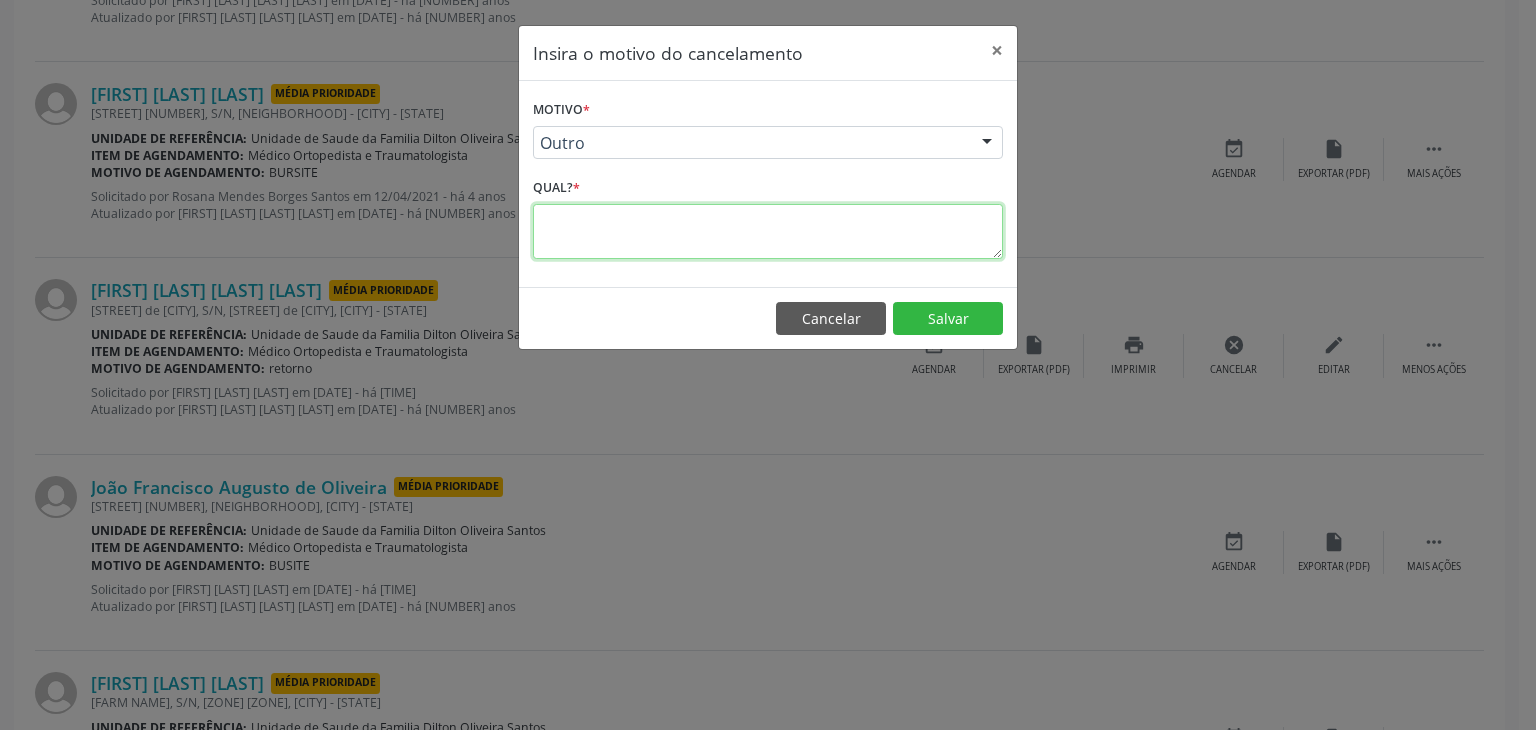 click at bounding box center [768, 231] 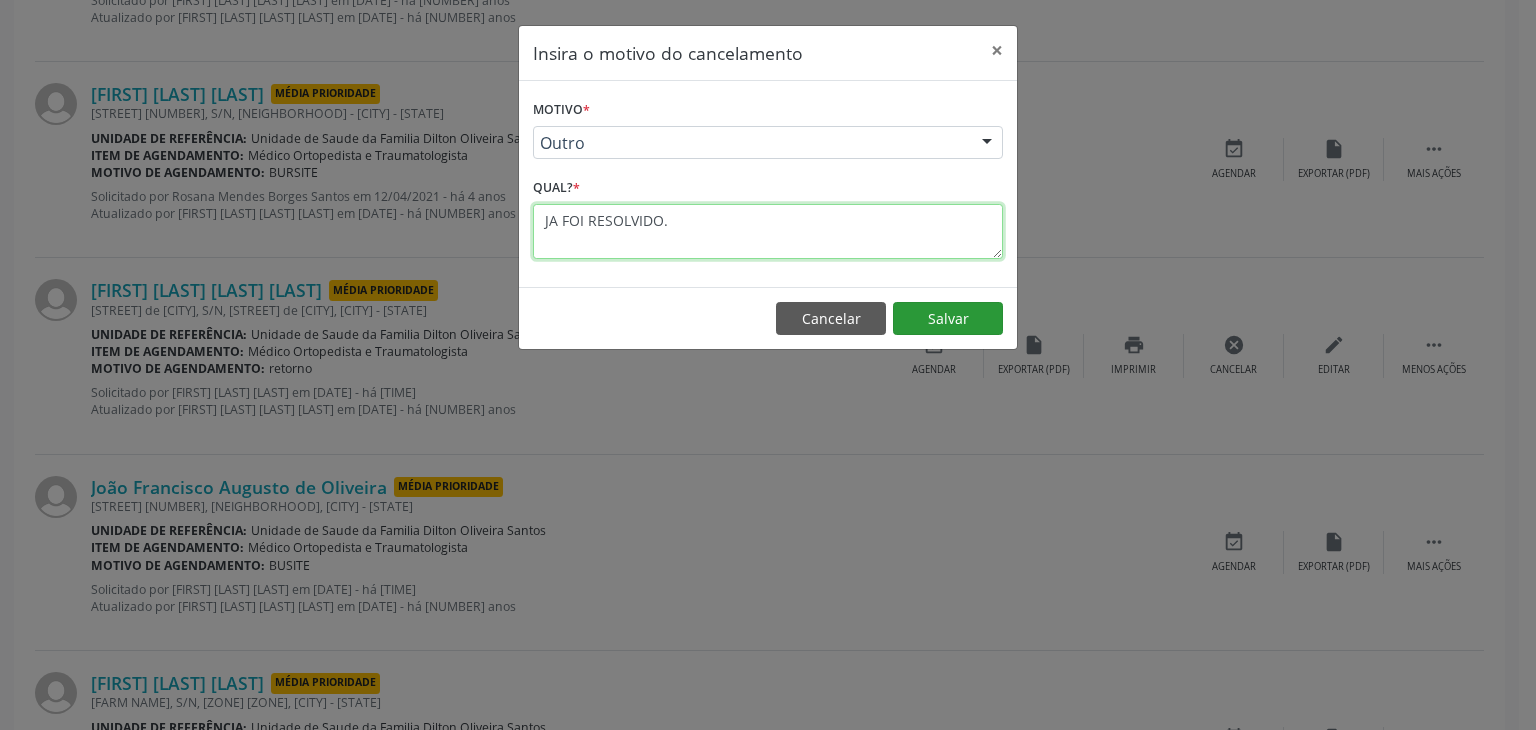 type on "JA FOI RESOLVIDO." 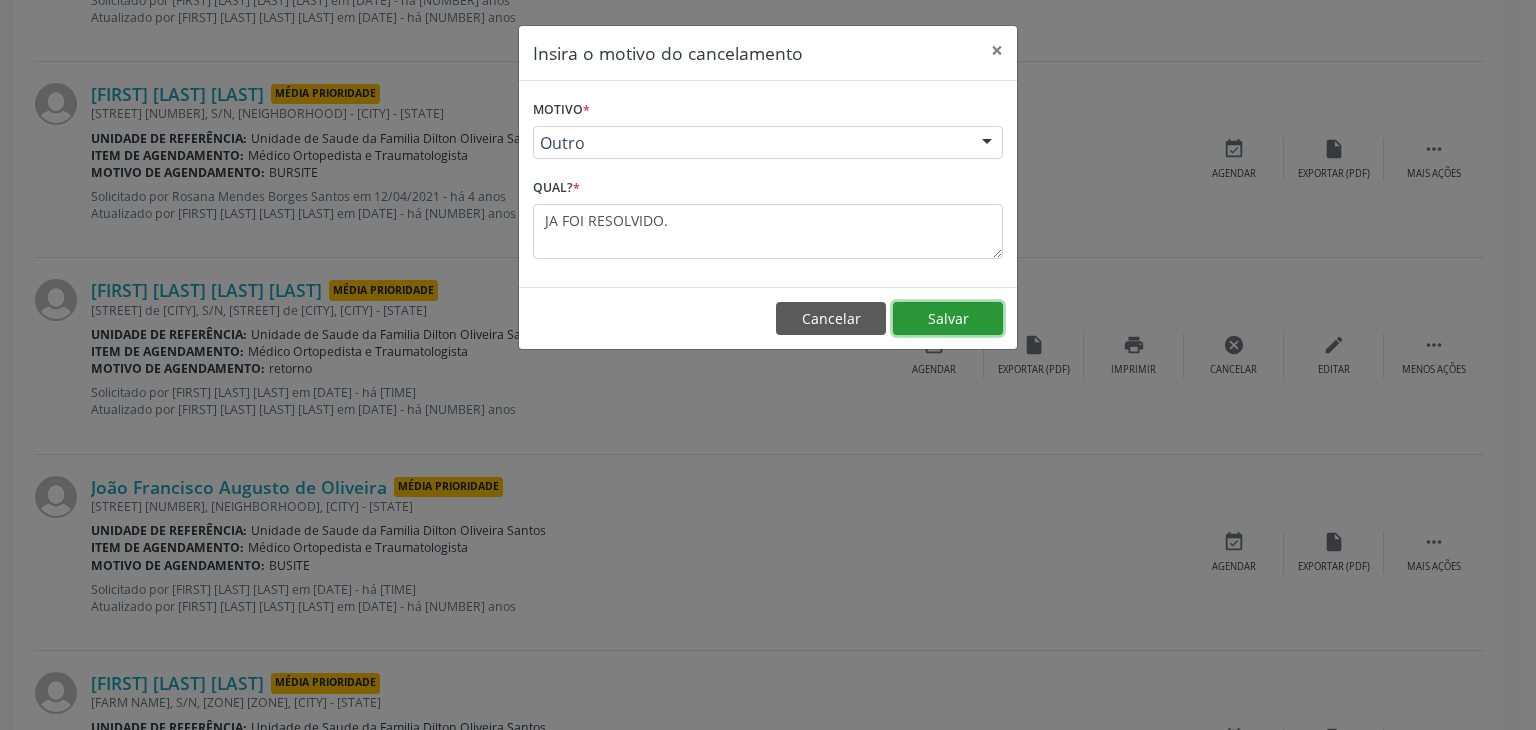 click on "Salvar" at bounding box center (948, 319) 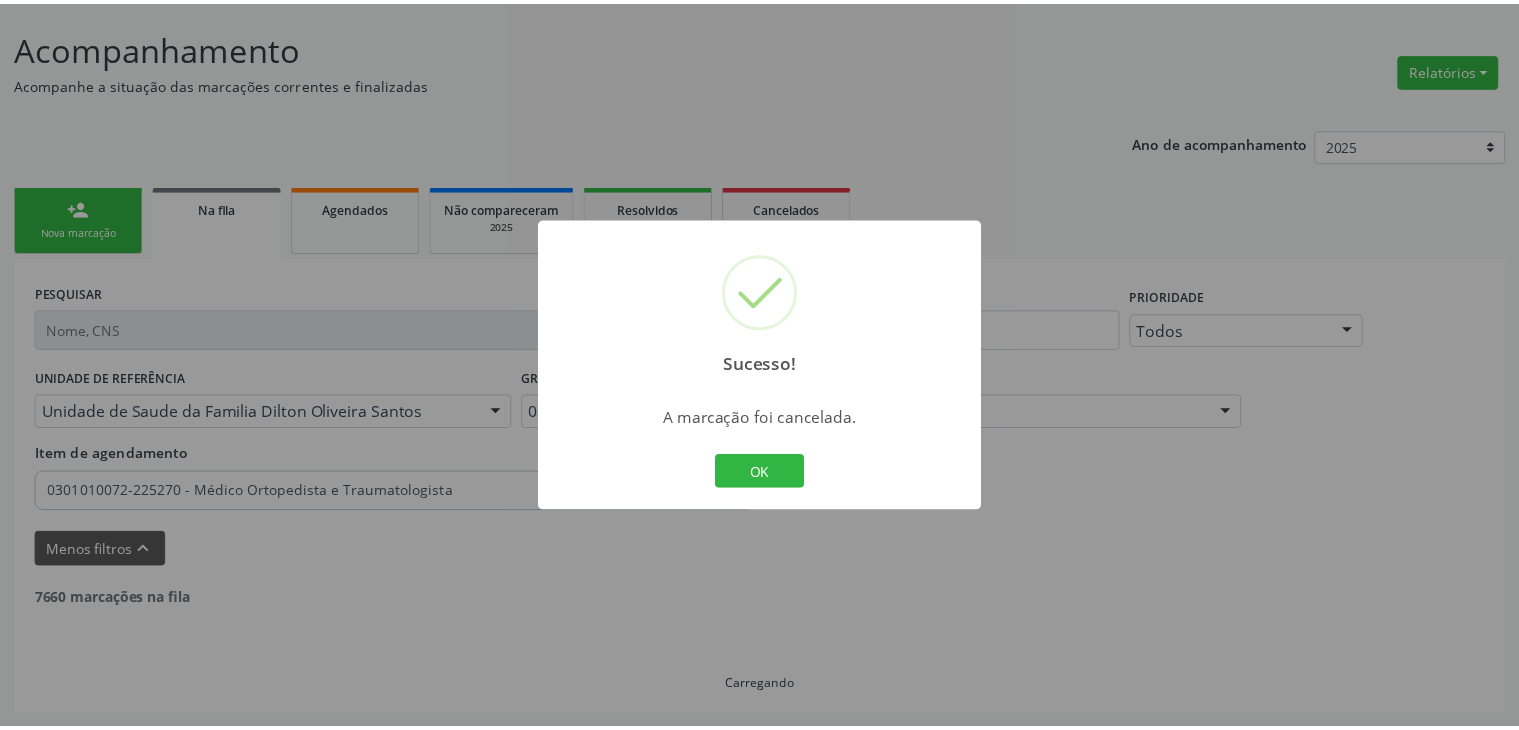 scroll, scrollTop: 112, scrollLeft: 0, axis: vertical 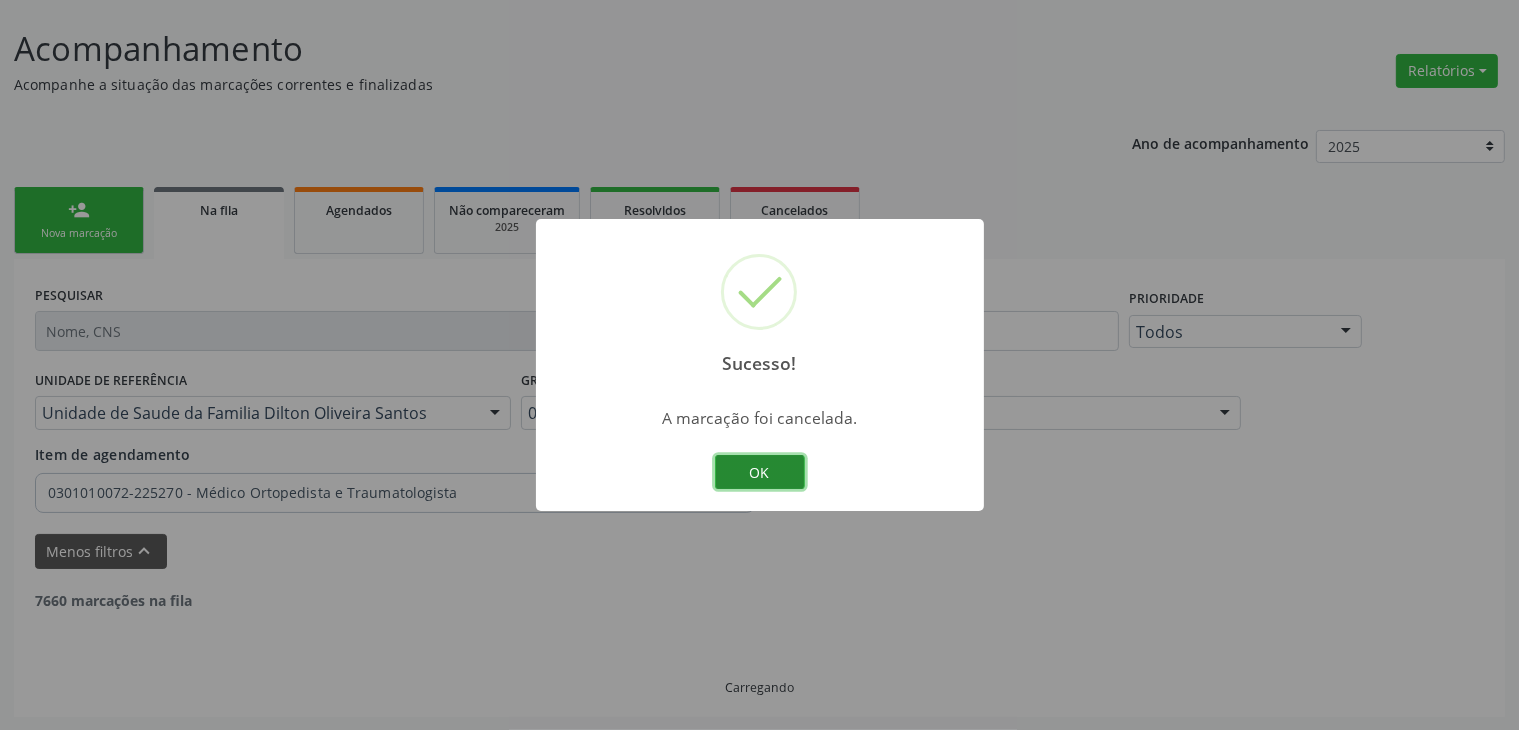 click on "OK" at bounding box center [760, 472] 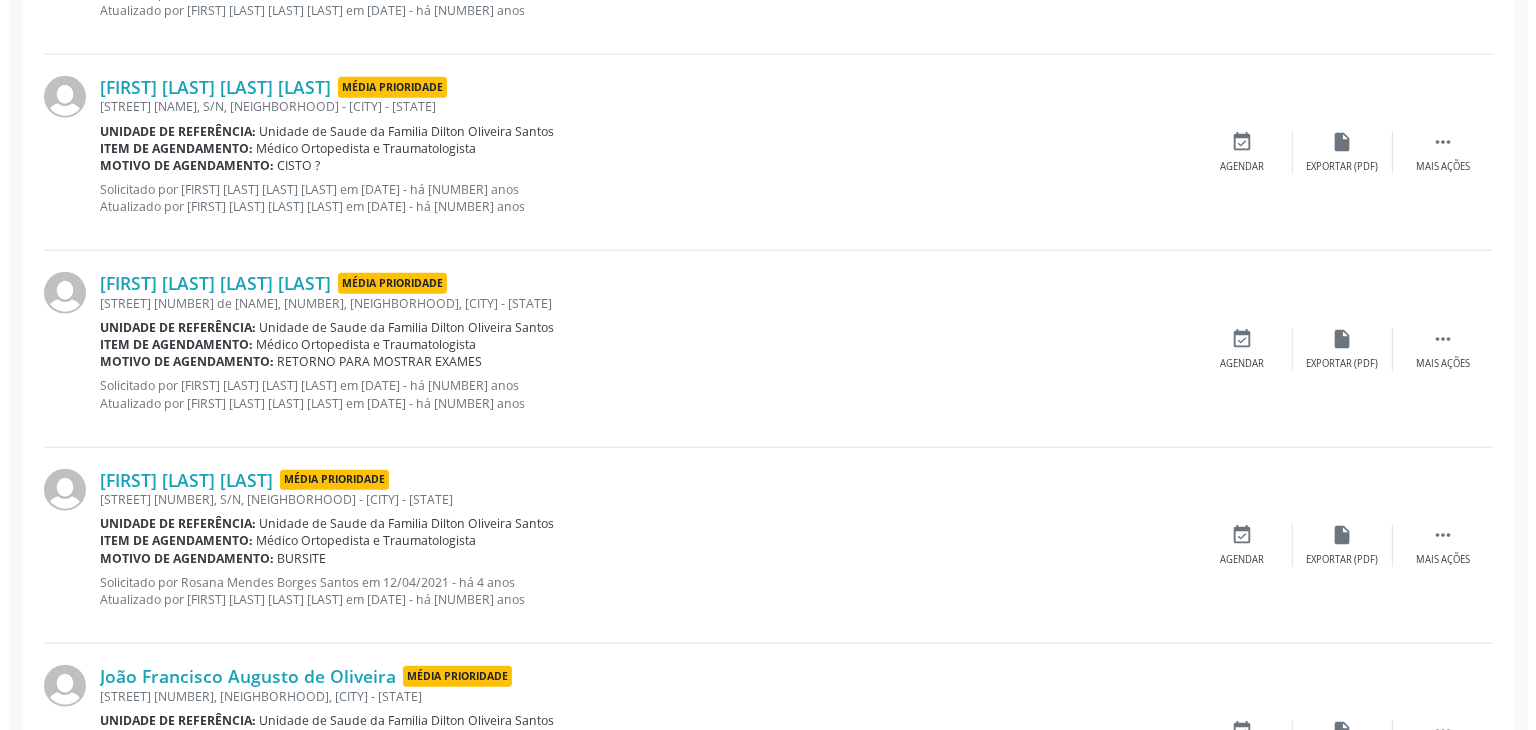 scroll, scrollTop: 2012, scrollLeft: 0, axis: vertical 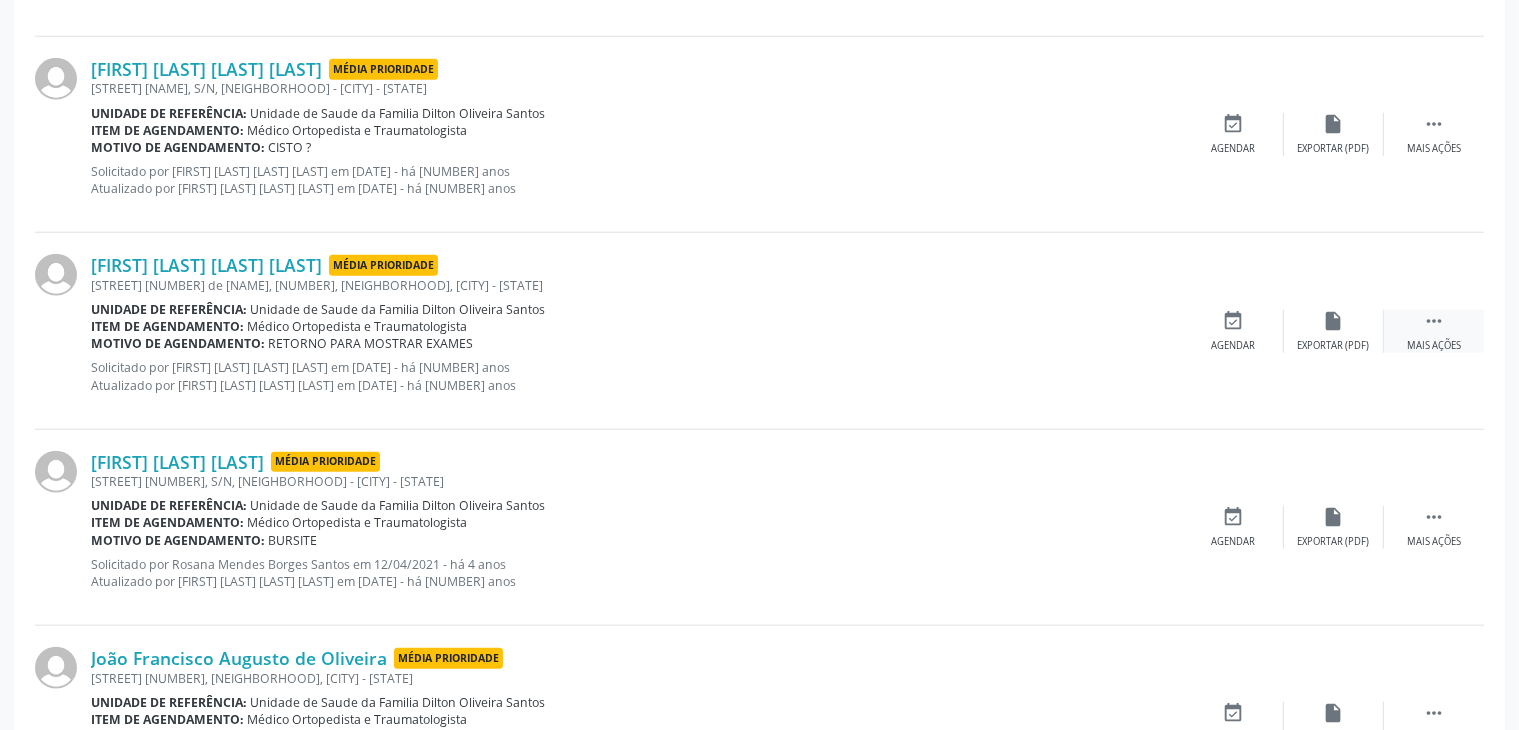 click on "
Mais ações" at bounding box center [1434, 331] 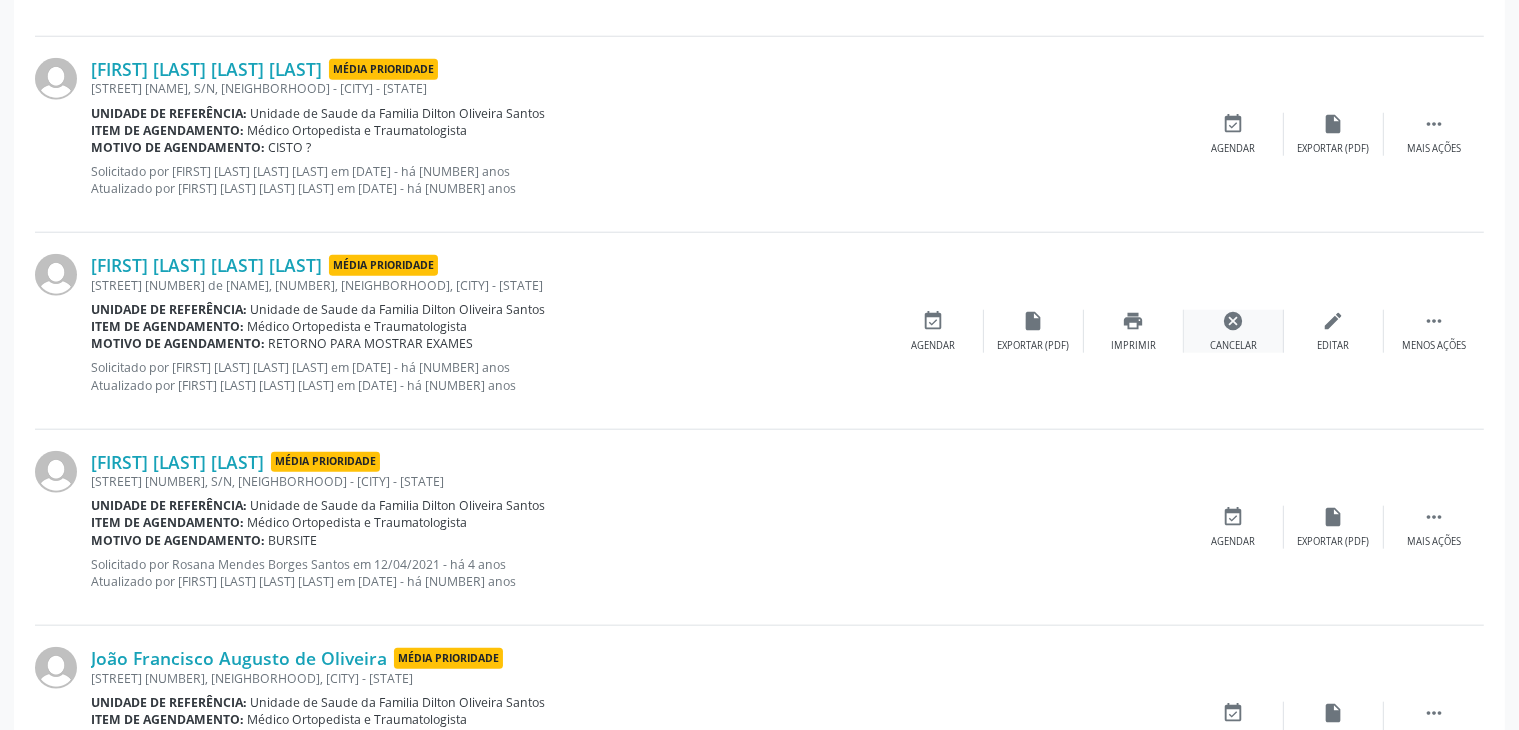 click on "cancel
Cancelar" at bounding box center (1234, 331) 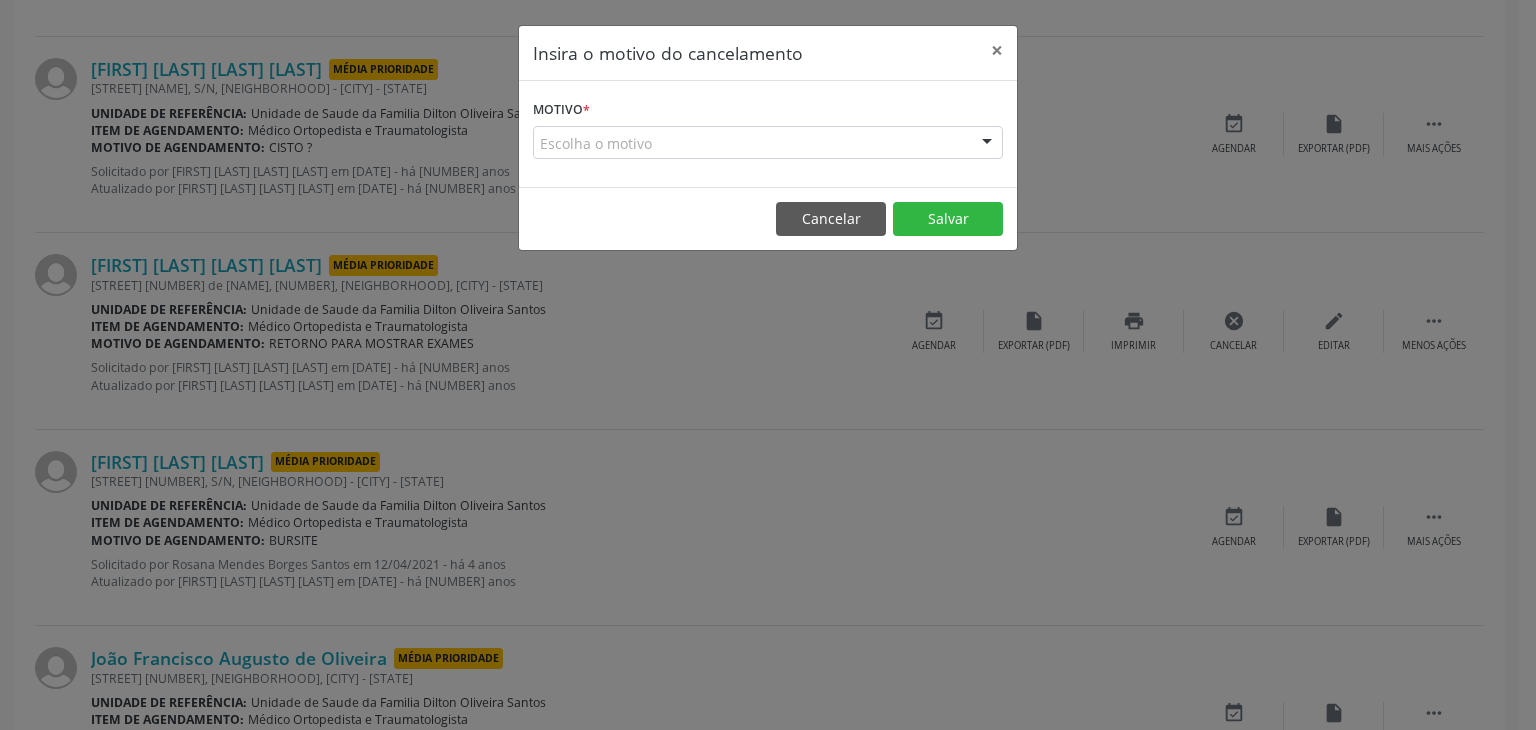 click on "Escolha o motivo" at bounding box center [768, 143] 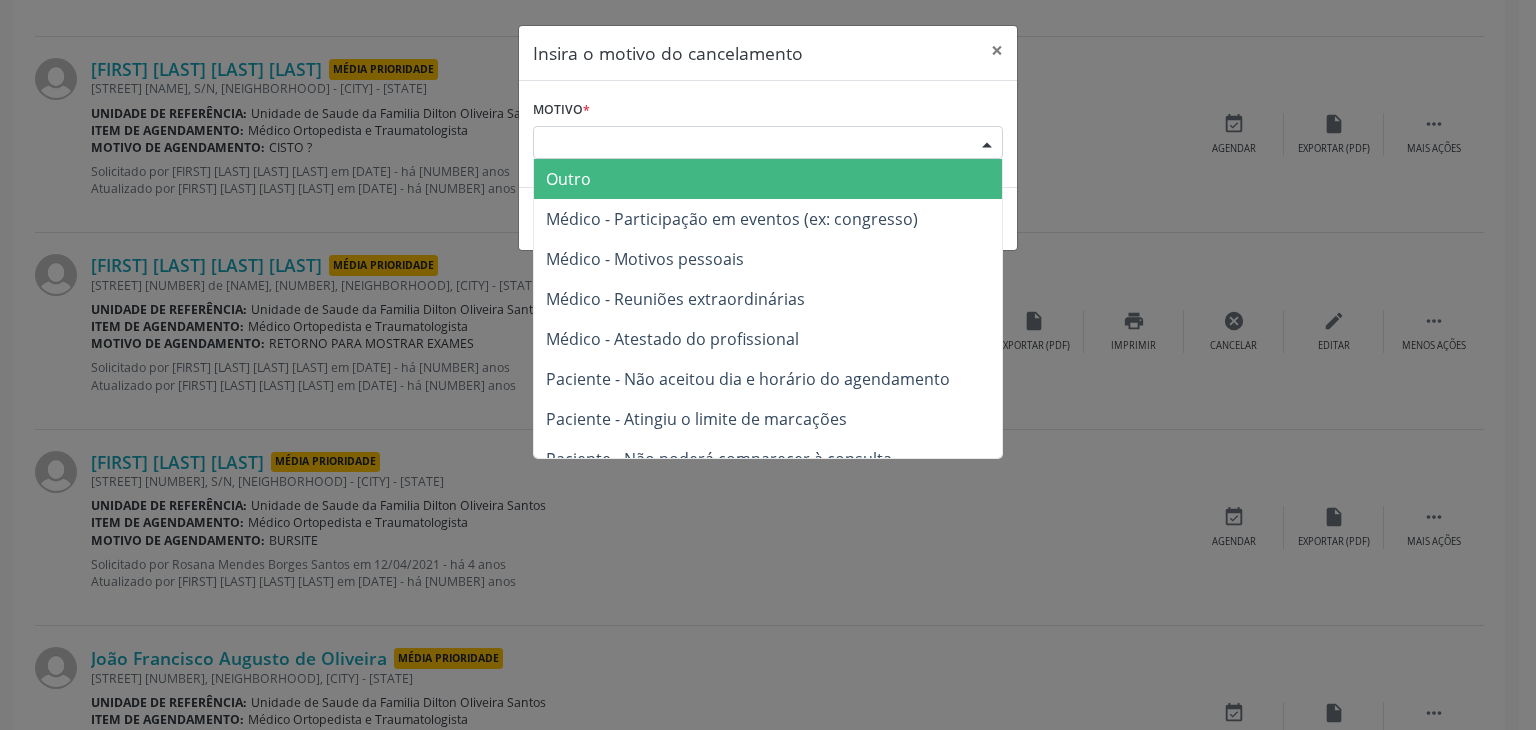 click on "Outro" at bounding box center [568, 179] 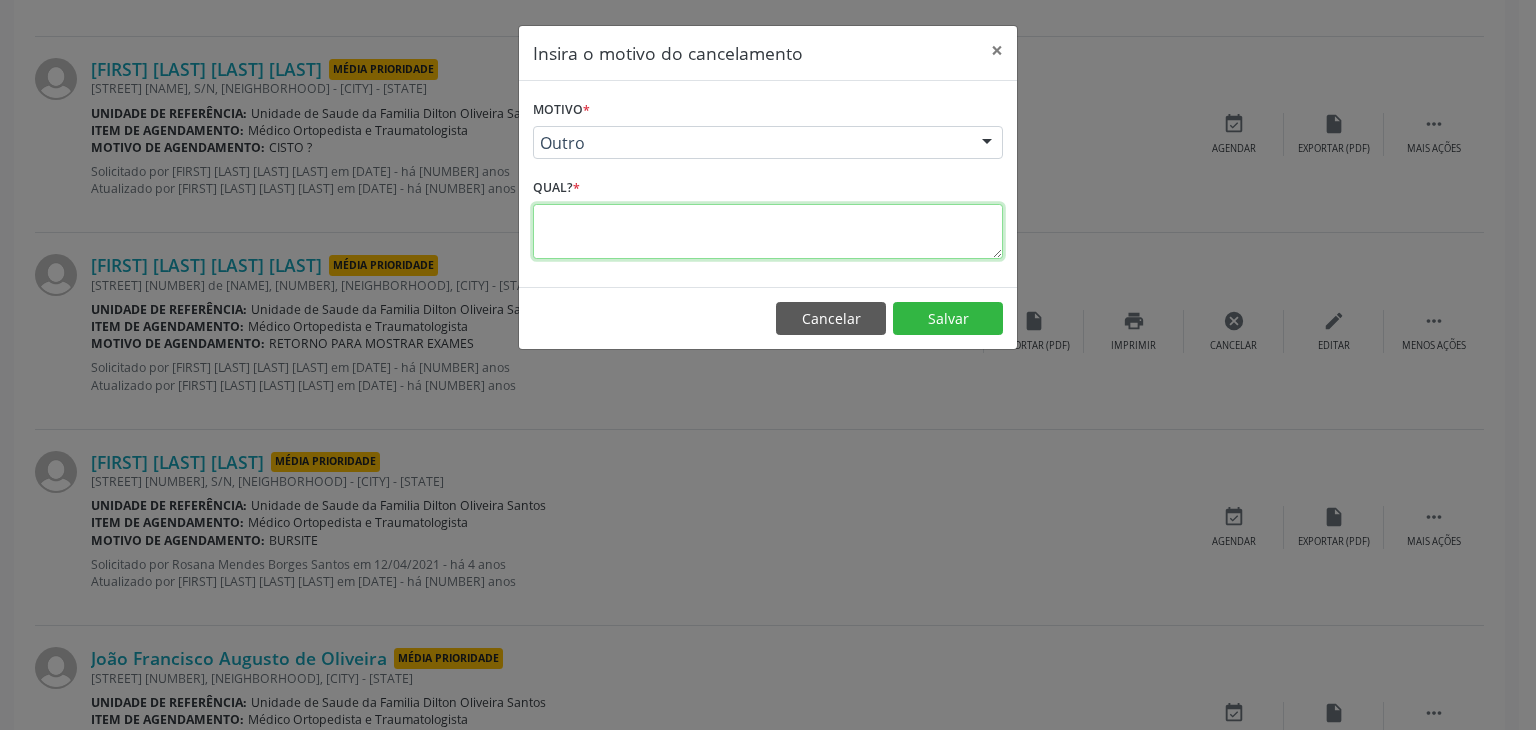 click at bounding box center [768, 231] 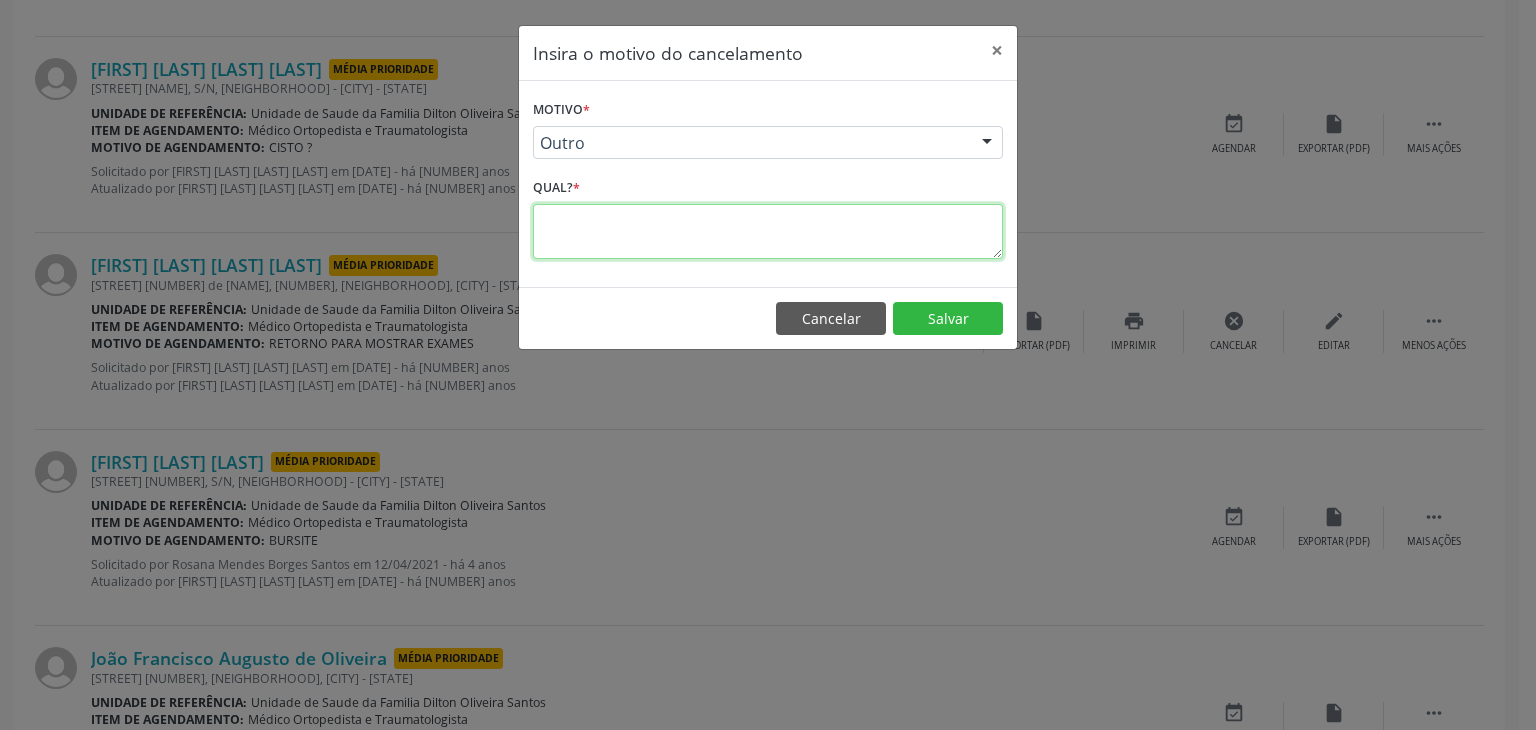 click at bounding box center [768, 231] 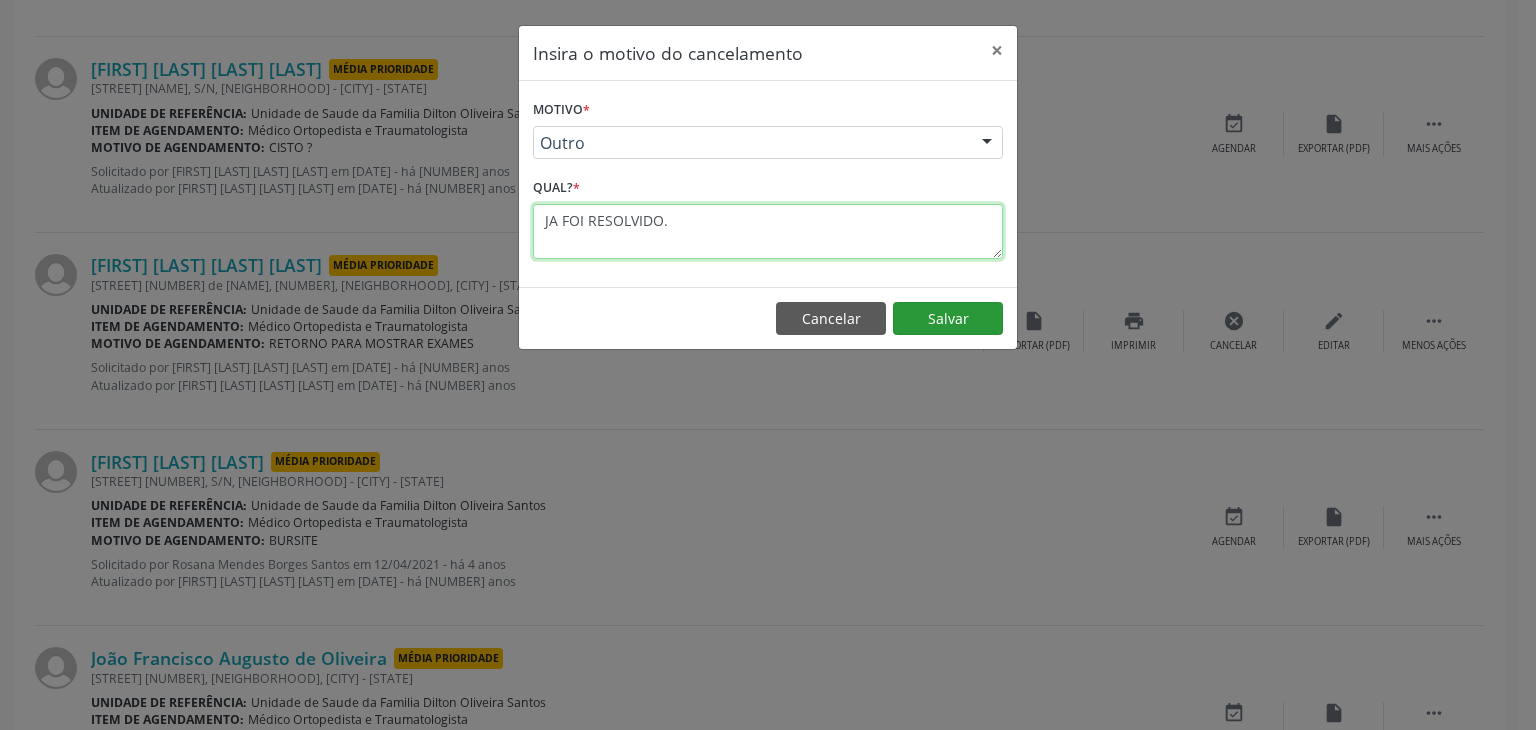 type on "JA FOI RESOLVIDO." 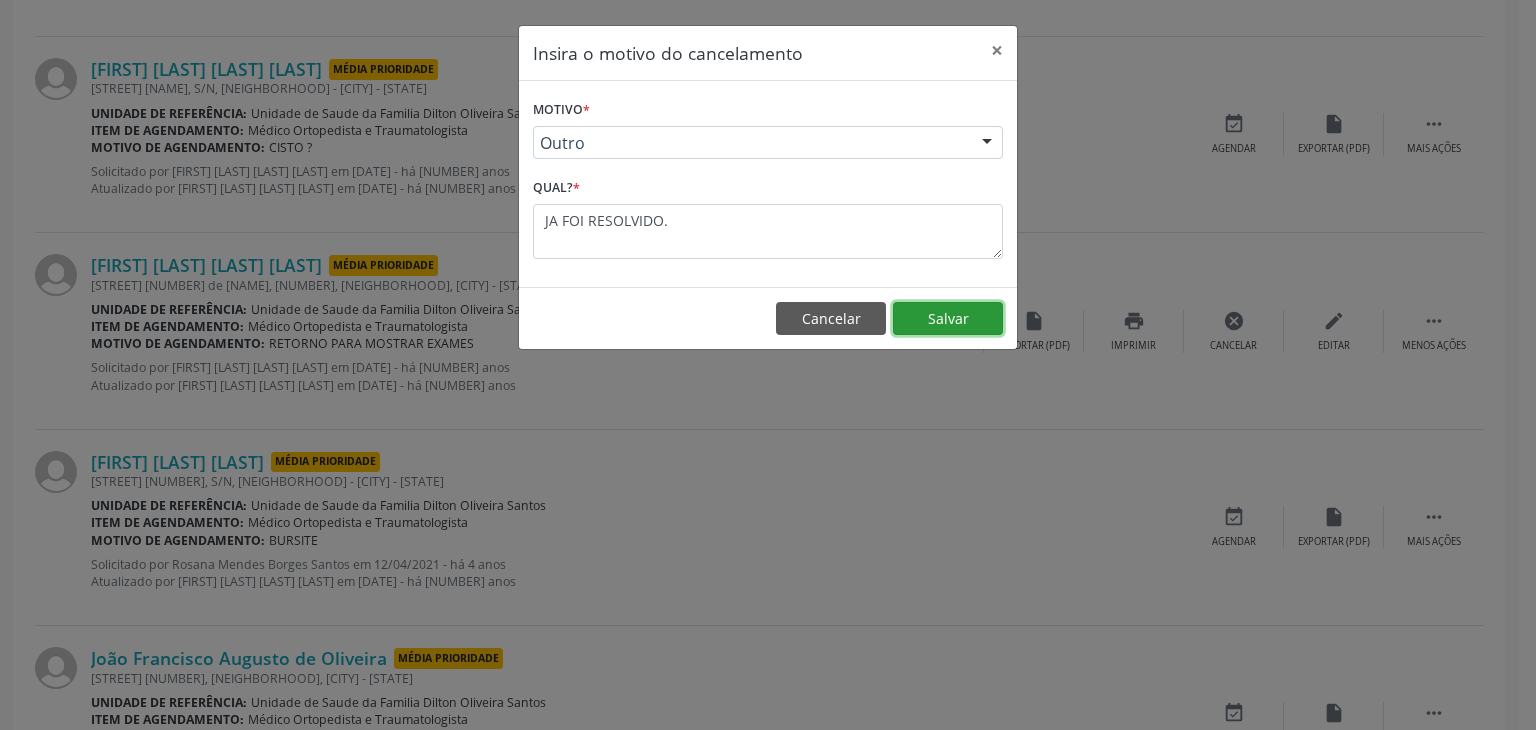 click on "Salvar" at bounding box center (948, 319) 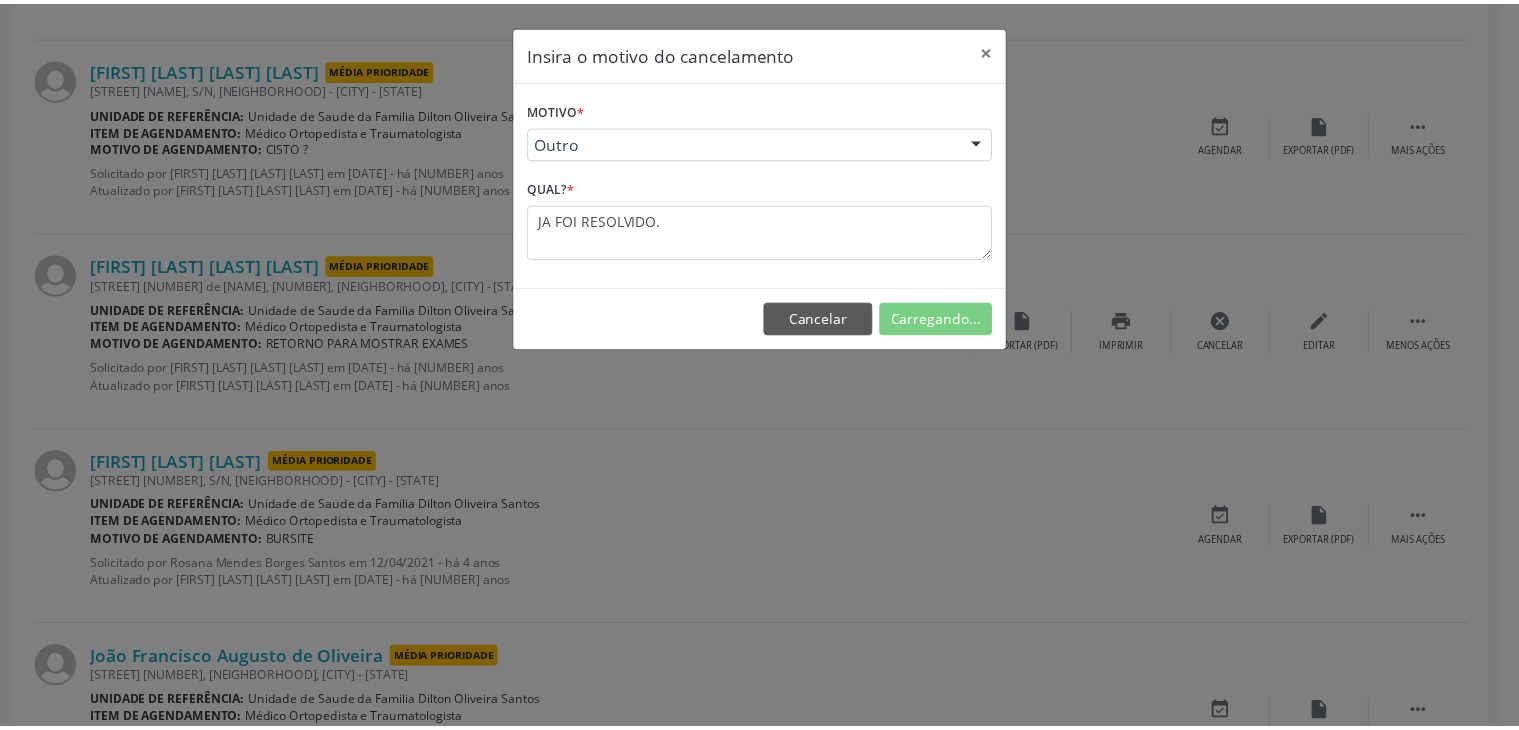 scroll, scrollTop: 112, scrollLeft: 0, axis: vertical 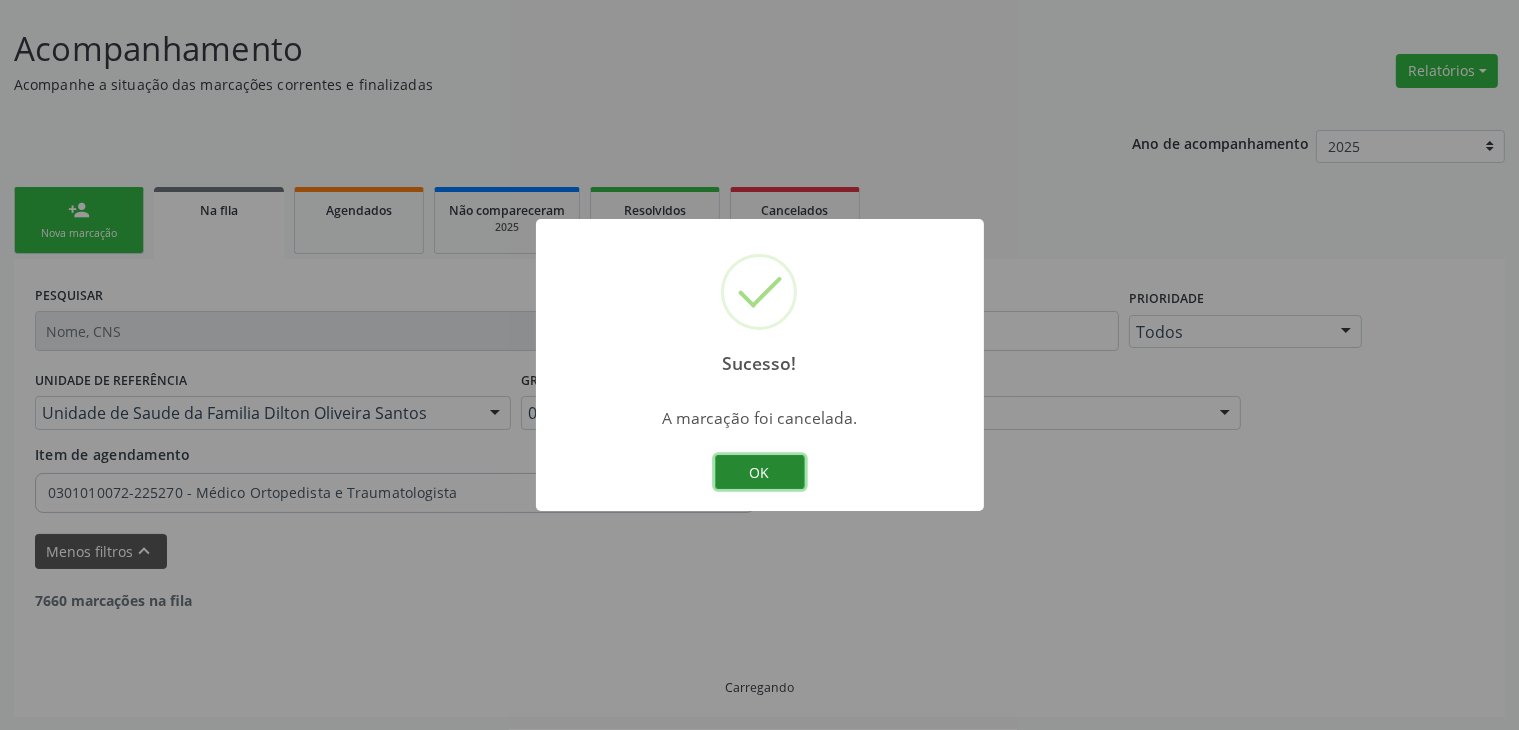 click on "OK" at bounding box center (760, 472) 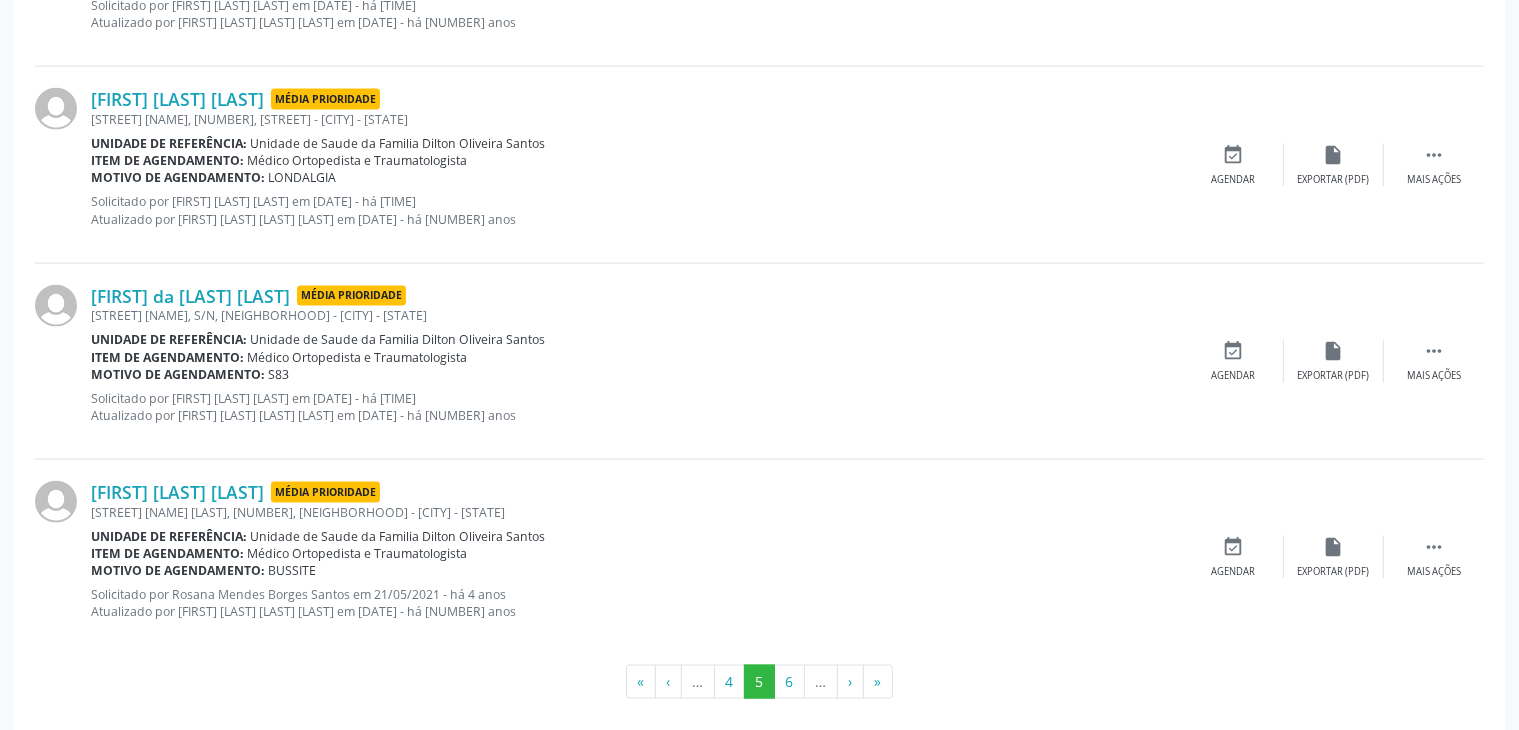scroll, scrollTop: 2780, scrollLeft: 0, axis: vertical 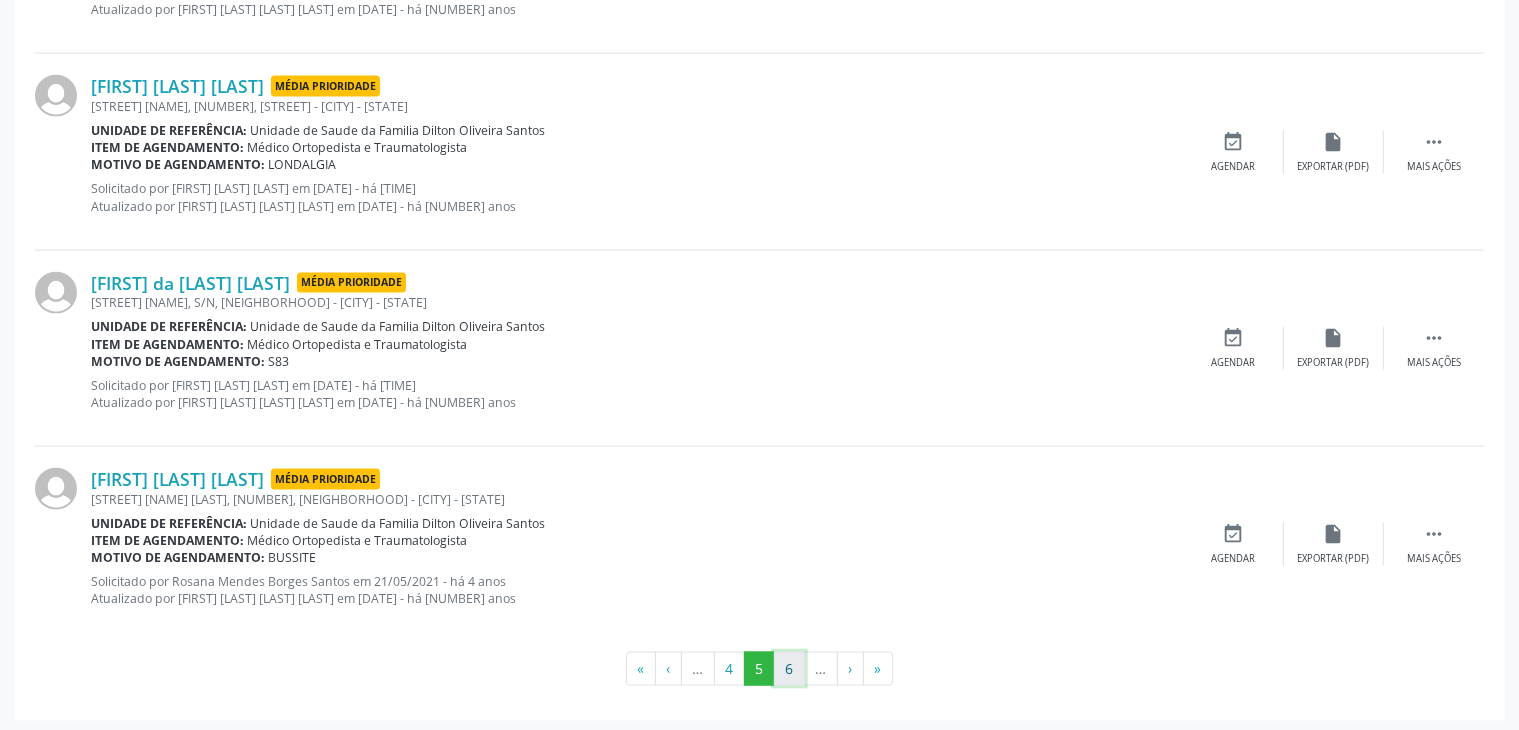 click on "6" at bounding box center (789, 669) 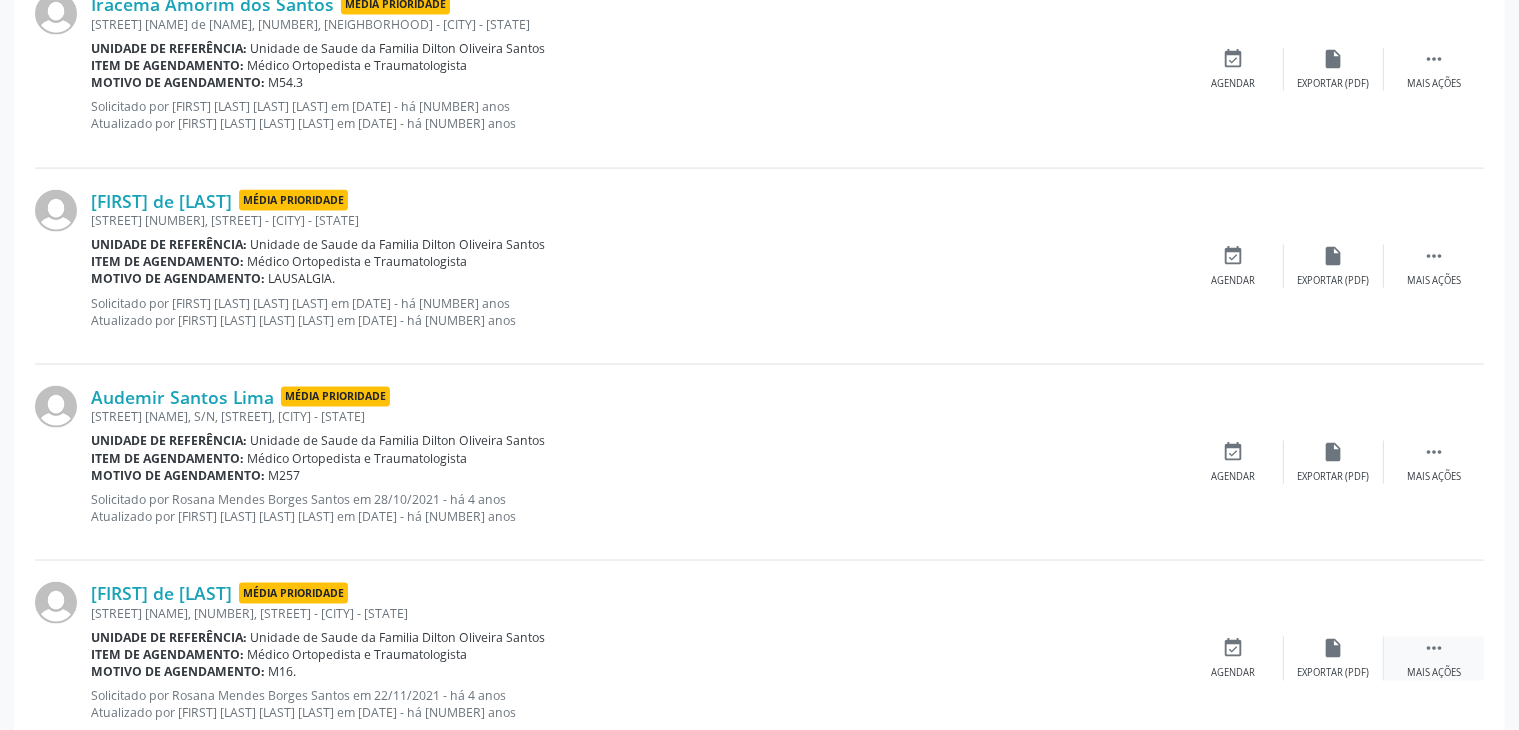 scroll, scrollTop: 3062, scrollLeft: 0, axis: vertical 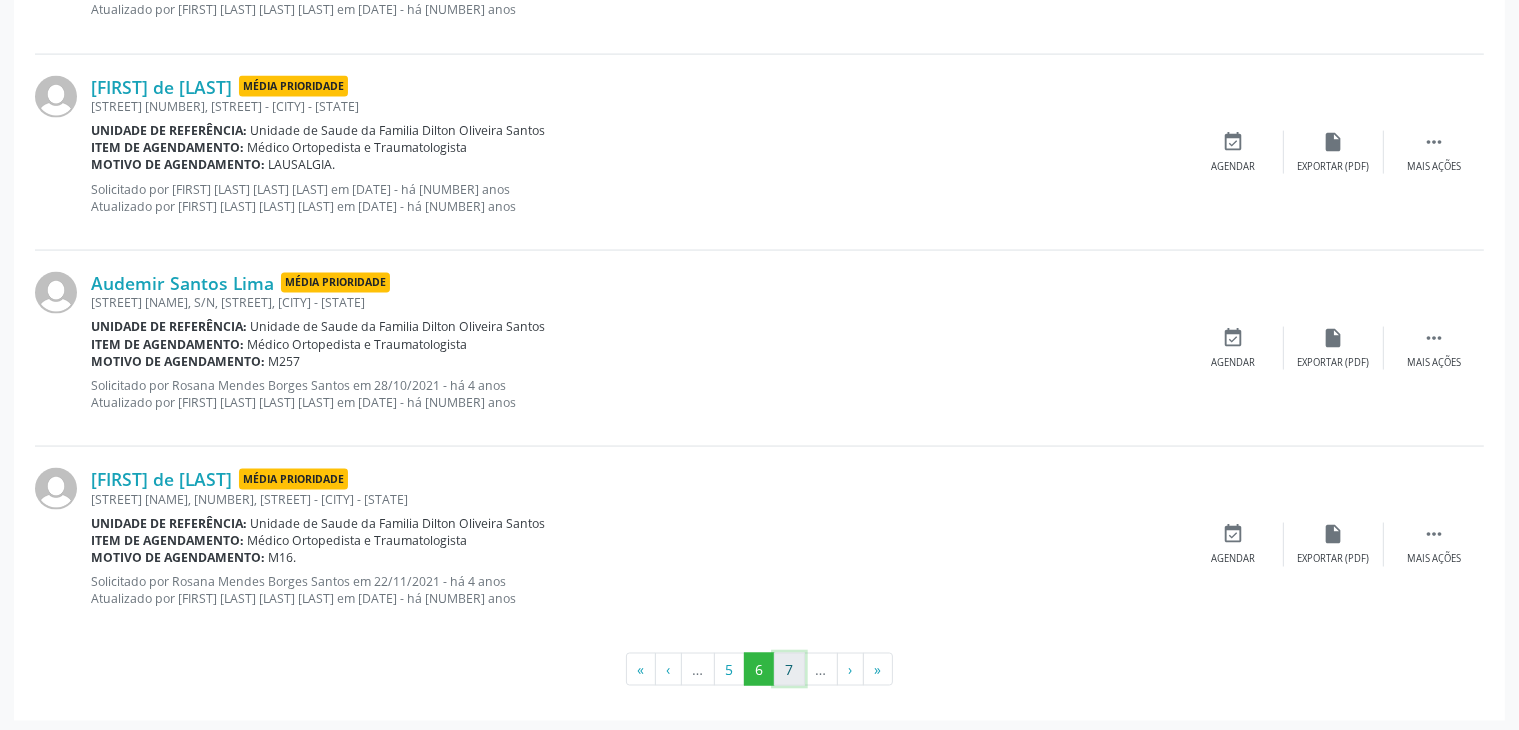 click on "7" at bounding box center (789, 670) 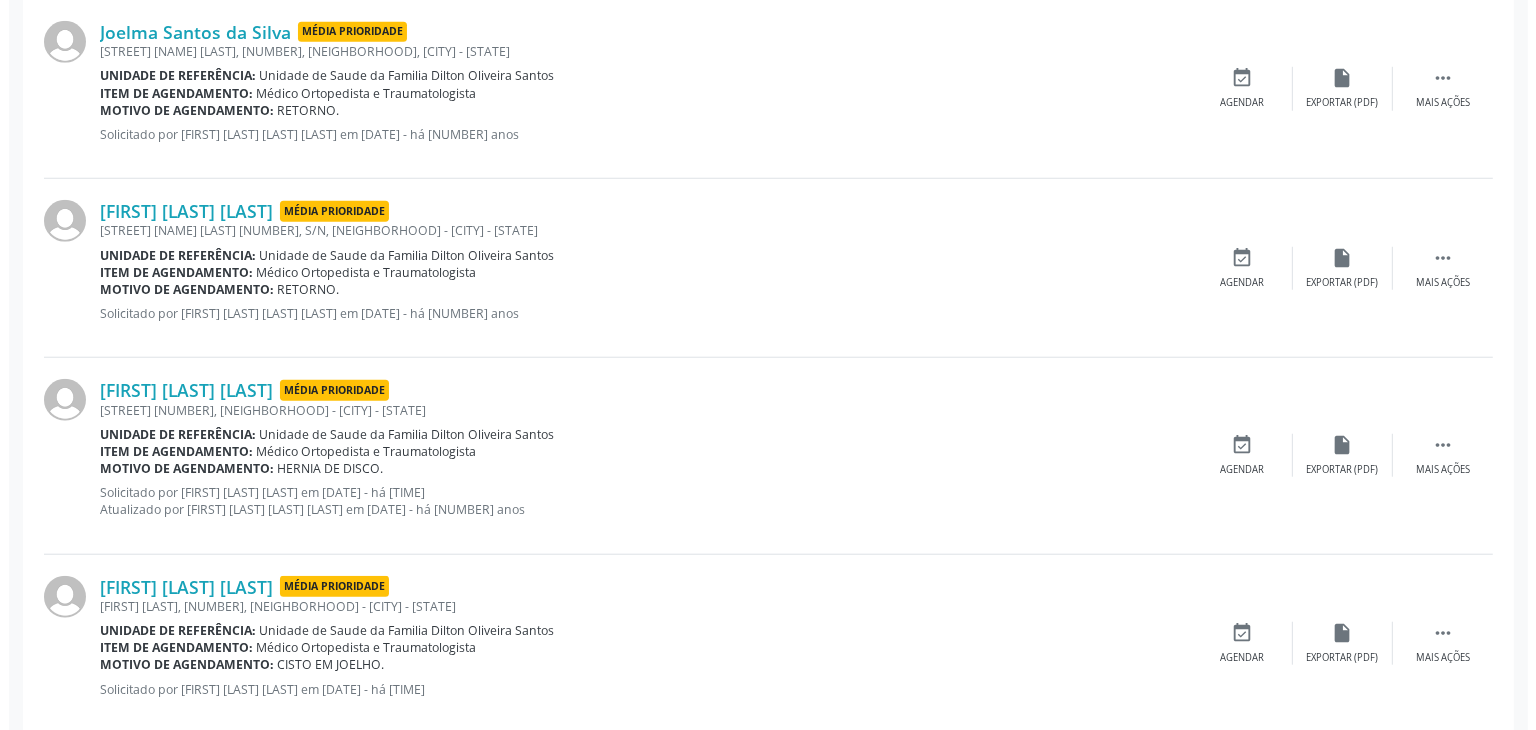 scroll, scrollTop: 1673, scrollLeft: 0, axis: vertical 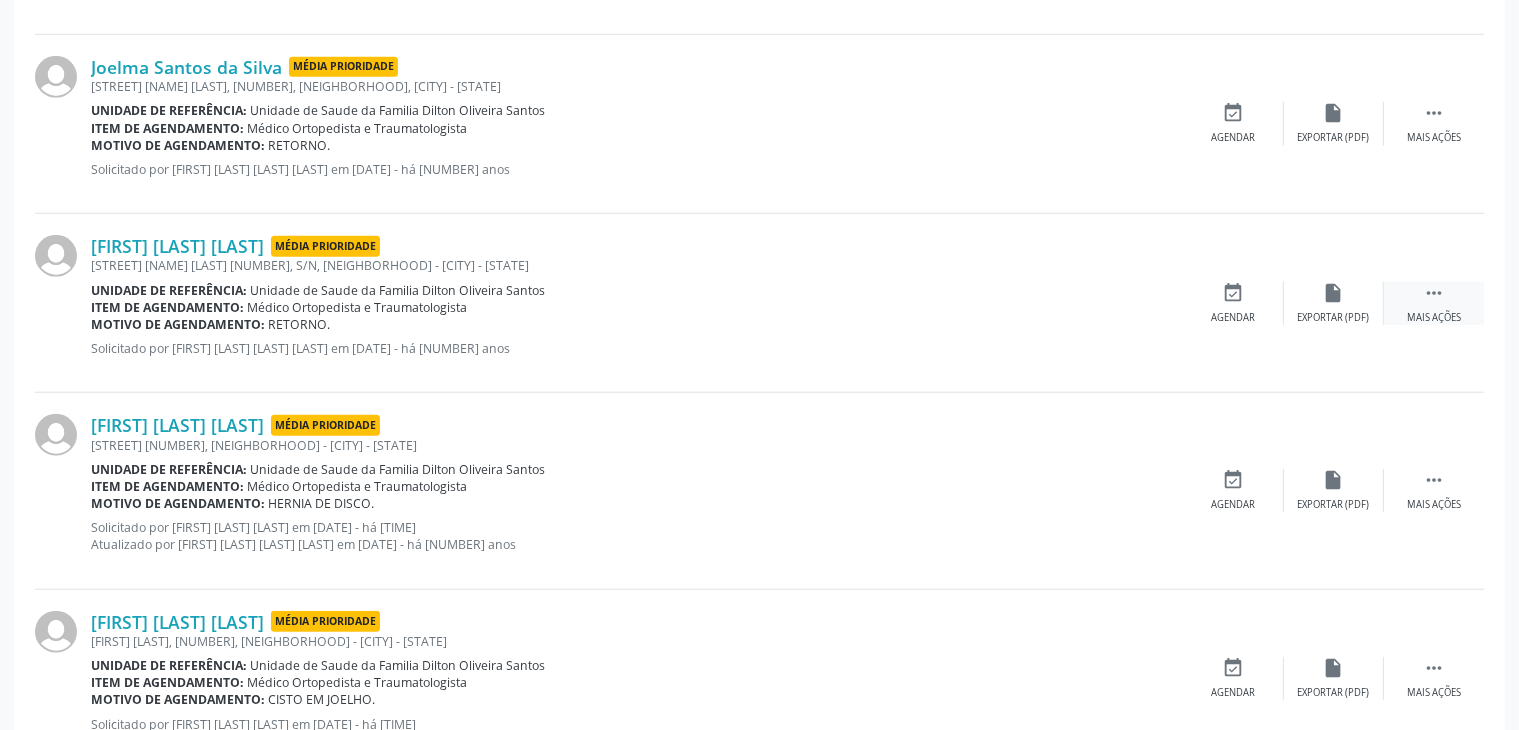 click on "
Mais ações" at bounding box center (1434, 303) 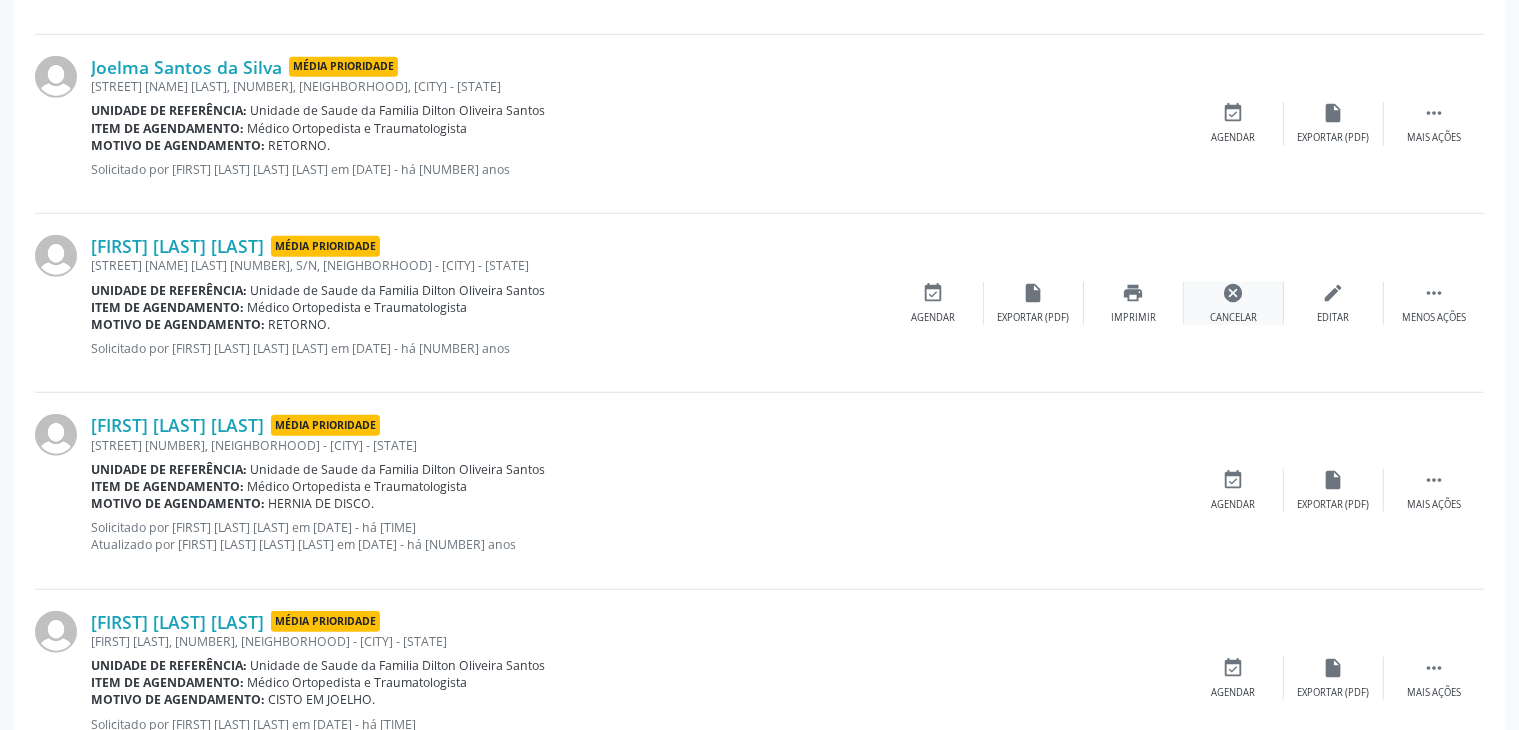 click on "cancel
Cancelar" at bounding box center [1234, 303] 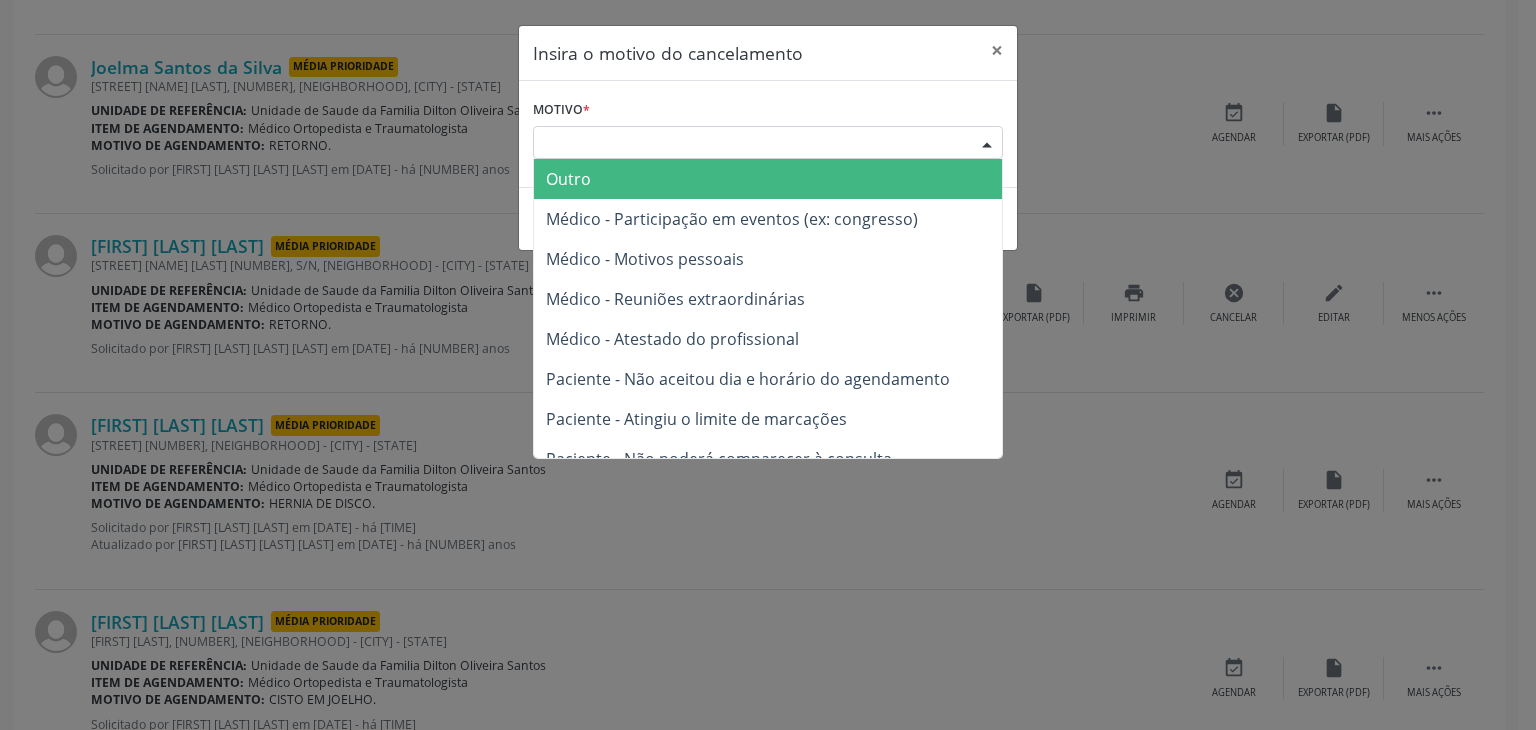 click on "Escolha o motivo" at bounding box center (768, 143) 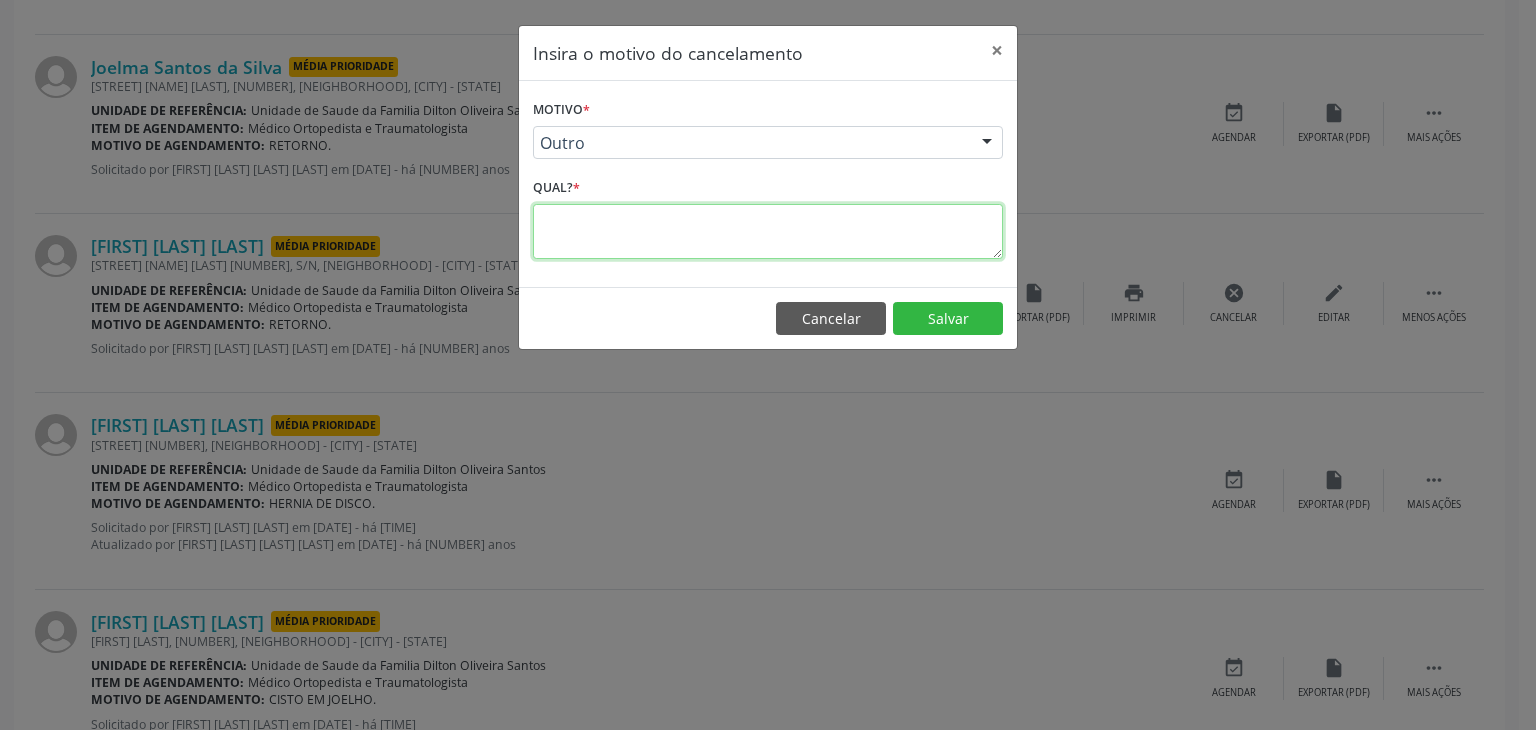 click at bounding box center (768, 231) 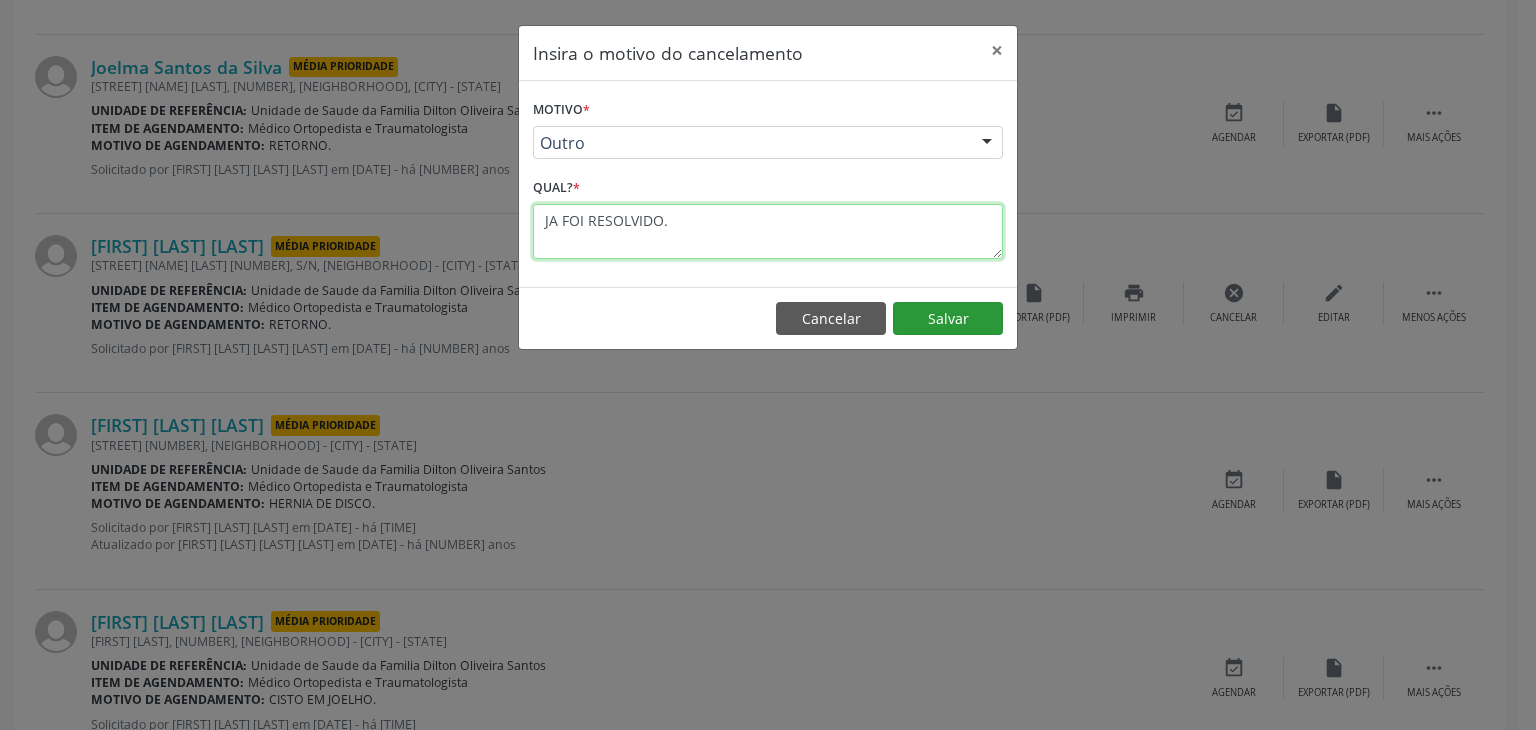 type on "JA FOI RESOLVIDO." 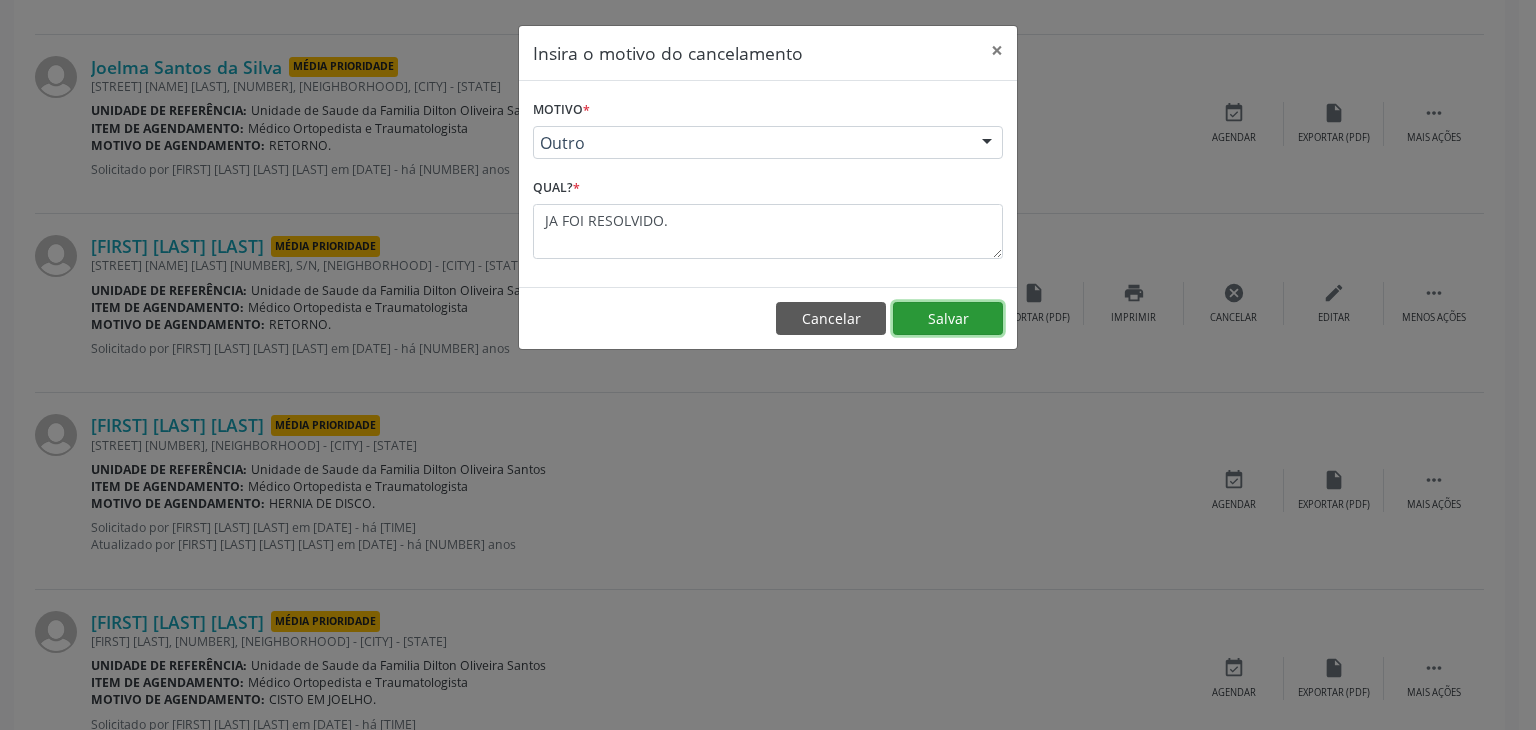 click on "Salvar" at bounding box center (948, 319) 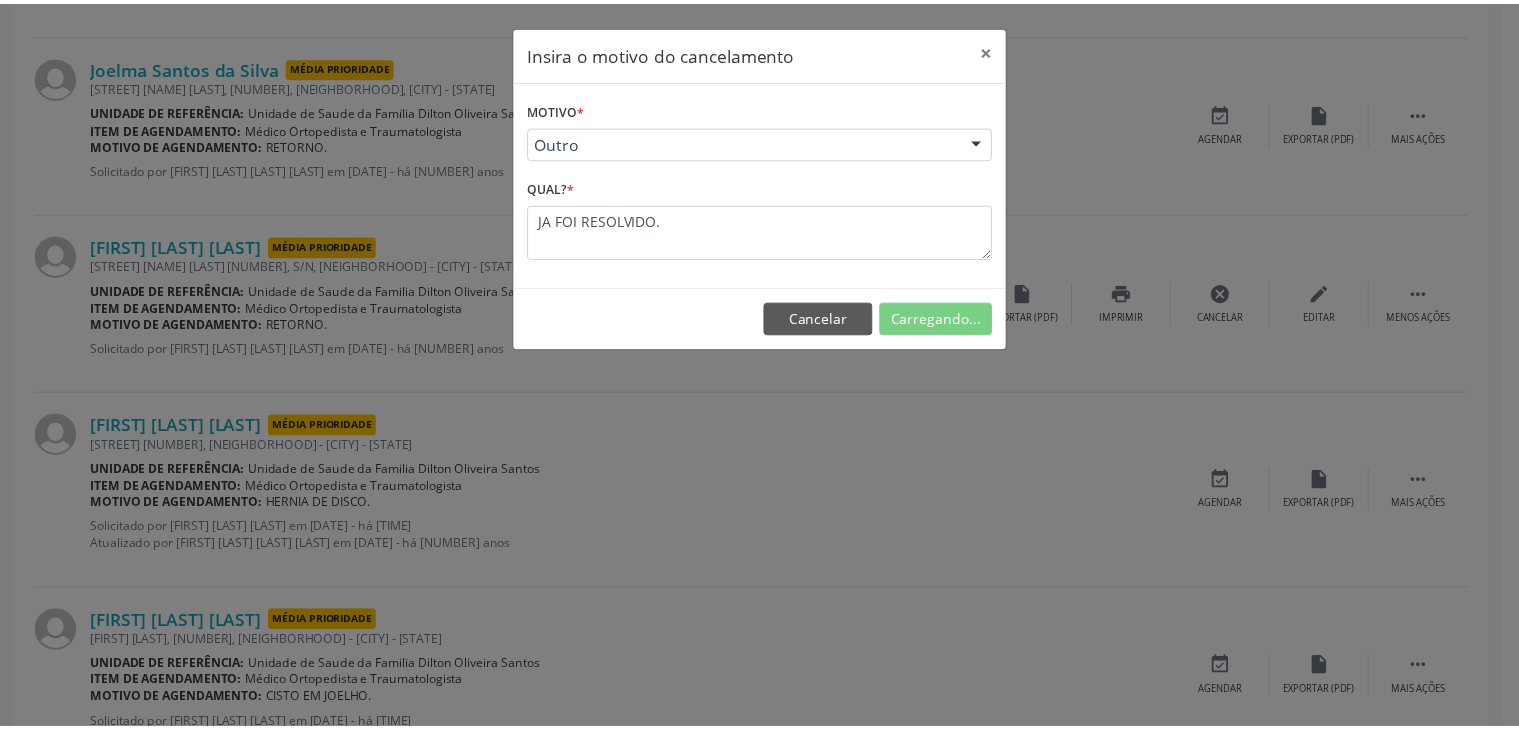 scroll, scrollTop: 112, scrollLeft: 0, axis: vertical 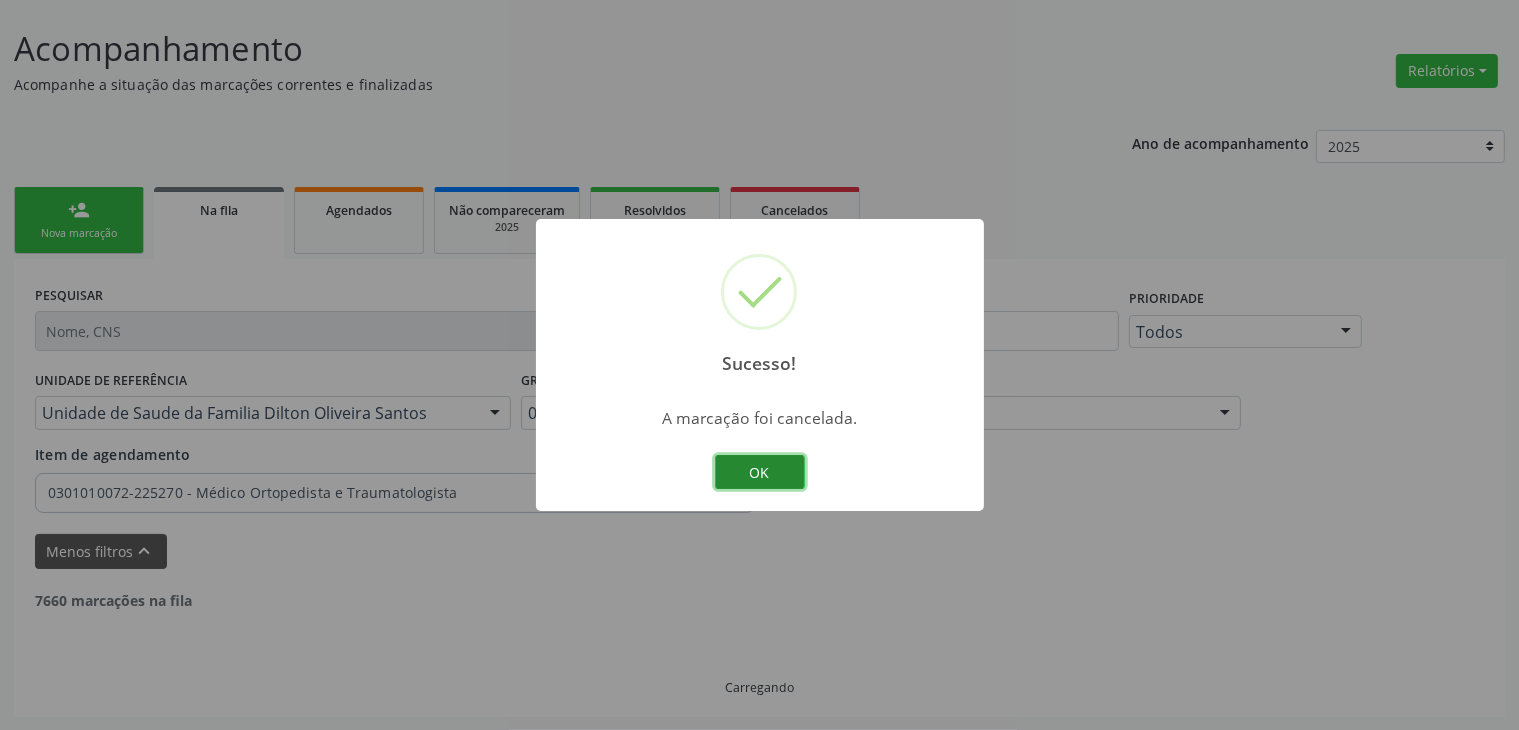 click on "OK" at bounding box center (760, 472) 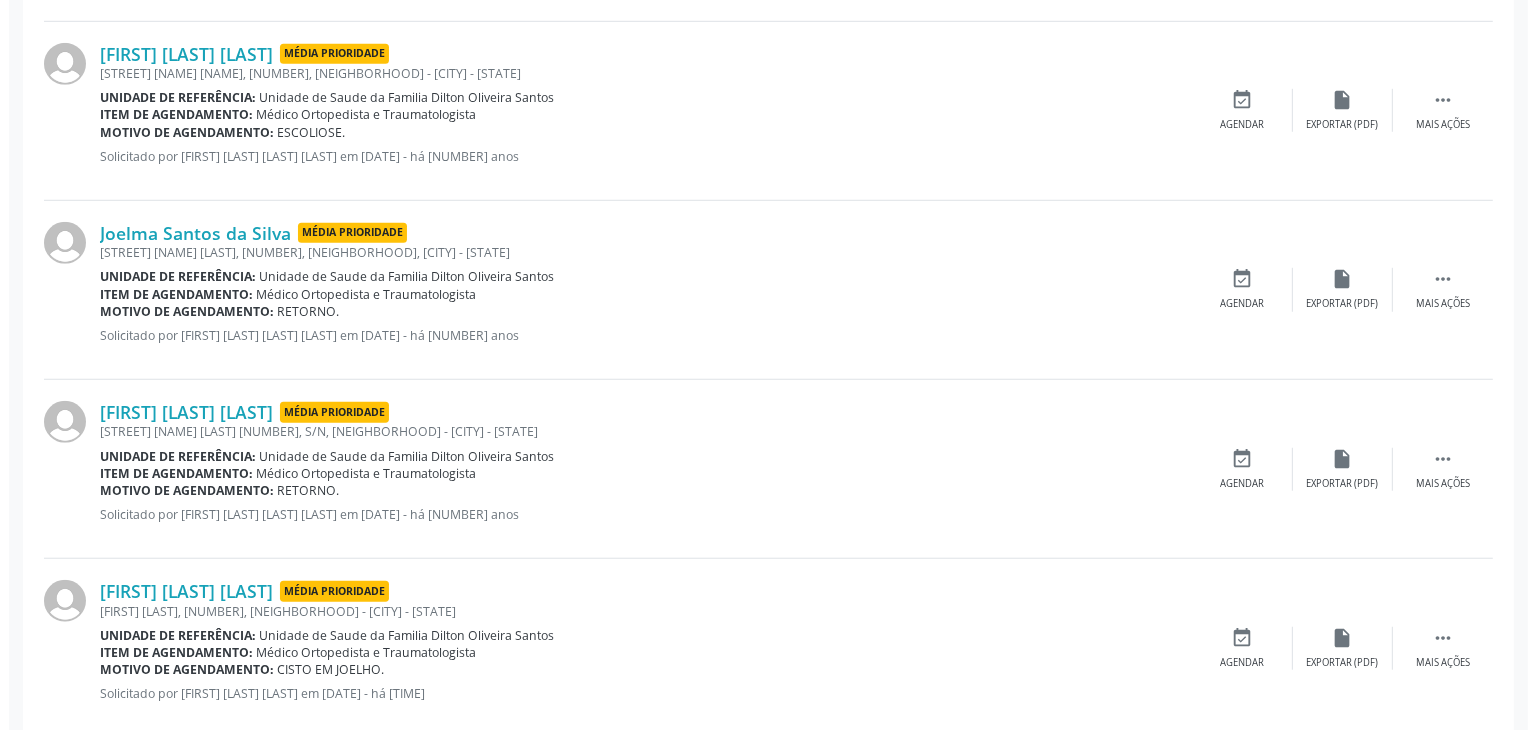 scroll, scrollTop: 1512, scrollLeft: 0, axis: vertical 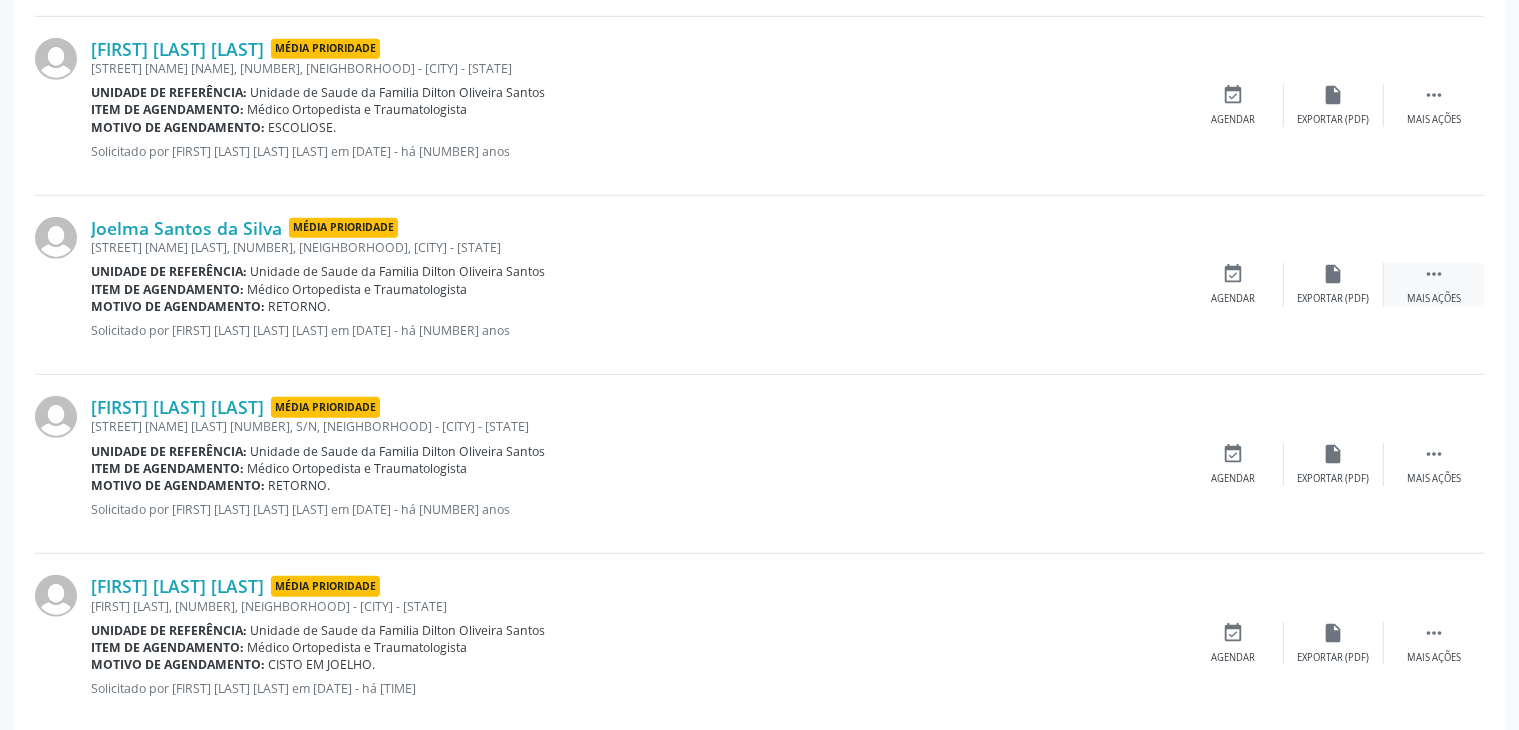 drag, startPoint x: 1435, startPoint y: 276, endPoint x: 1419, endPoint y: 272, distance: 16.492422 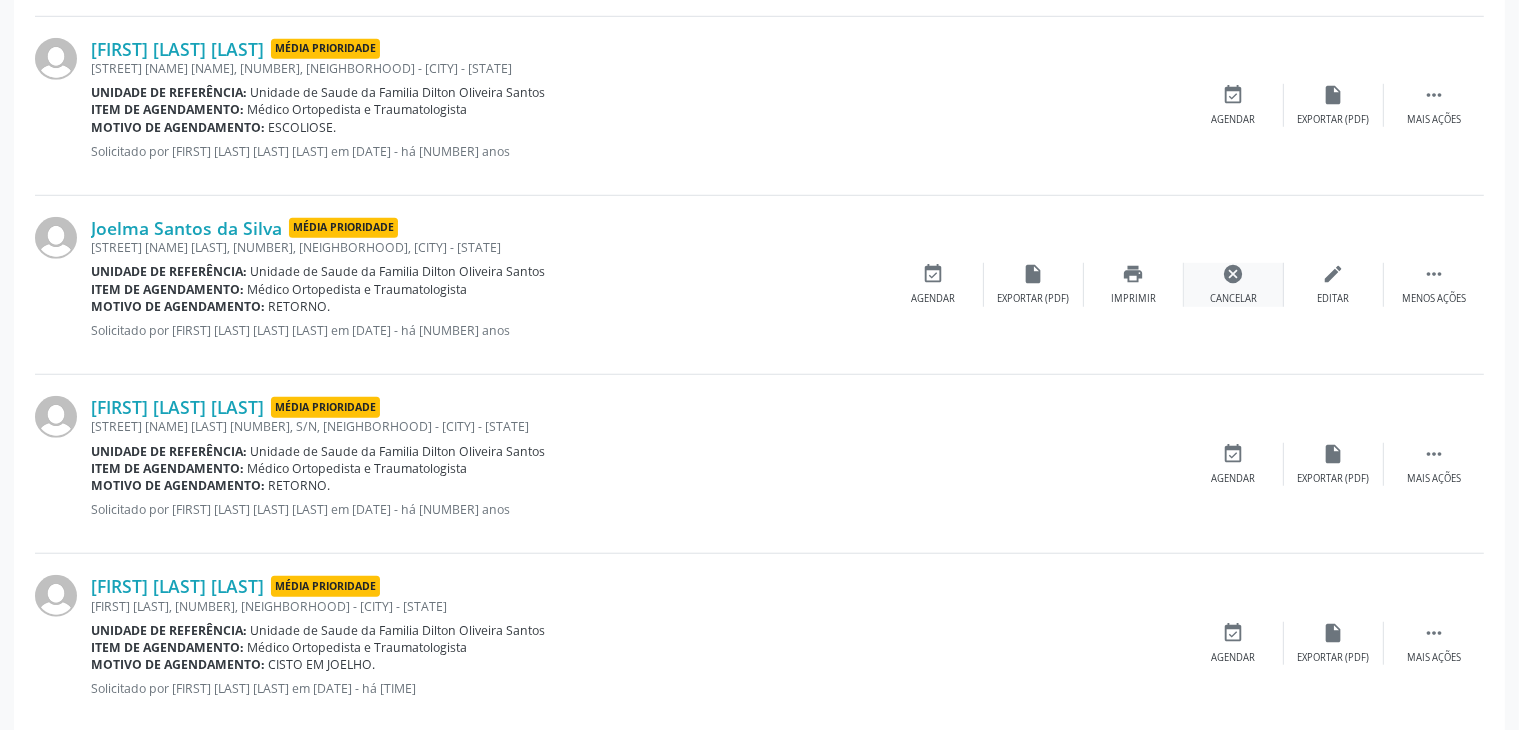 click on "cancel
Cancelar" at bounding box center (1234, 284) 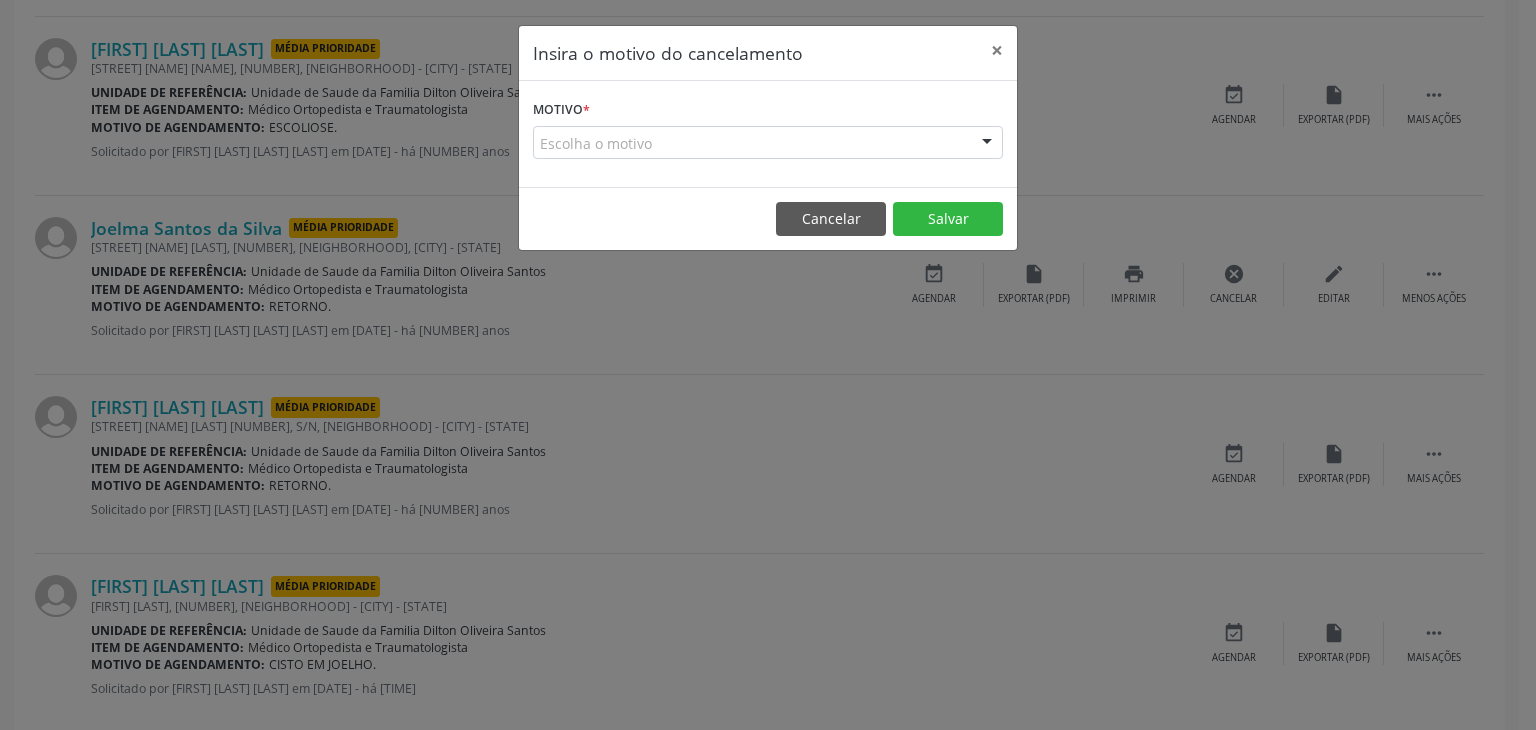 click on "Escolha o motivo" at bounding box center [768, 143] 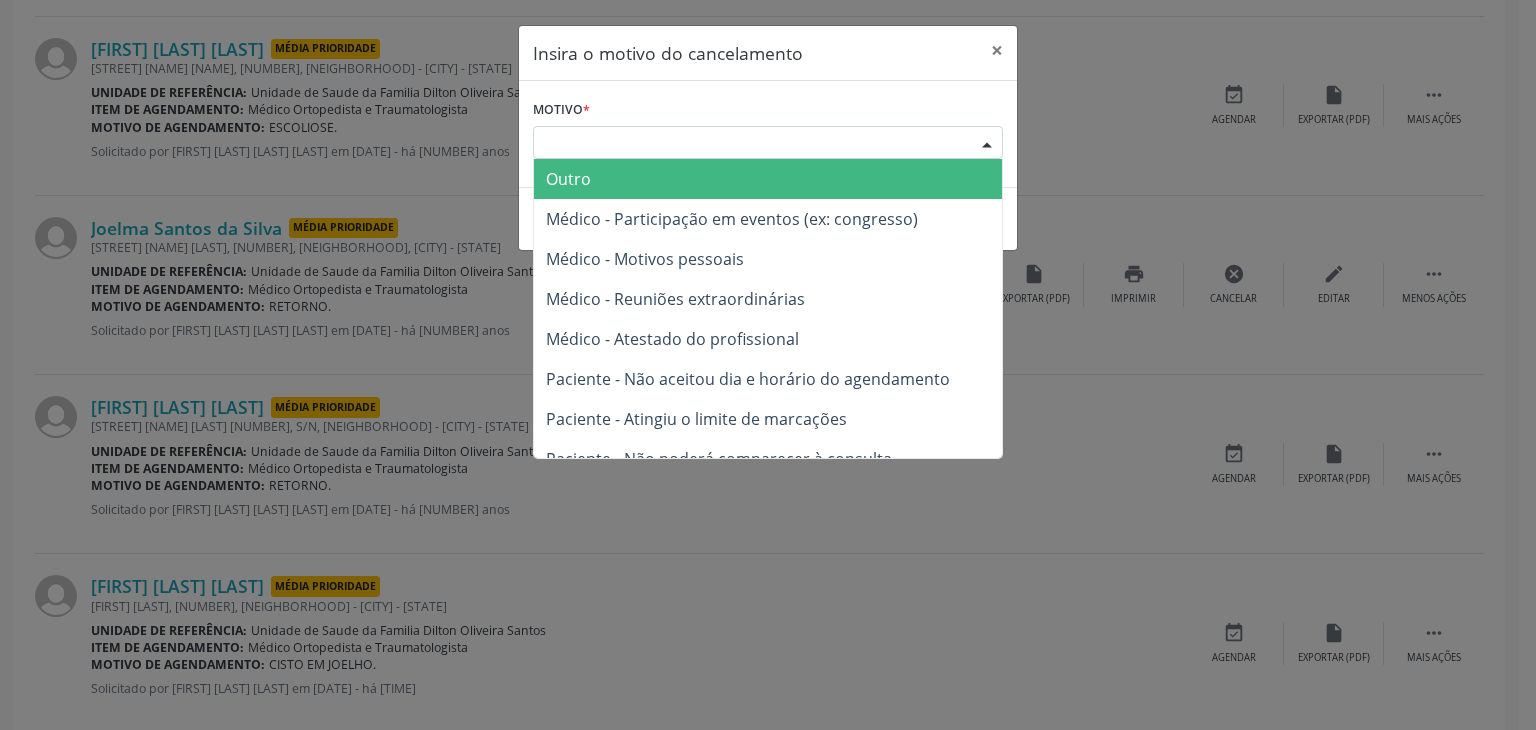 click on "Outro" at bounding box center (568, 179) 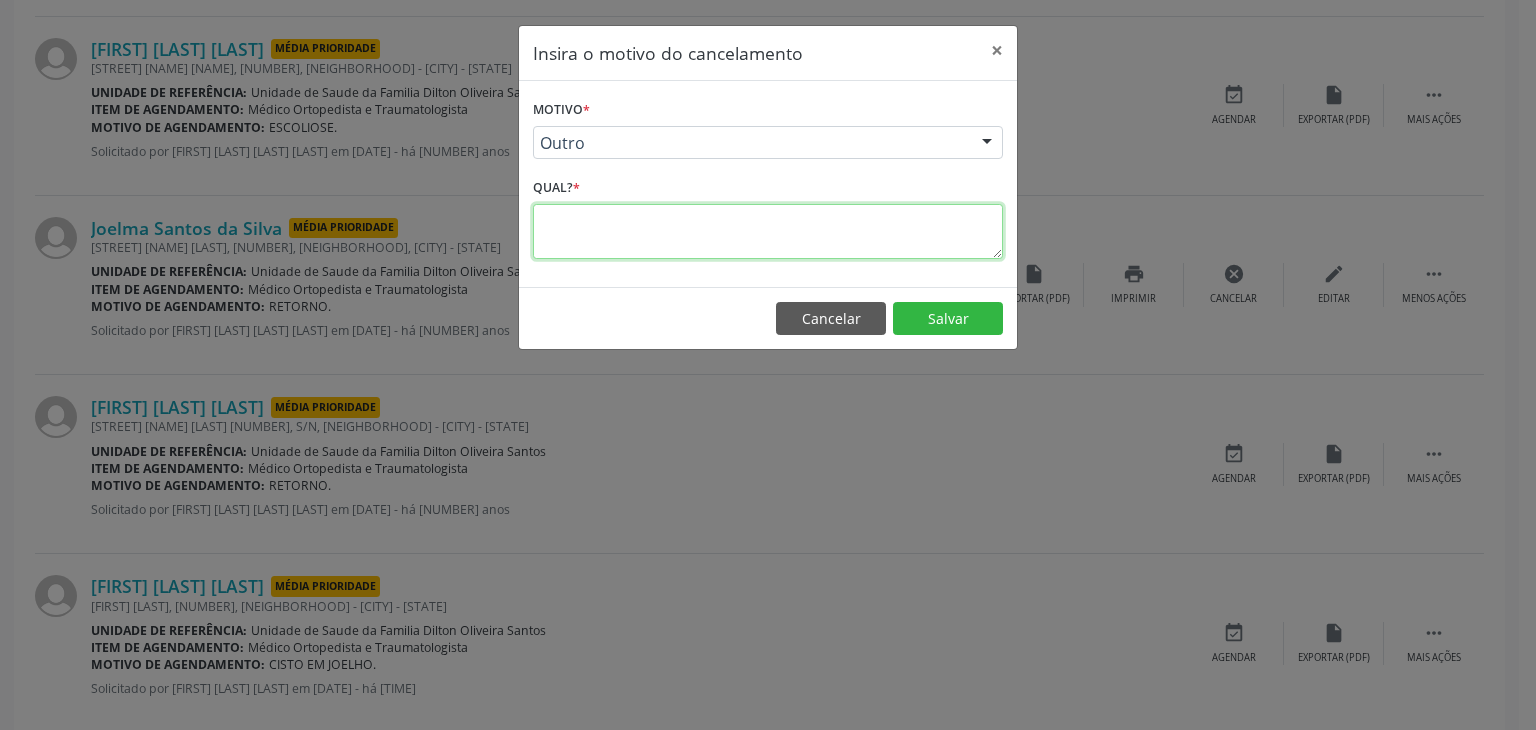 click at bounding box center (768, 231) 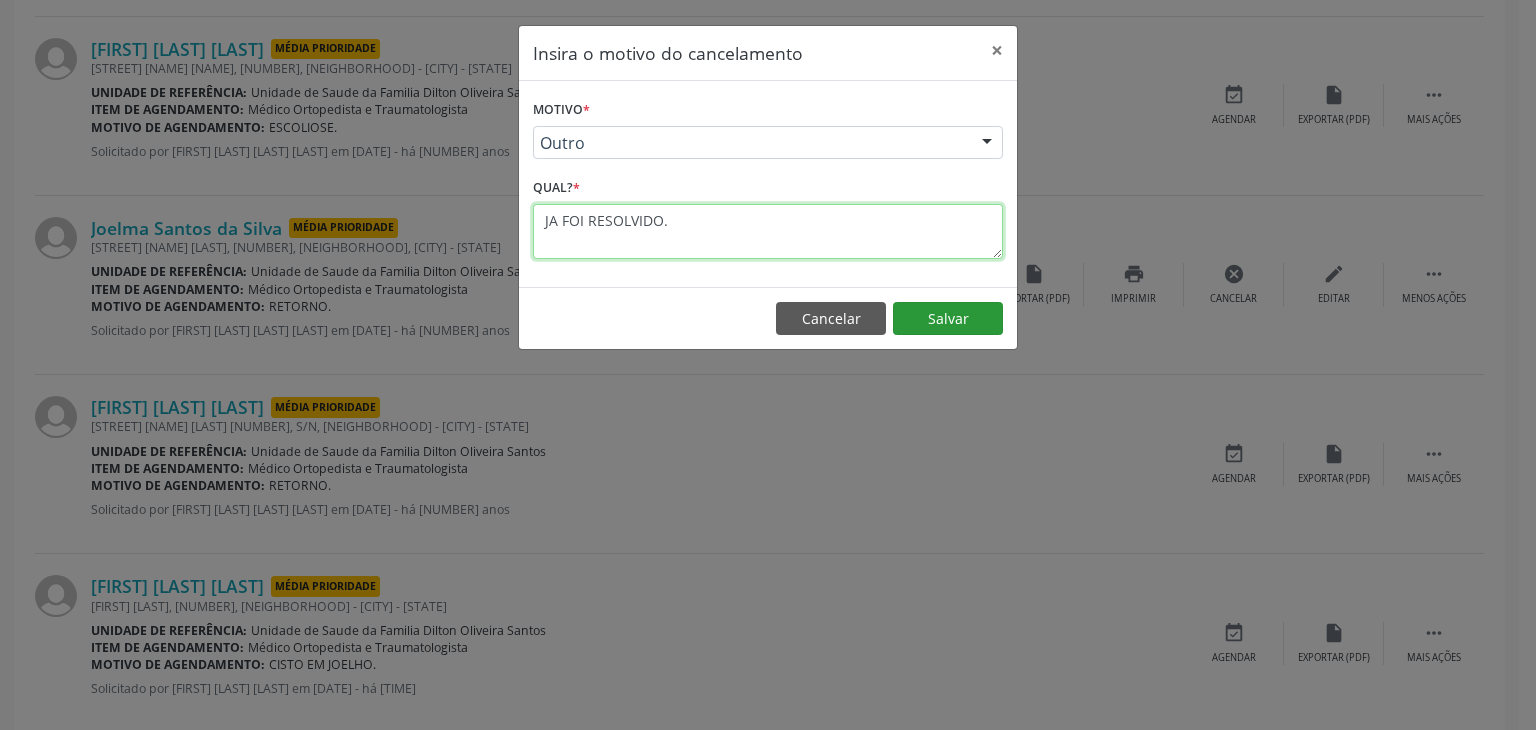 type on "JA FOI RESOLVIDO." 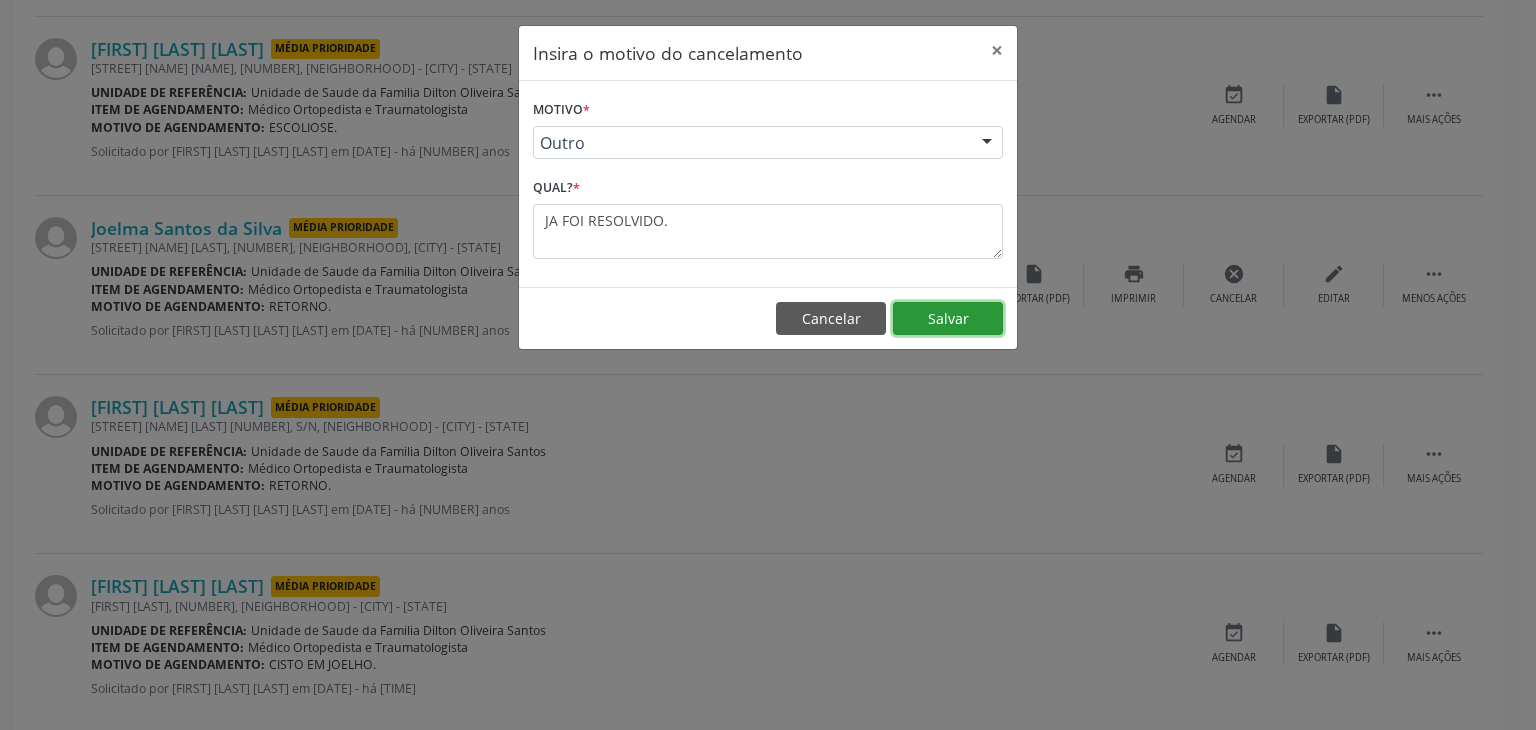 click on "Salvar" at bounding box center (948, 319) 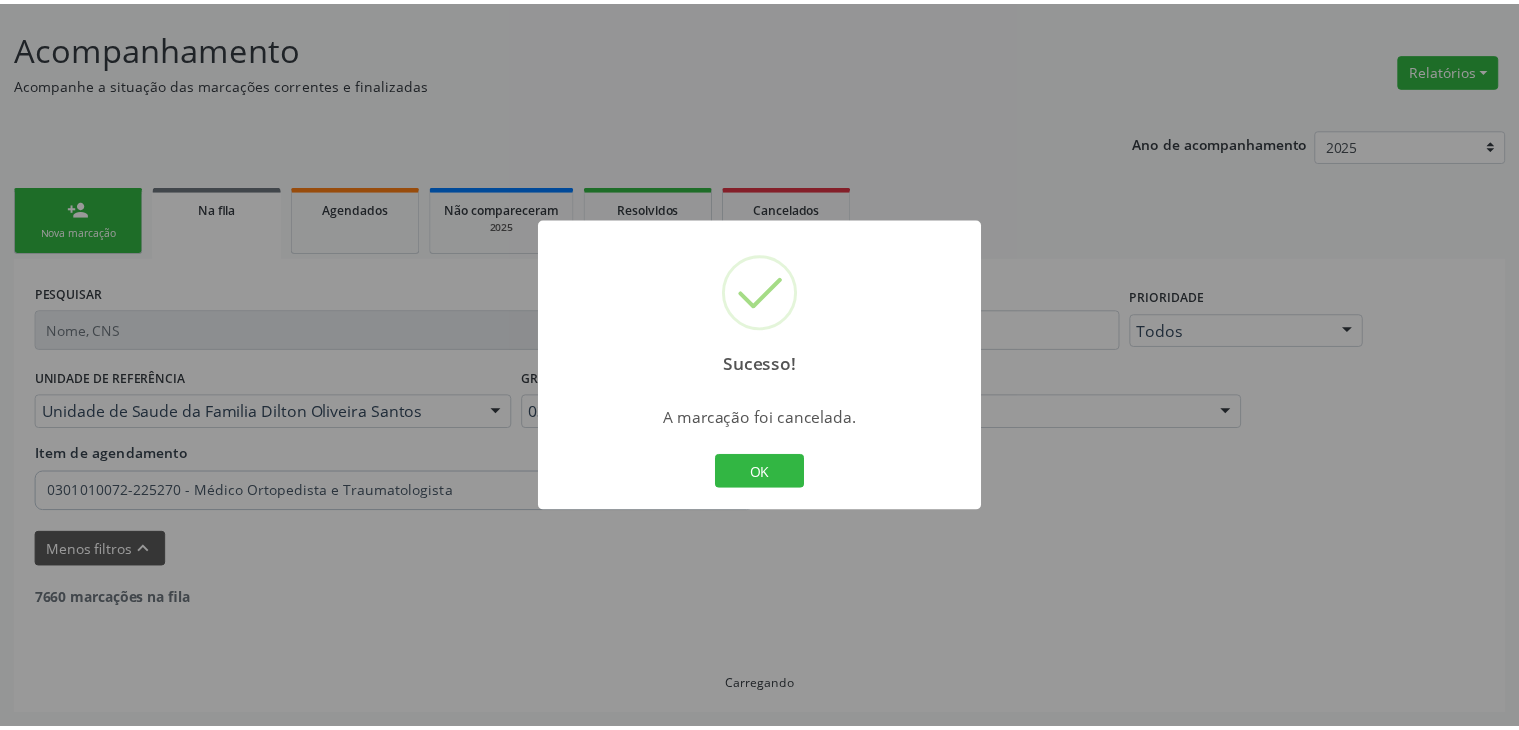 scroll, scrollTop: 112, scrollLeft: 0, axis: vertical 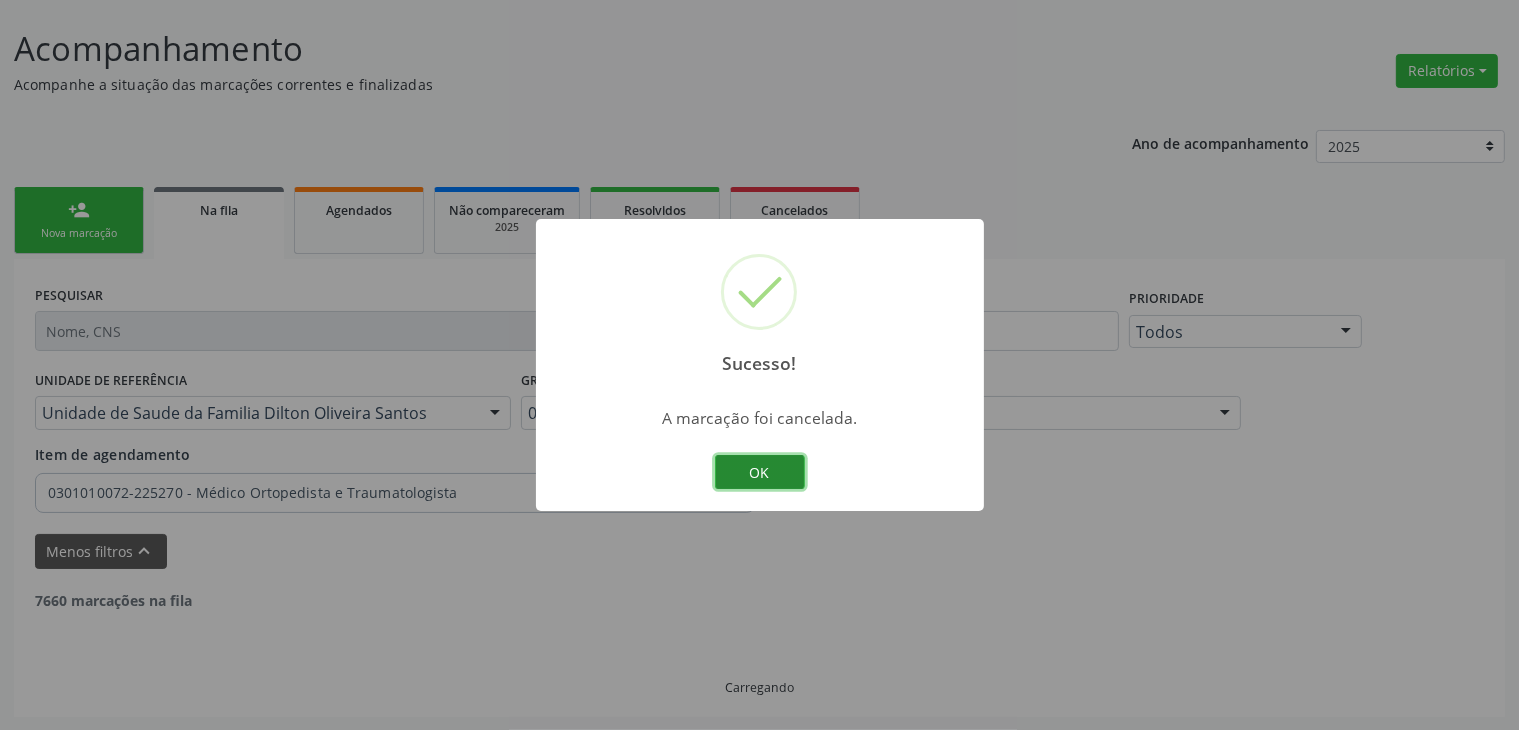 click on "OK" at bounding box center (760, 472) 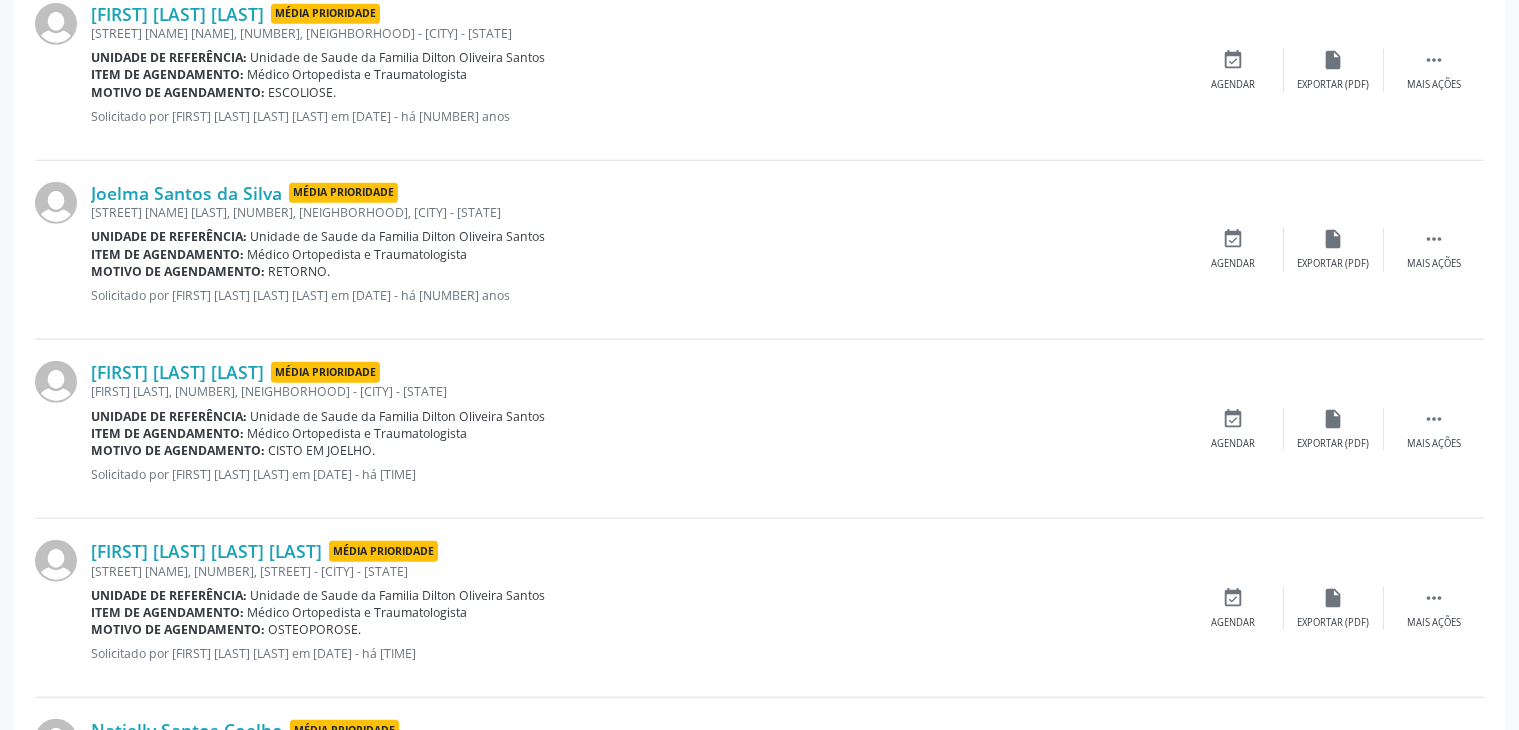 scroll, scrollTop: 1612, scrollLeft: 0, axis: vertical 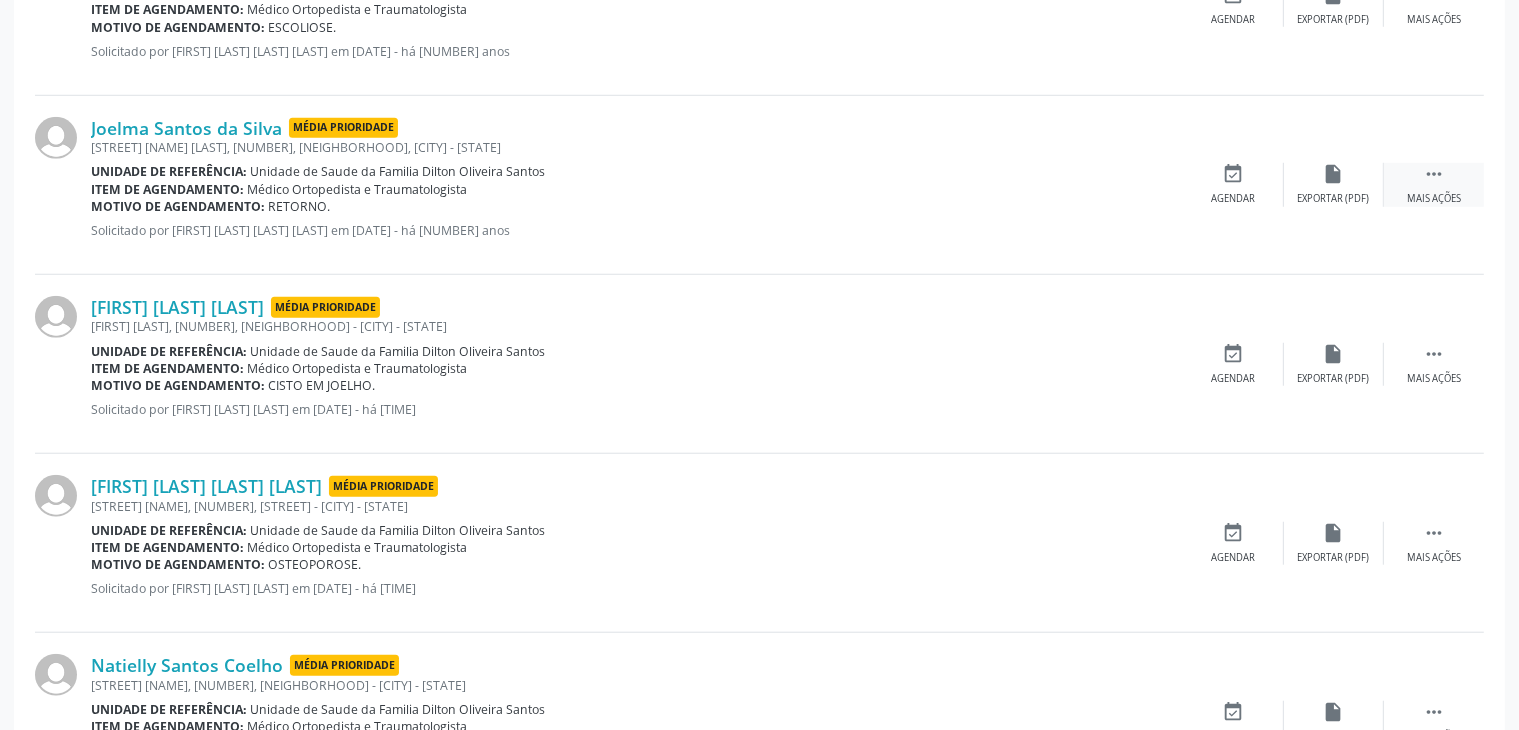 click on "" at bounding box center (1434, 174) 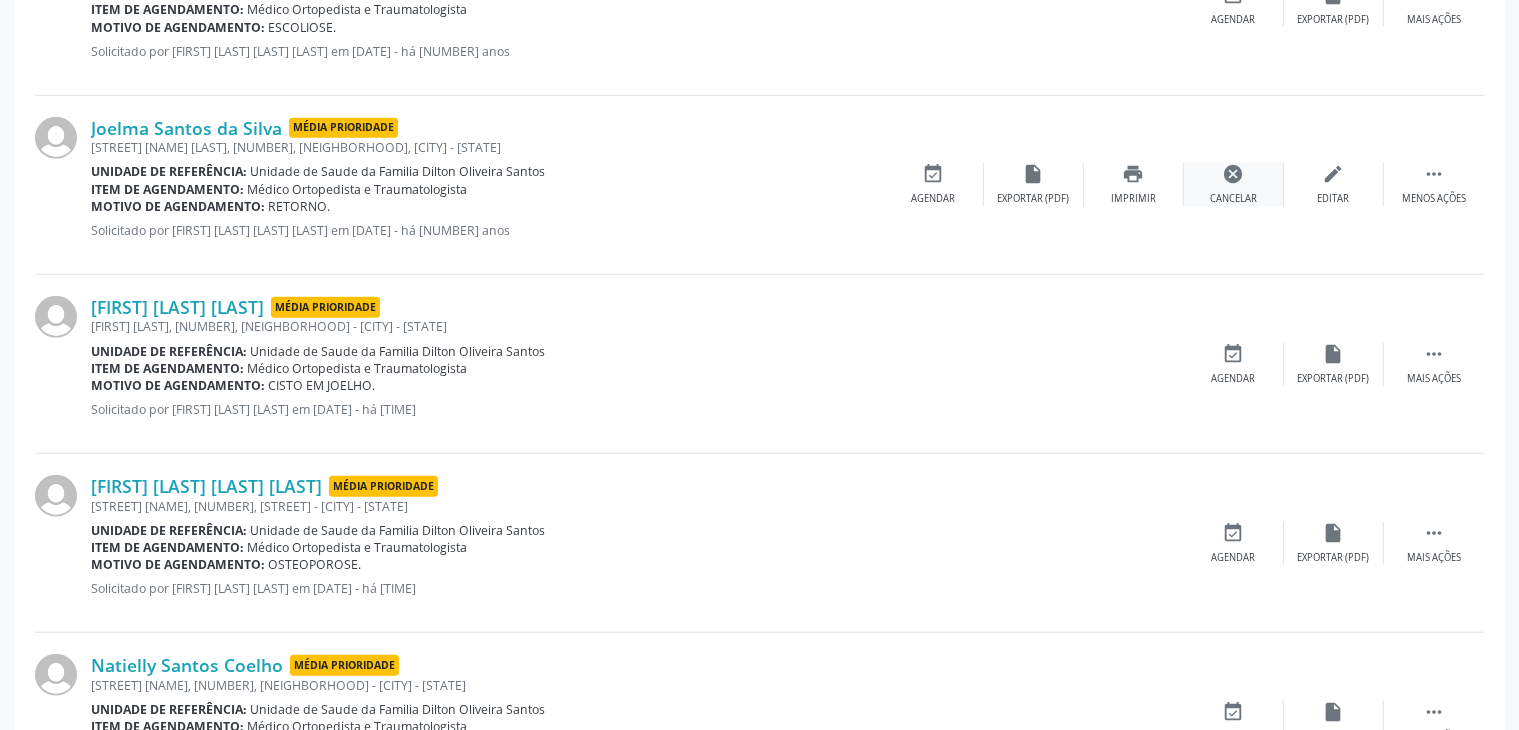 click on "cancel
Cancelar" at bounding box center (1234, 184) 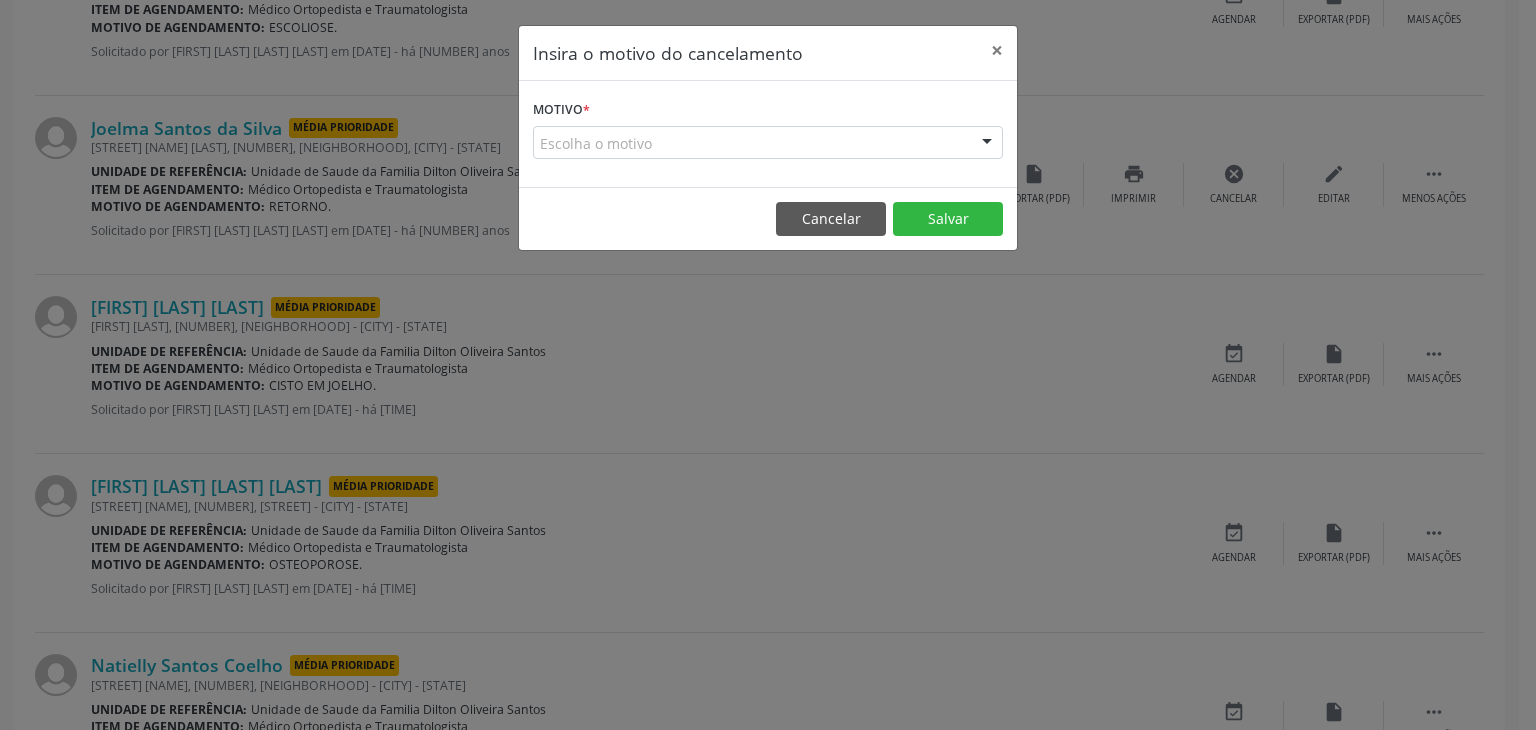 click on "Motivo
*" at bounding box center [561, 110] 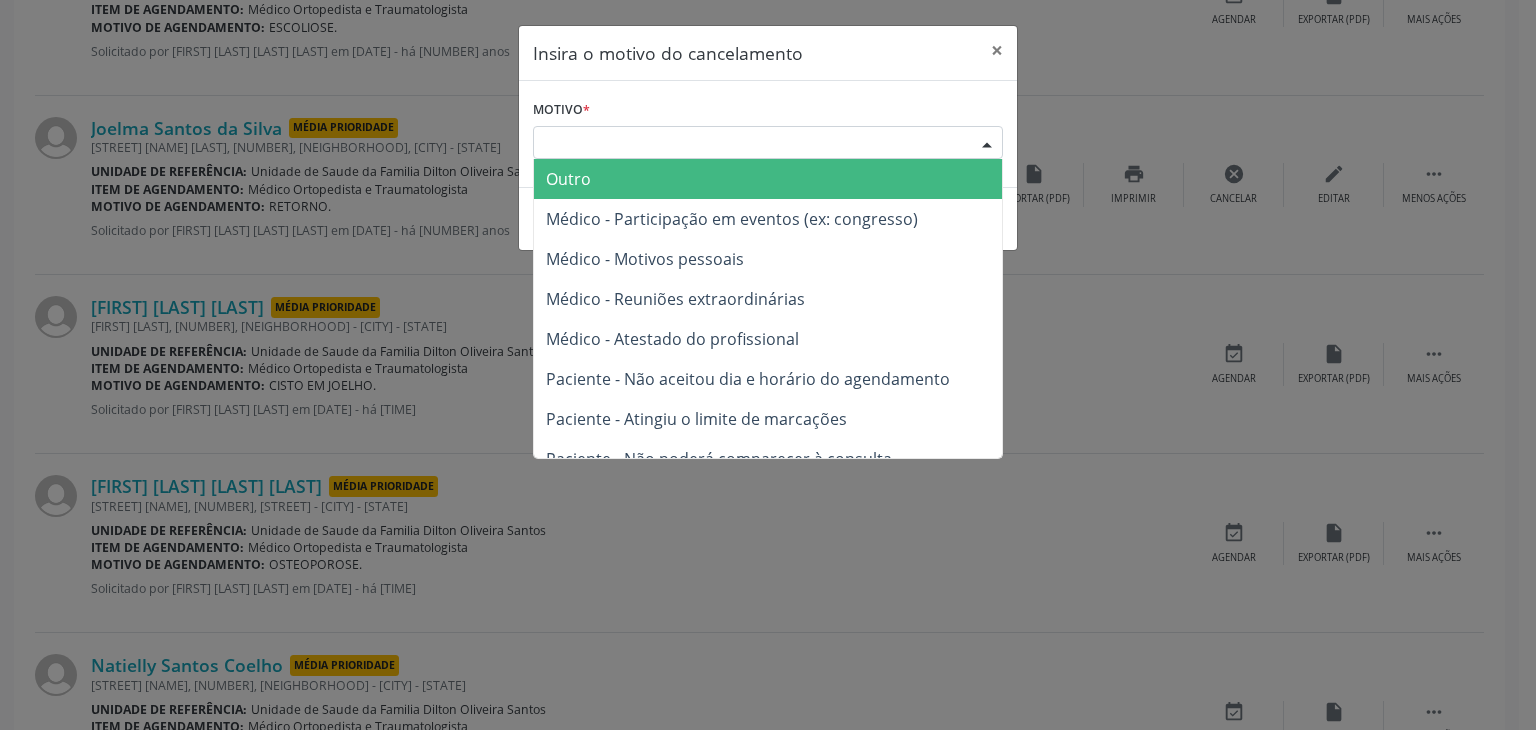 click on "Escolha o motivo" at bounding box center (768, 143) 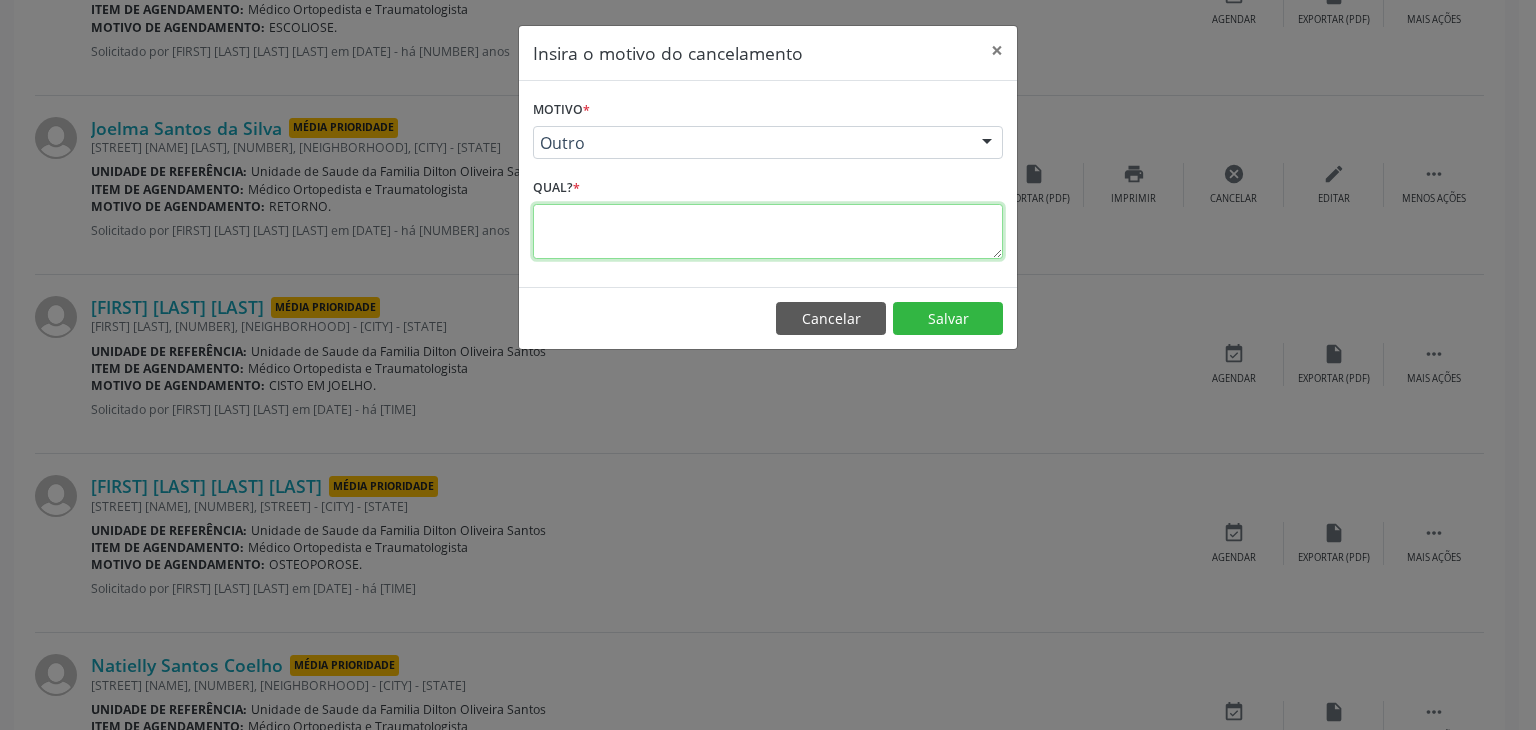 click at bounding box center [768, 231] 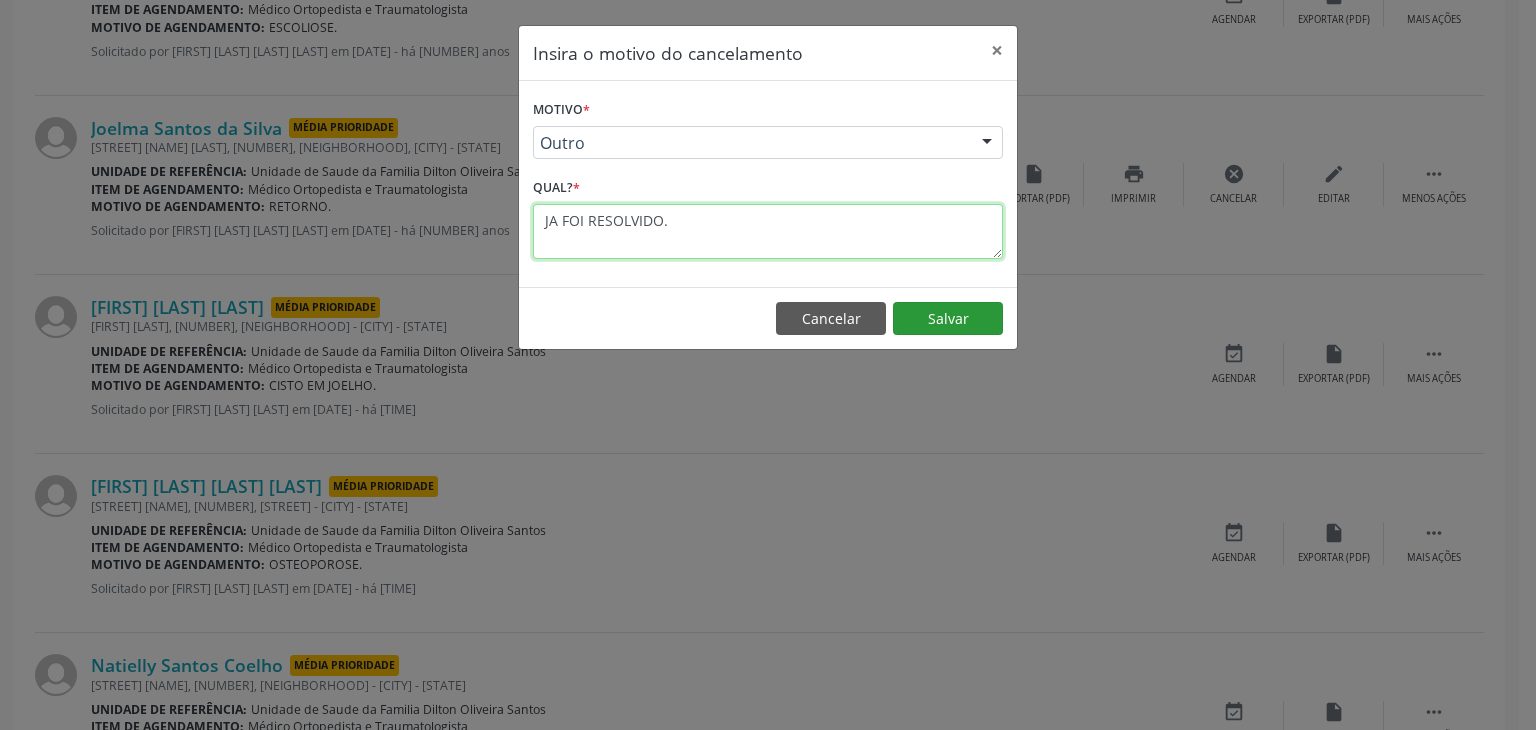 type on "JA FOI RESOLVIDO." 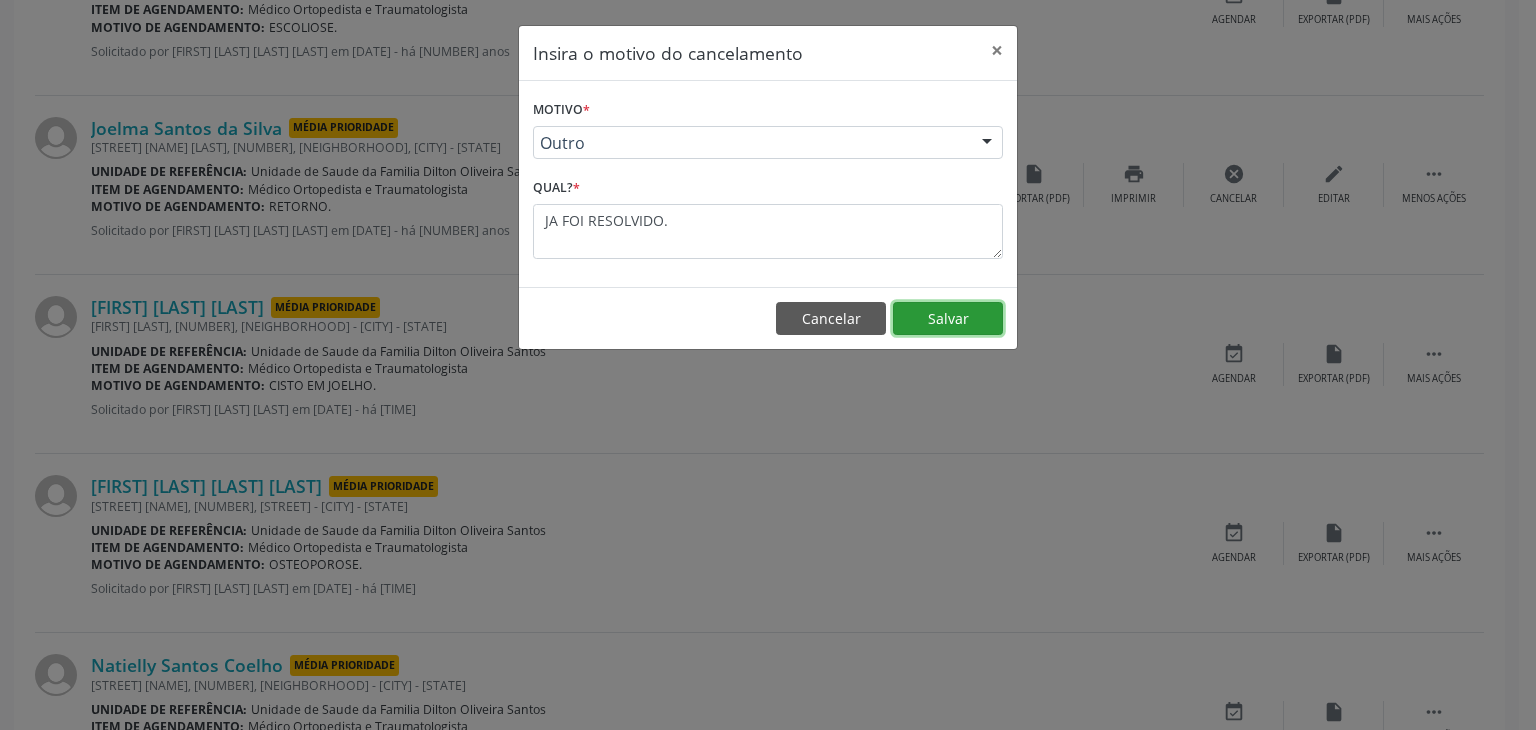 click on "Salvar" at bounding box center (948, 319) 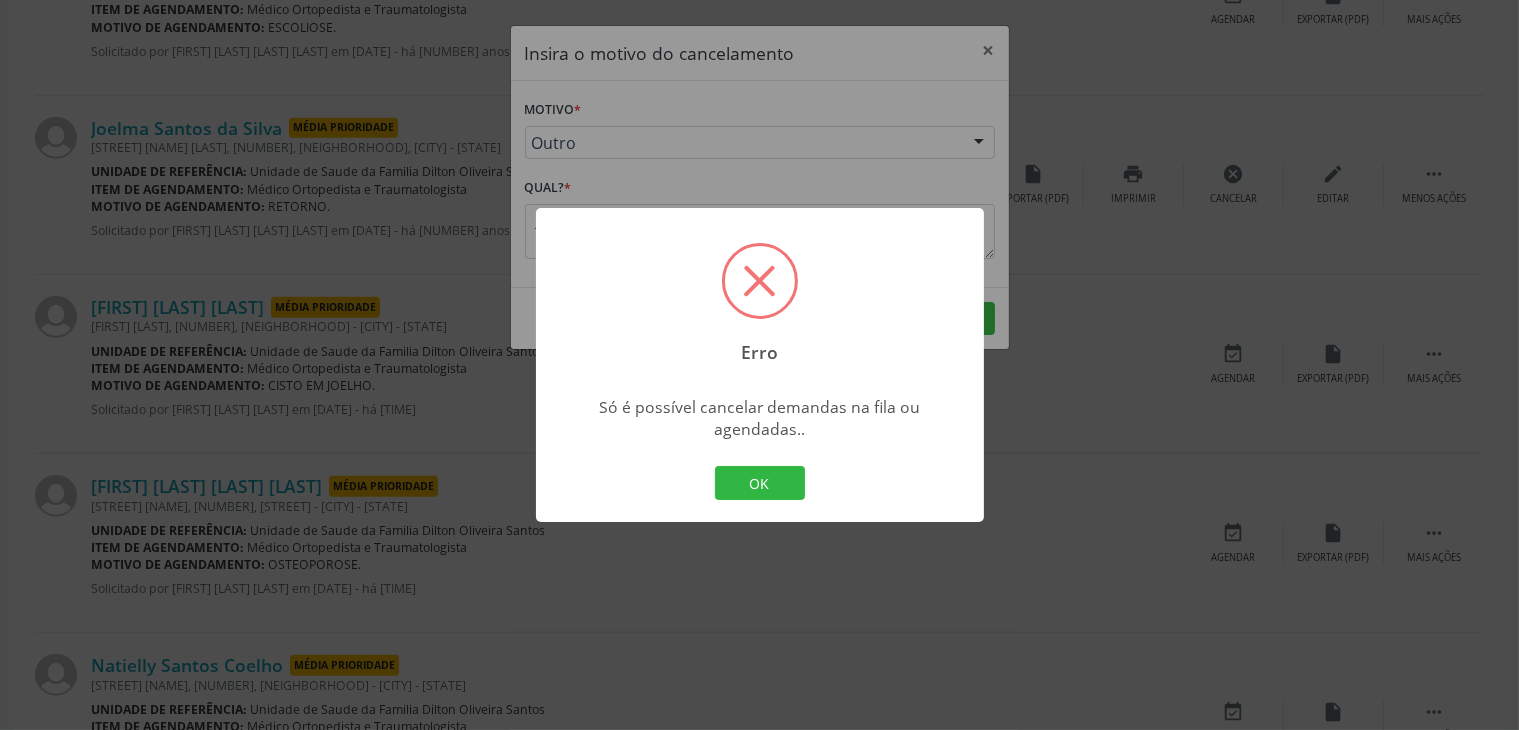 click on "OK" at bounding box center (760, 483) 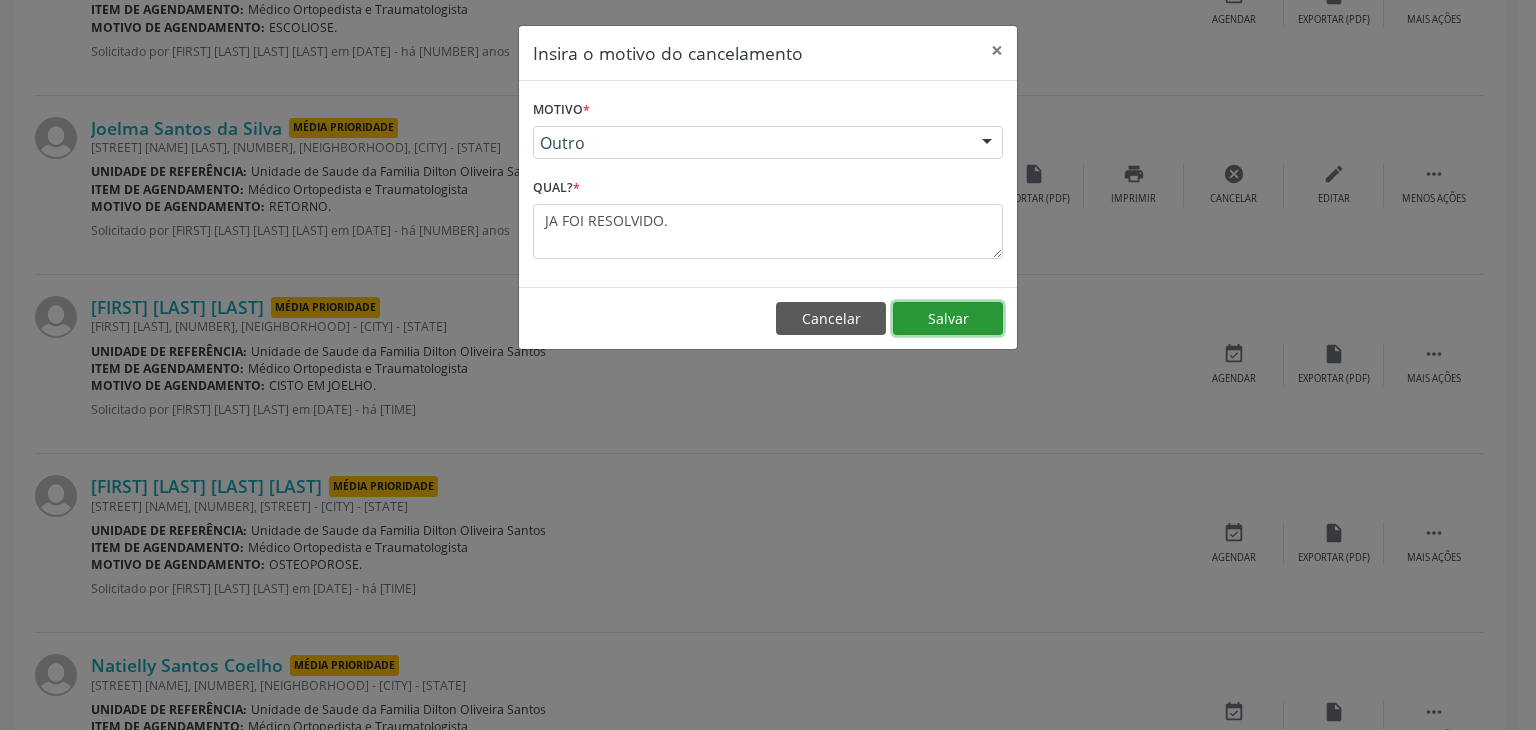 click on "Salvar" at bounding box center [948, 319] 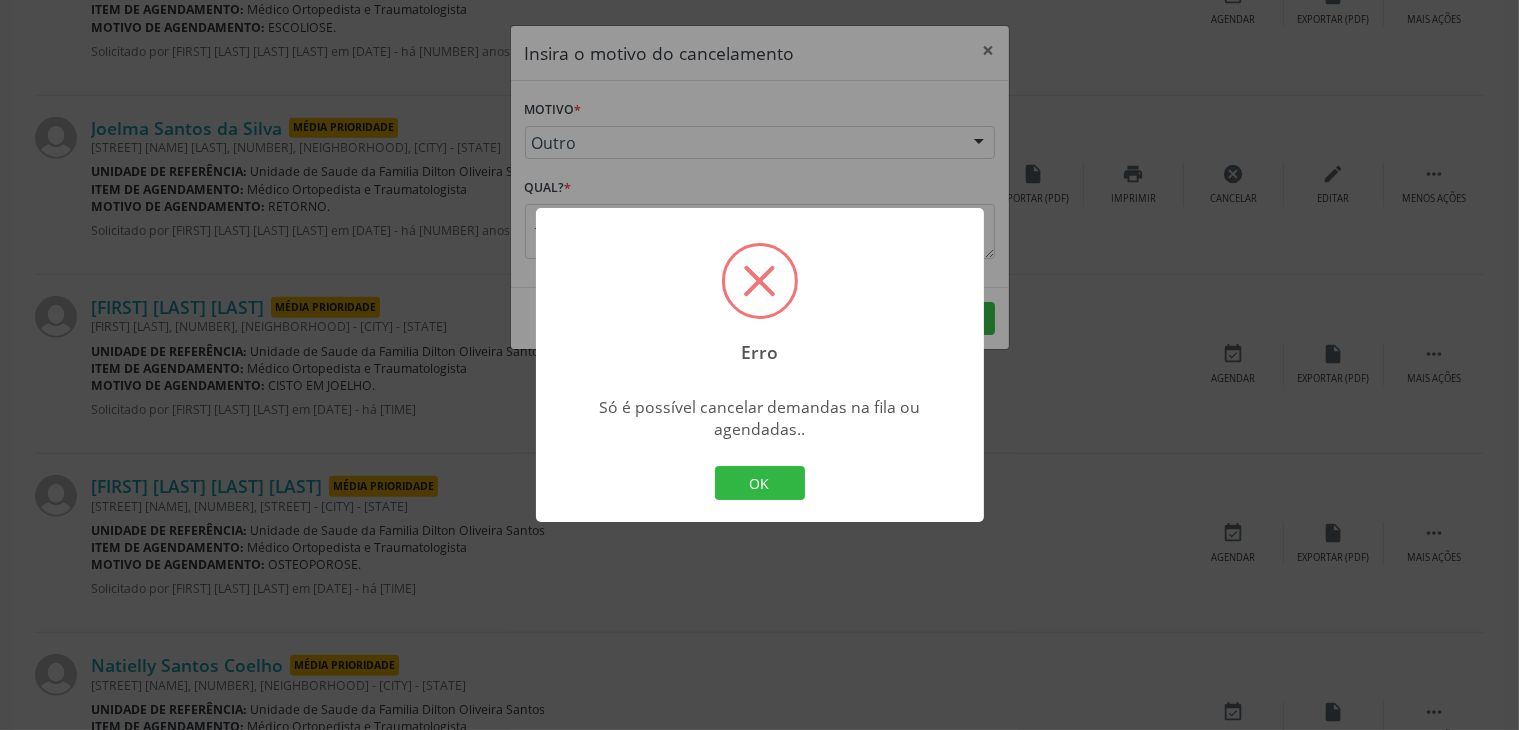 click on "OK Cancel" at bounding box center (759, 483) 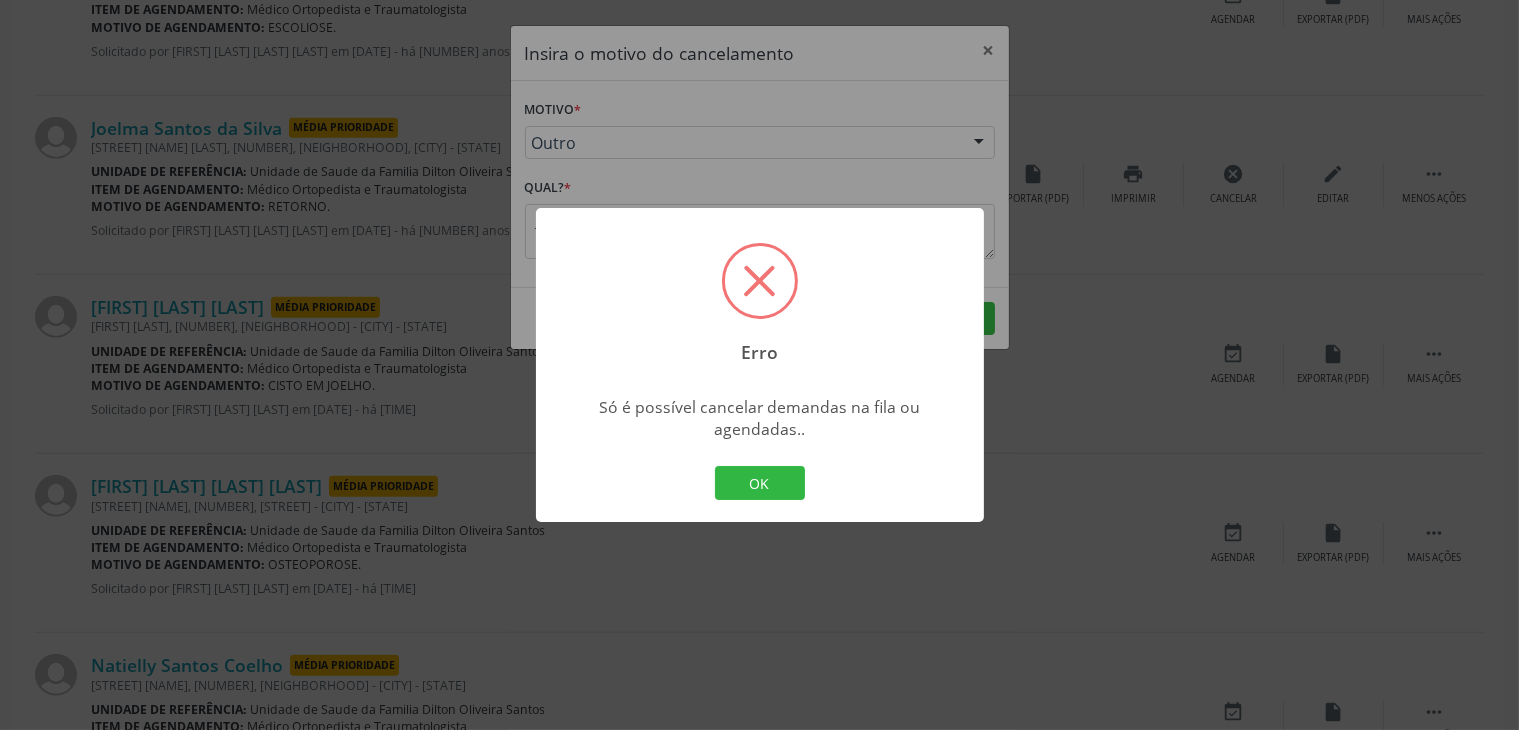 drag, startPoint x: 759, startPoint y: 491, endPoint x: 758, endPoint y: 478, distance: 13.038404 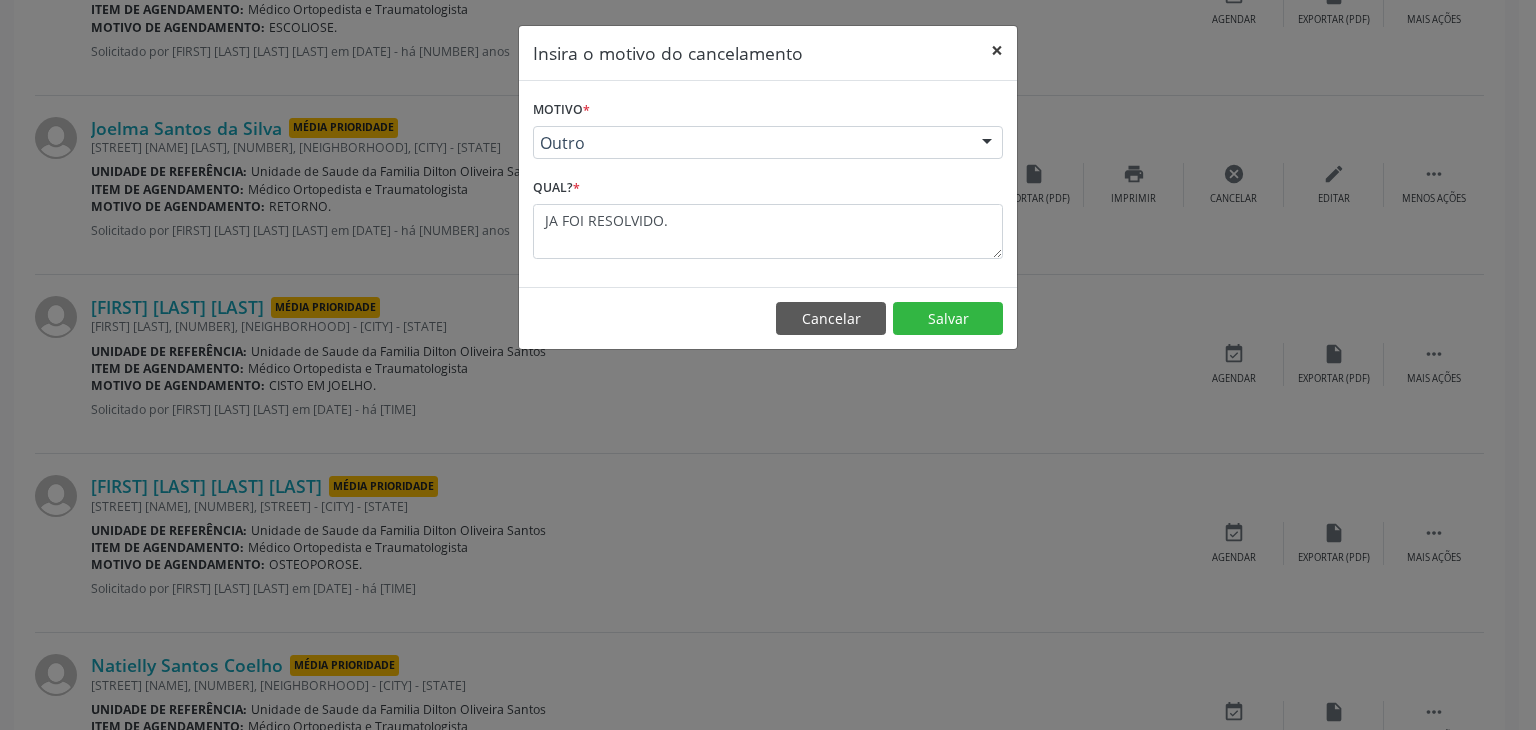 click on "×" at bounding box center [997, 50] 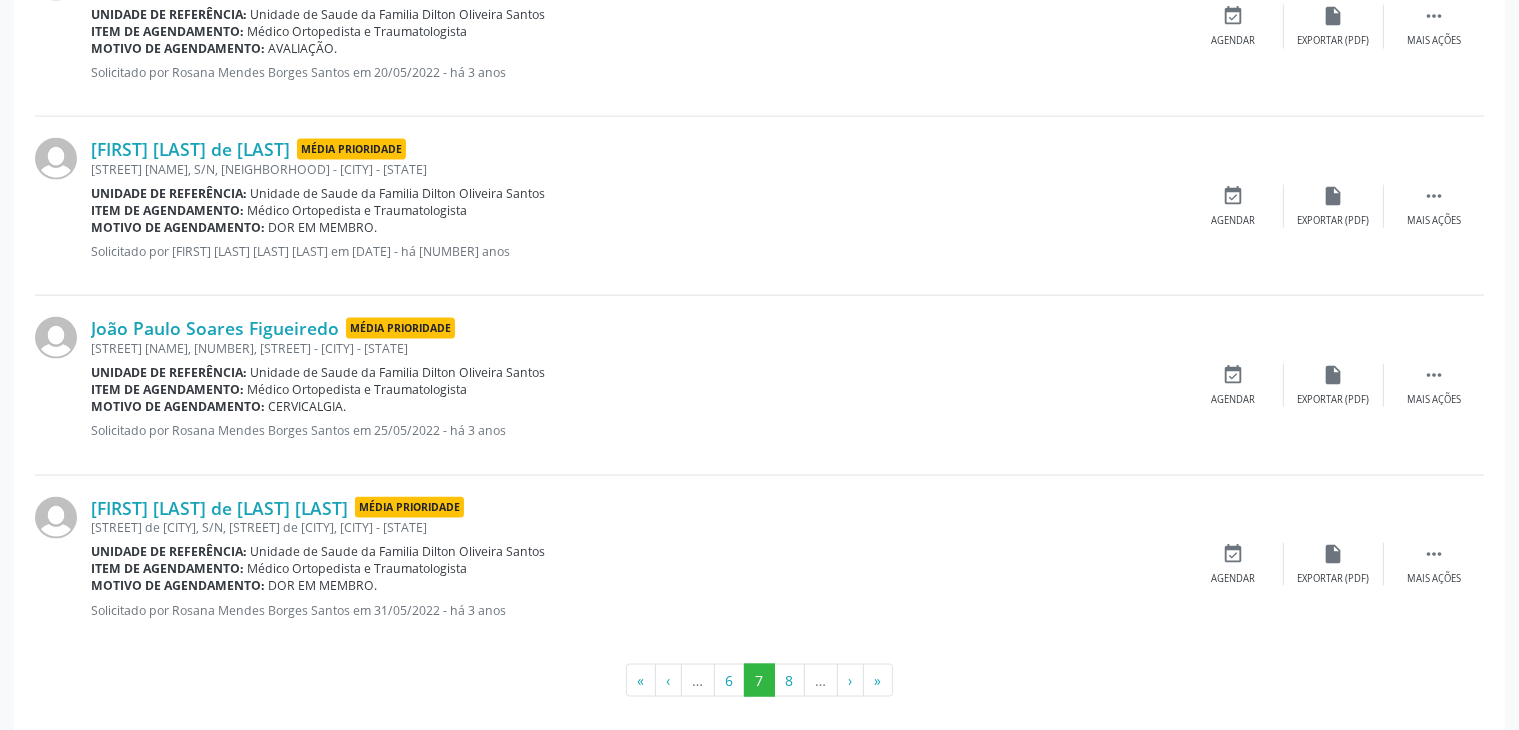 scroll, scrollTop: 2856, scrollLeft: 0, axis: vertical 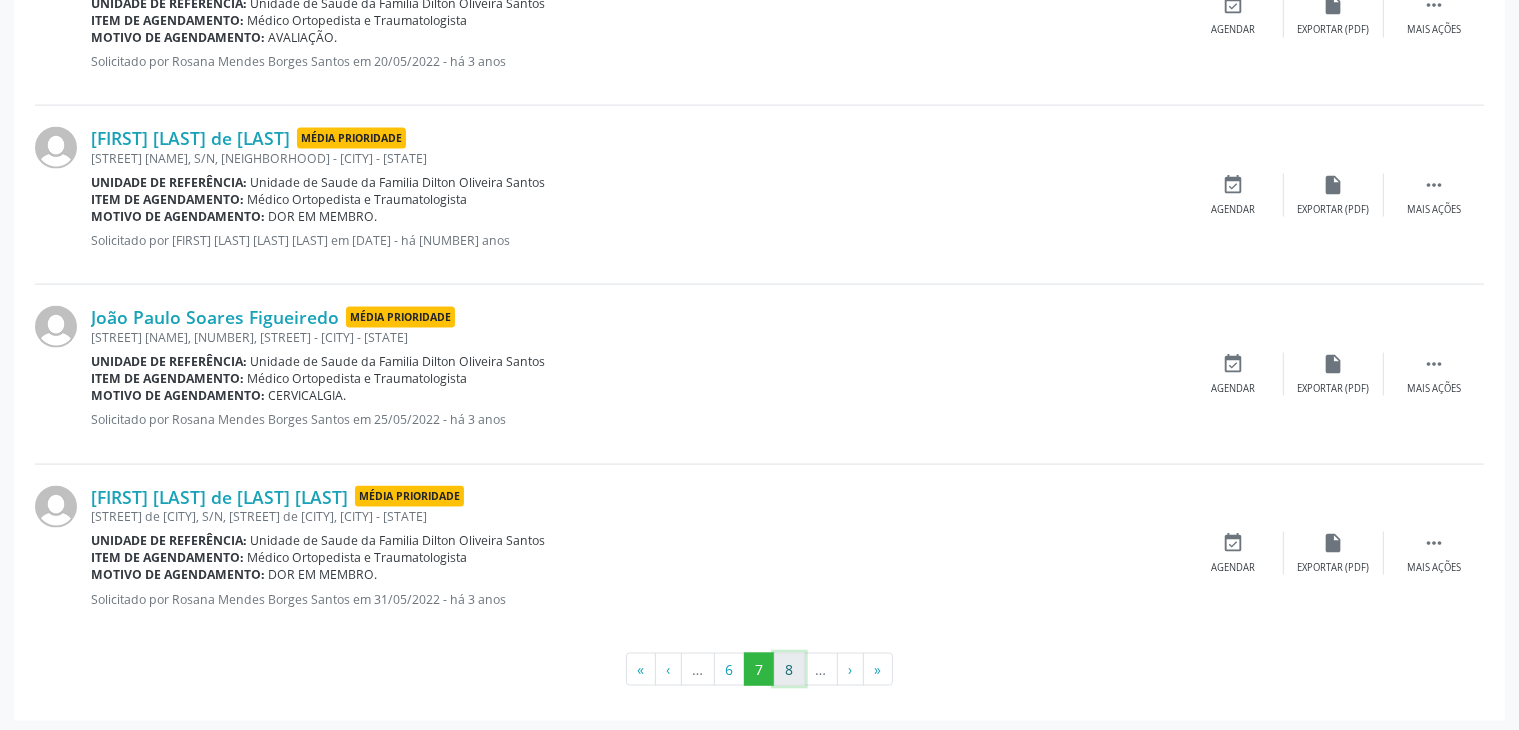 click on "8" at bounding box center (789, 670) 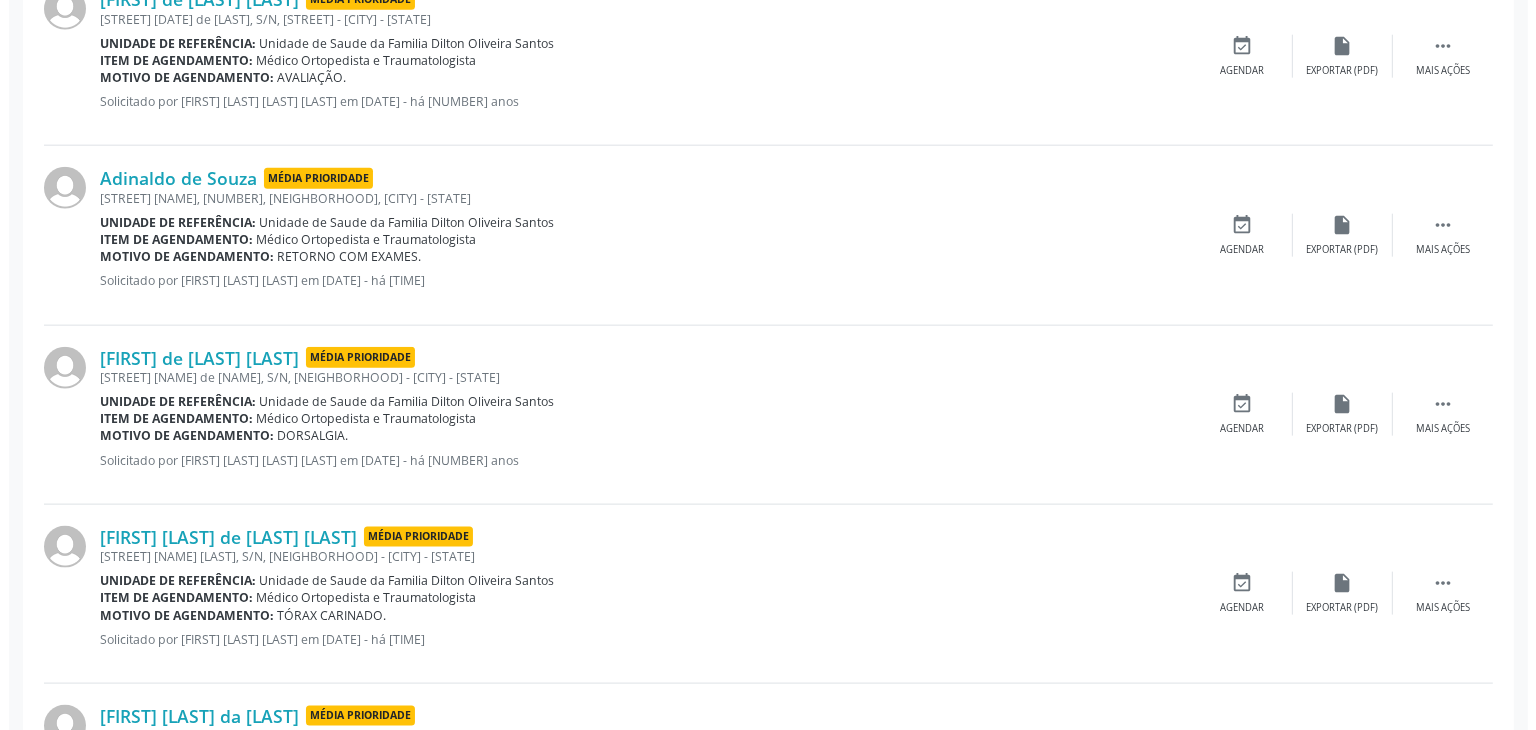 scroll, scrollTop: 2405, scrollLeft: 0, axis: vertical 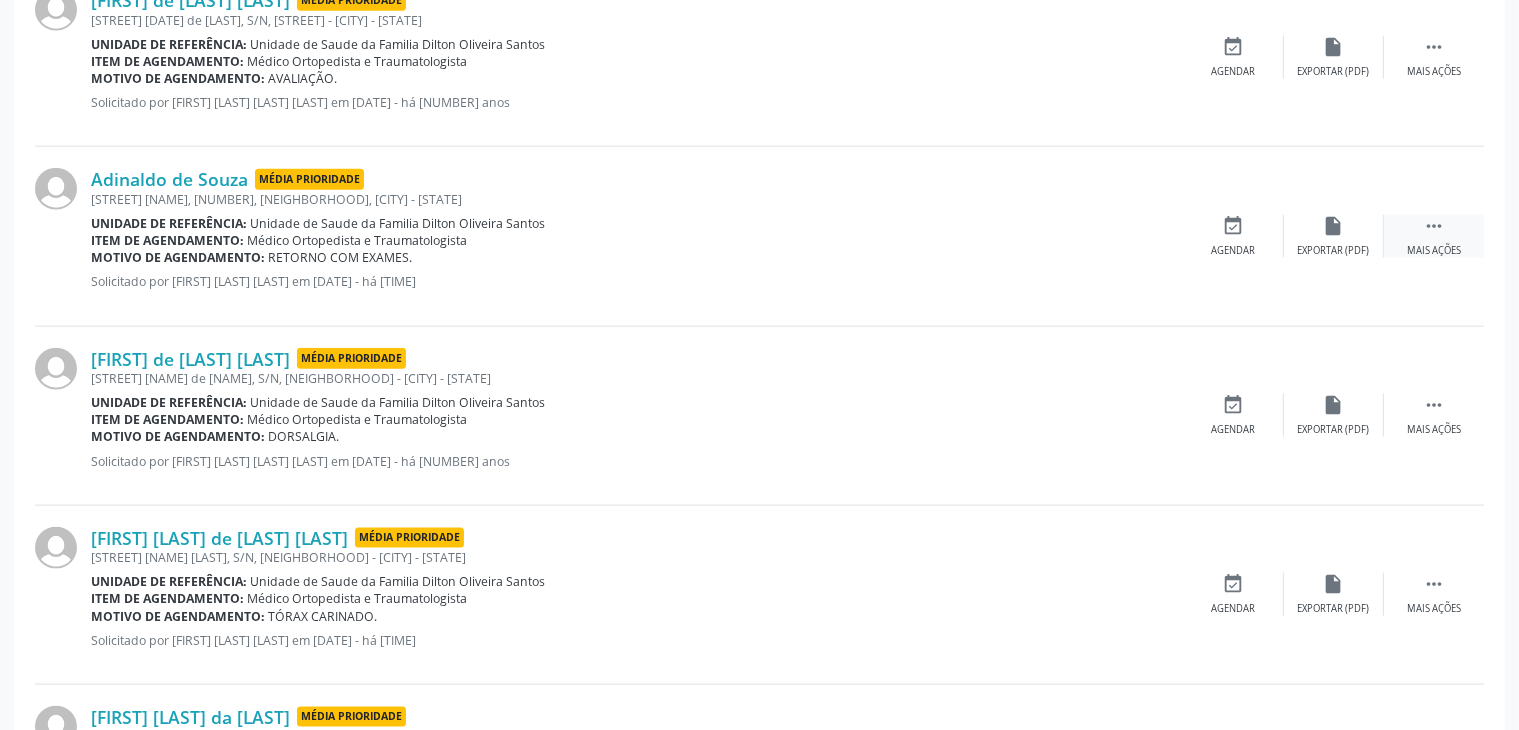 click on "
Mais ações" at bounding box center [1434, 236] 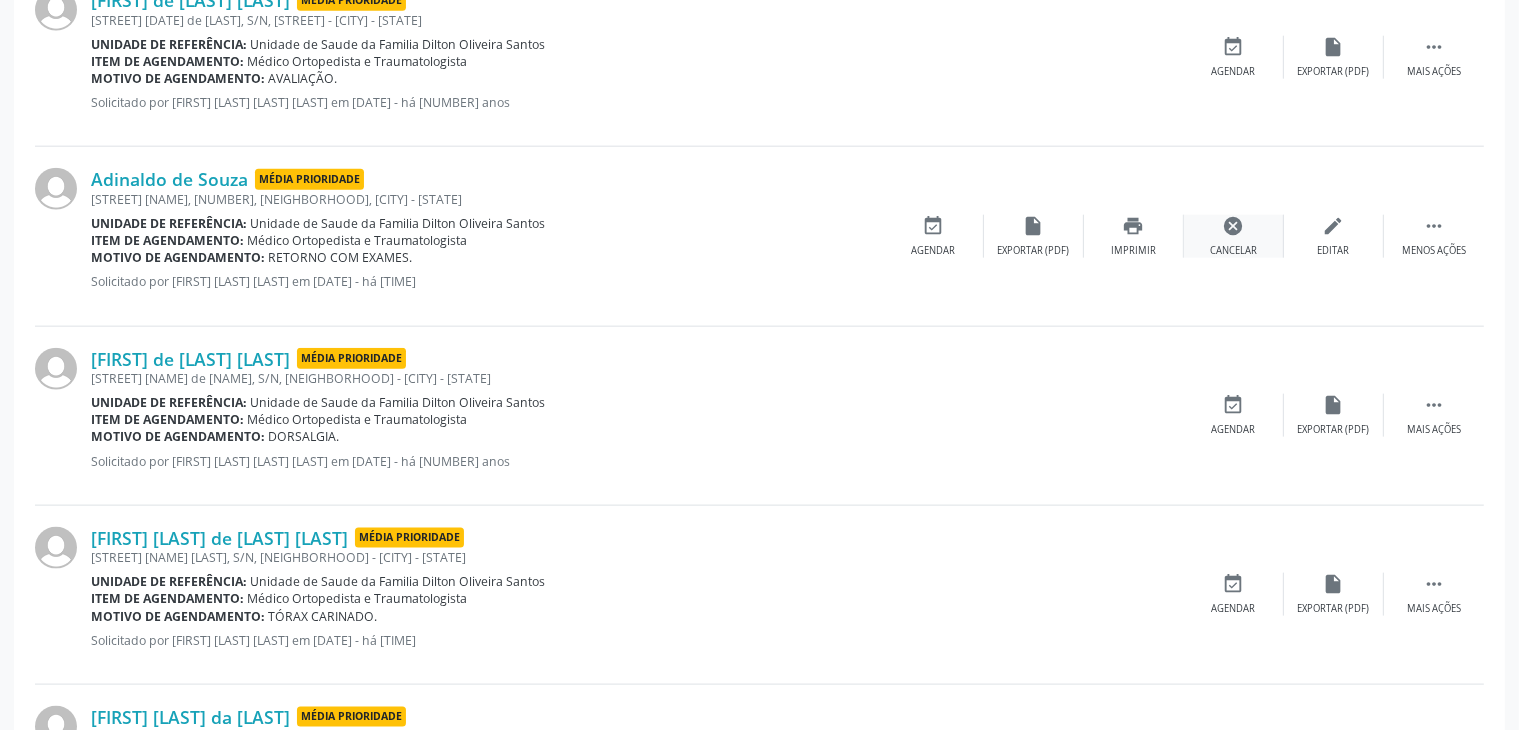 click on "cancel" at bounding box center (1234, 226) 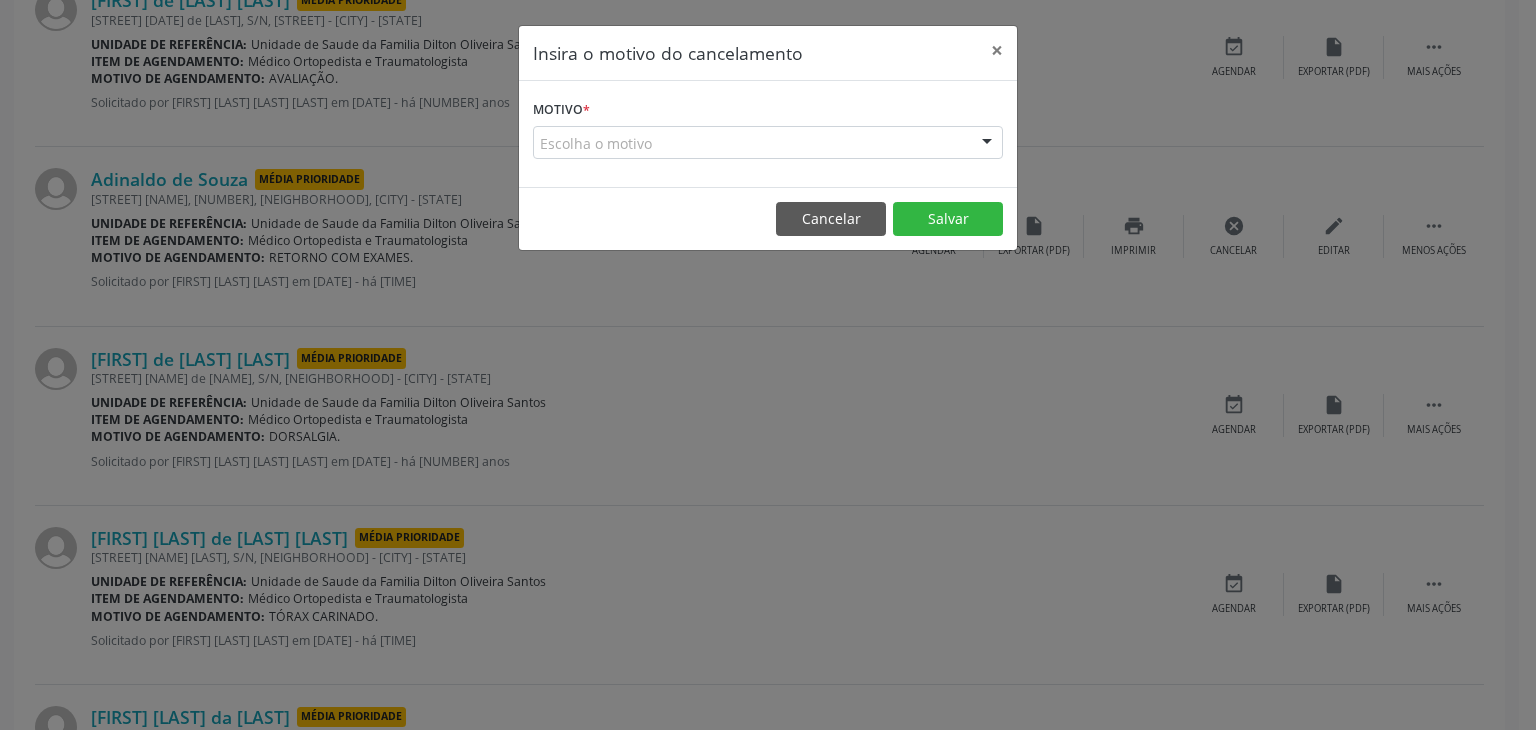 click on "Escolha o motivo" at bounding box center (768, 143) 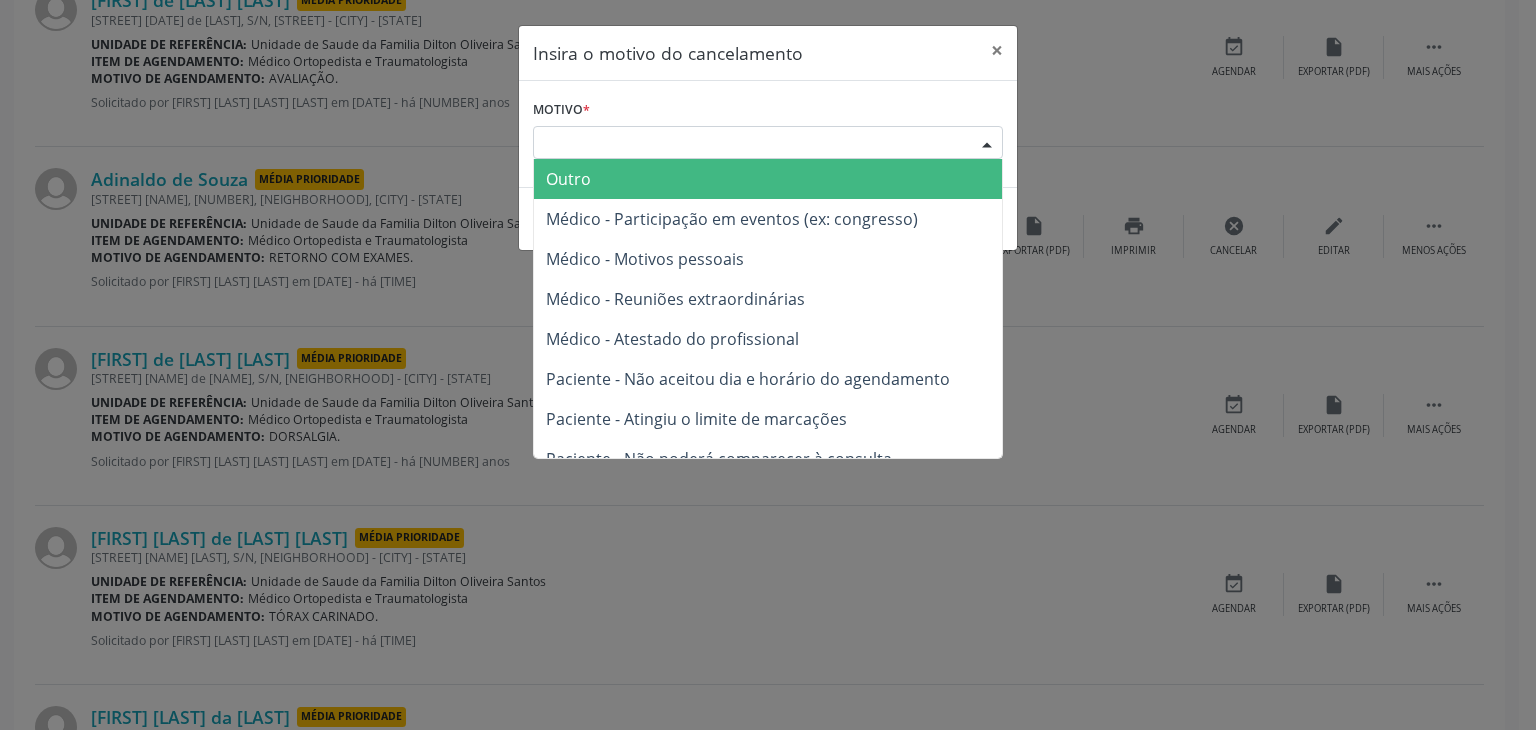 click on "Outro" at bounding box center [768, 179] 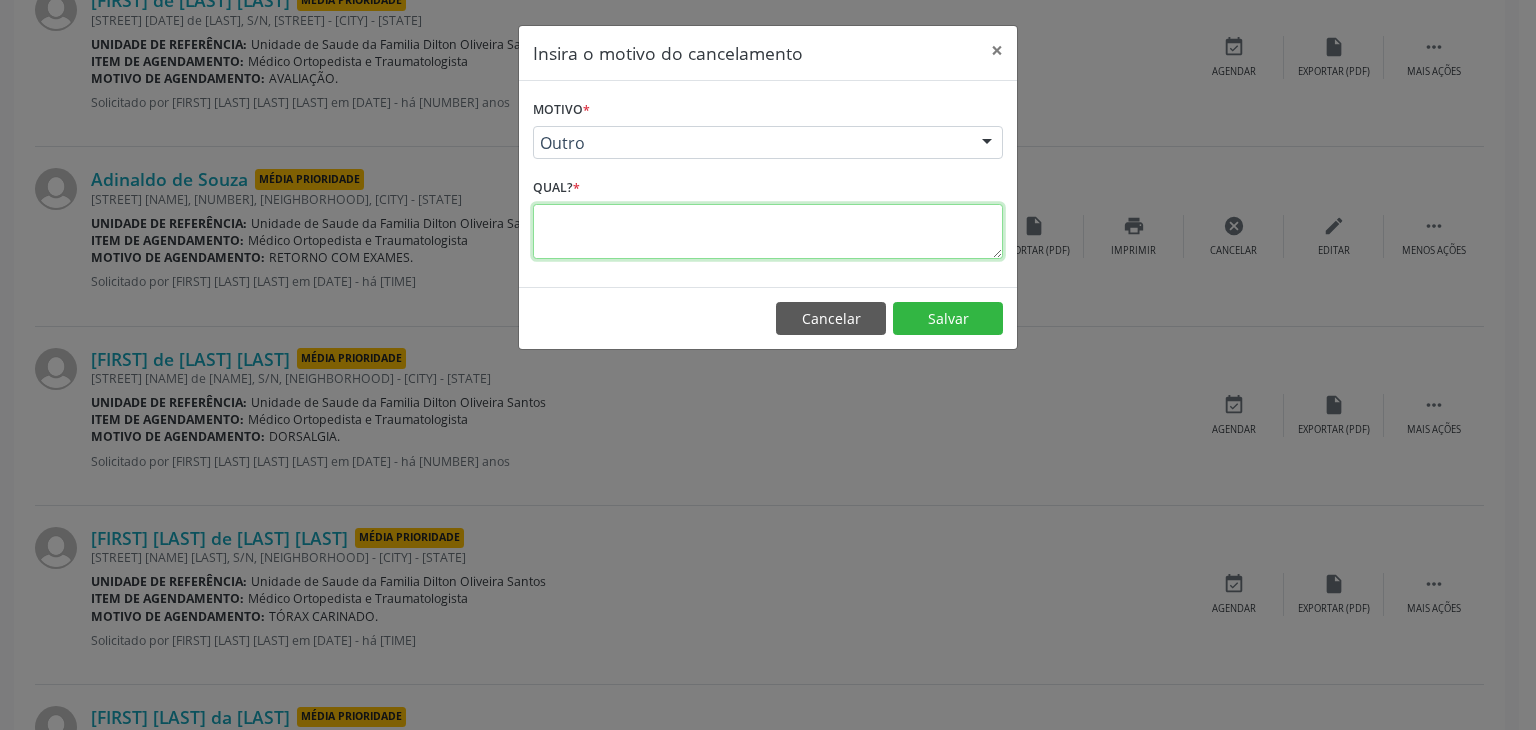 click at bounding box center (768, 231) 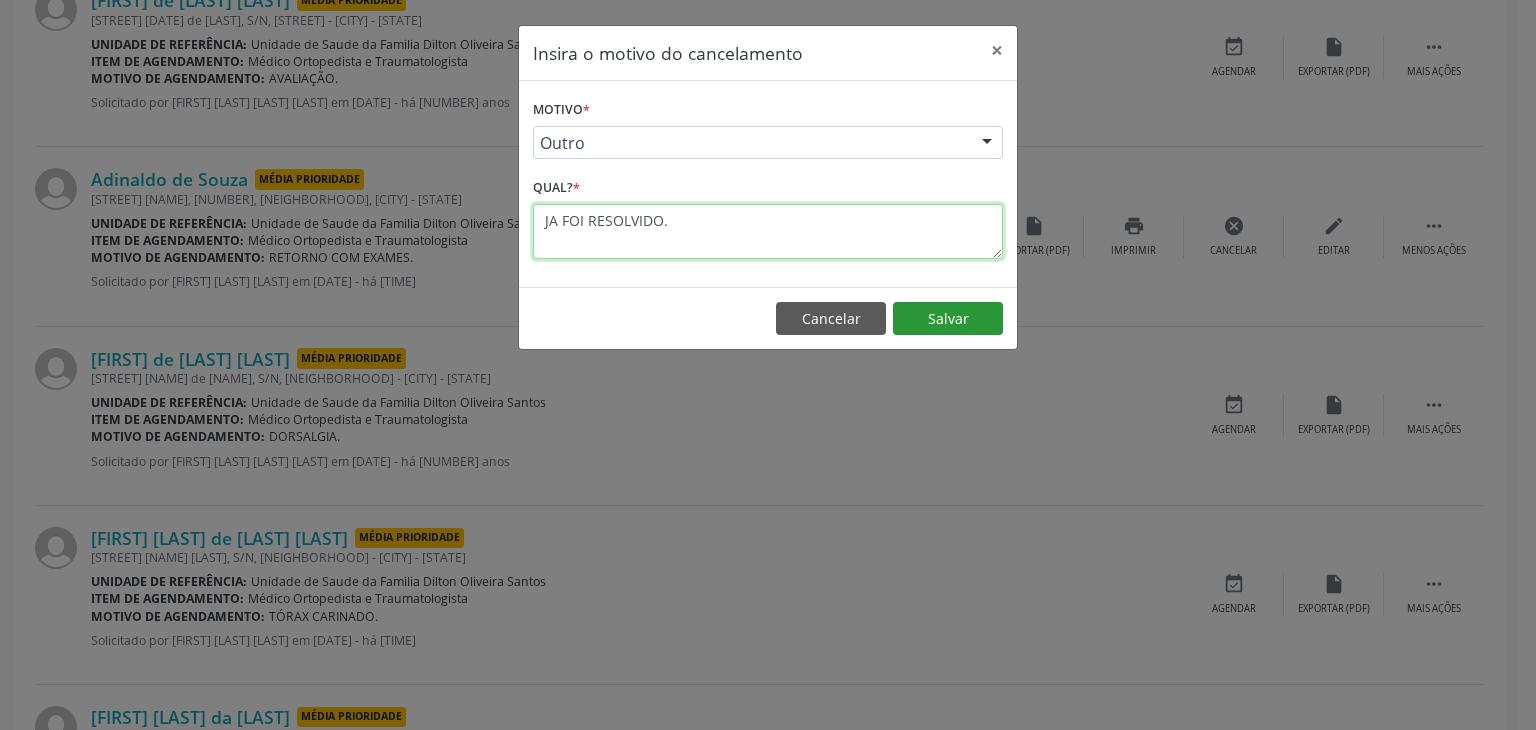 type on "JA FOI RESOLVIDO." 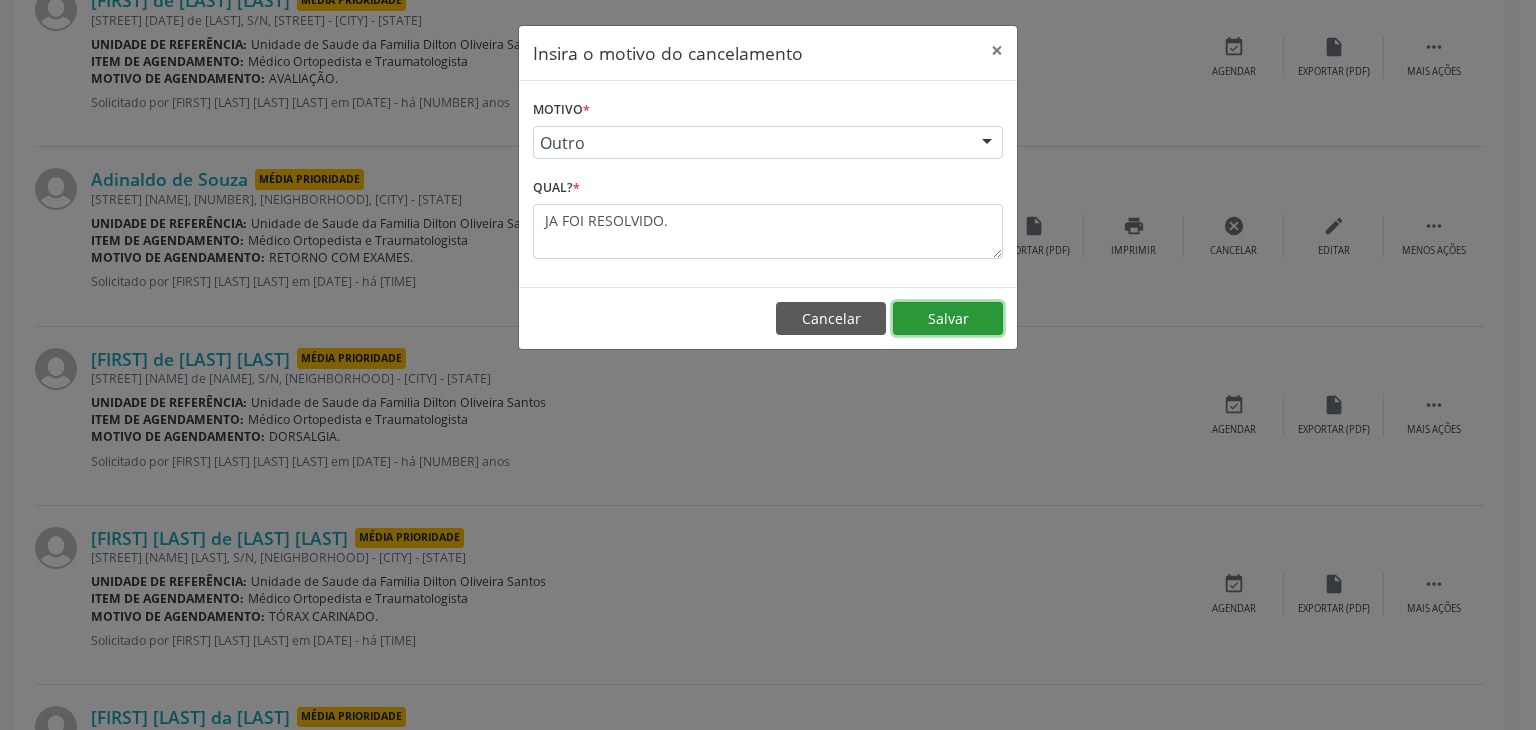 click on "Salvar" at bounding box center [948, 319] 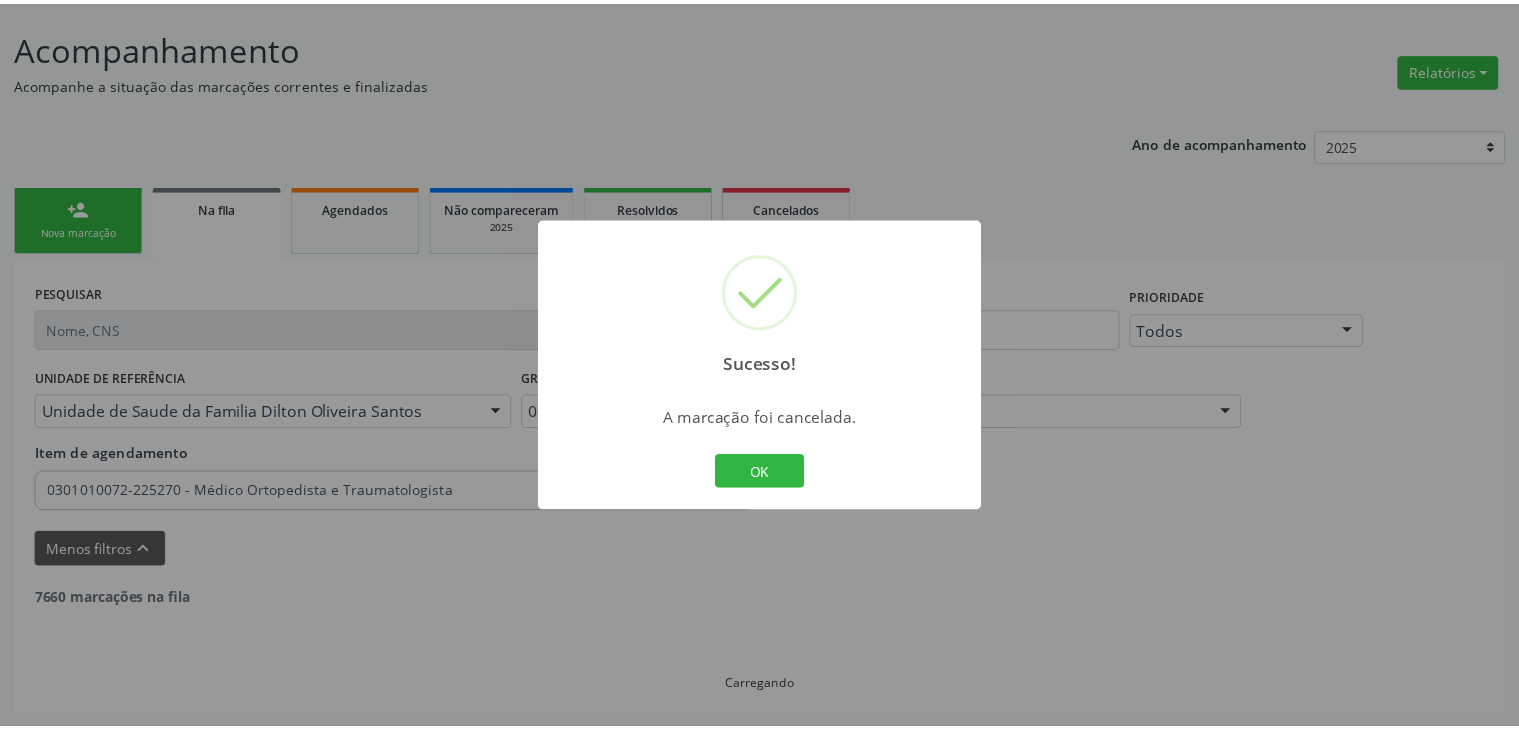 scroll, scrollTop: 112, scrollLeft: 0, axis: vertical 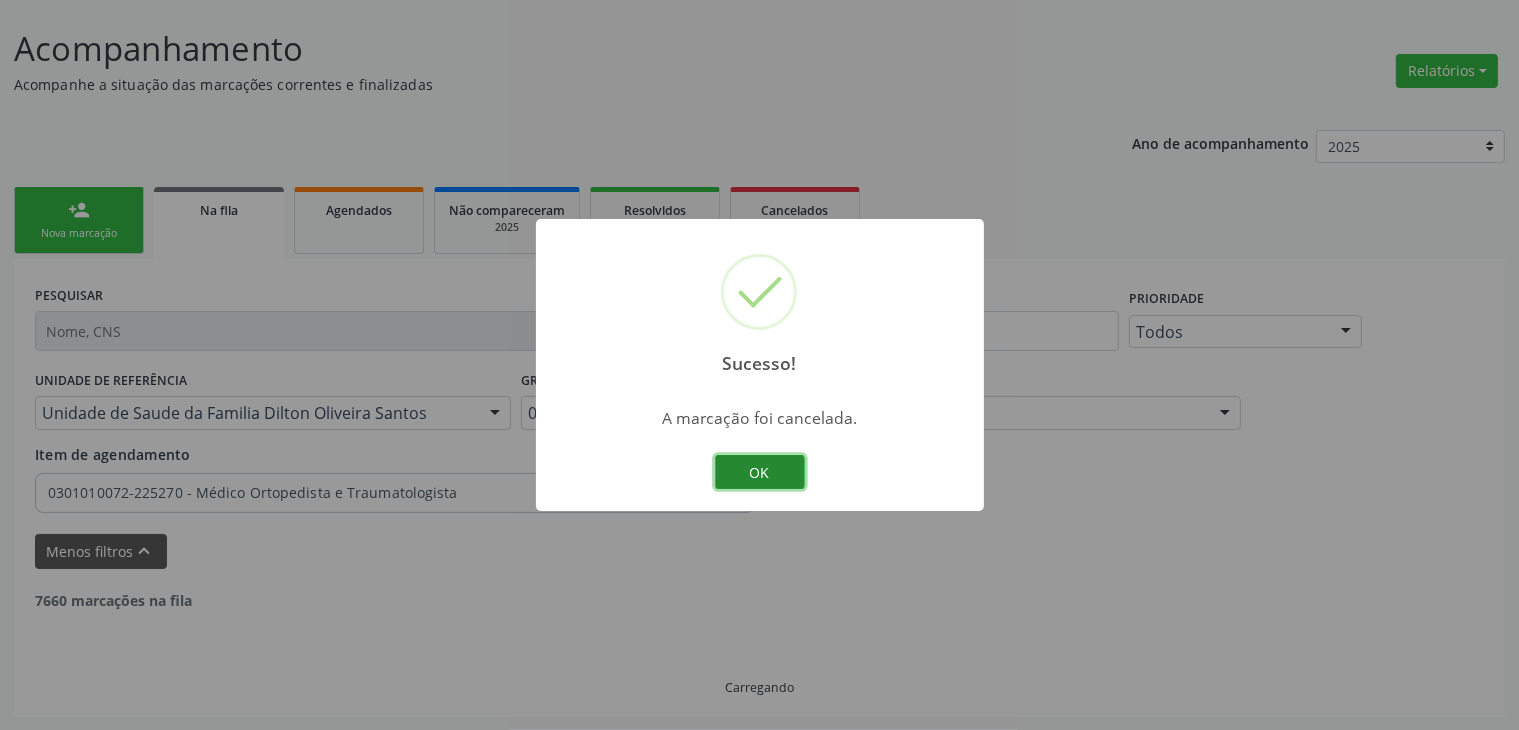 click on "OK" at bounding box center (760, 472) 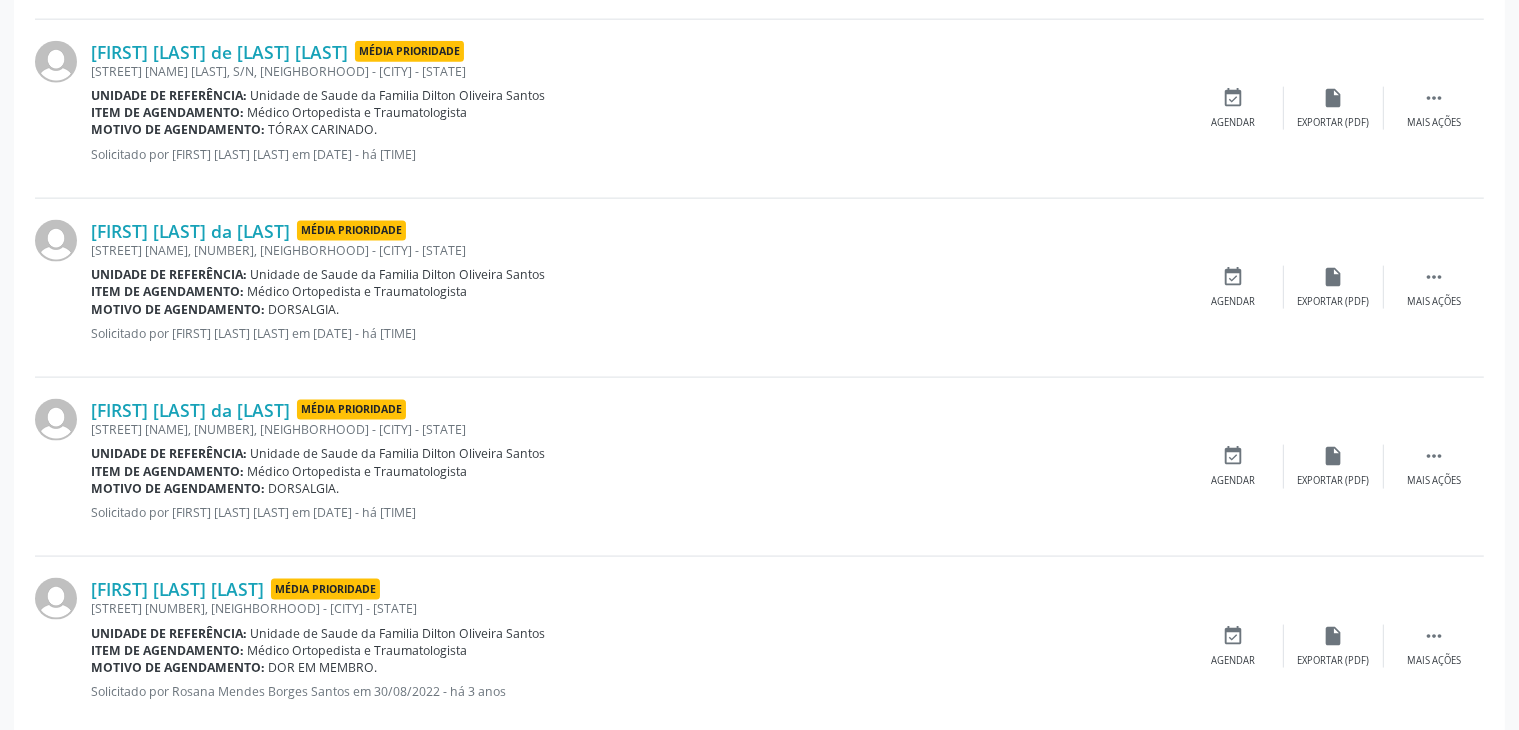 scroll, scrollTop: 2805, scrollLeft: 0, axis: vertical 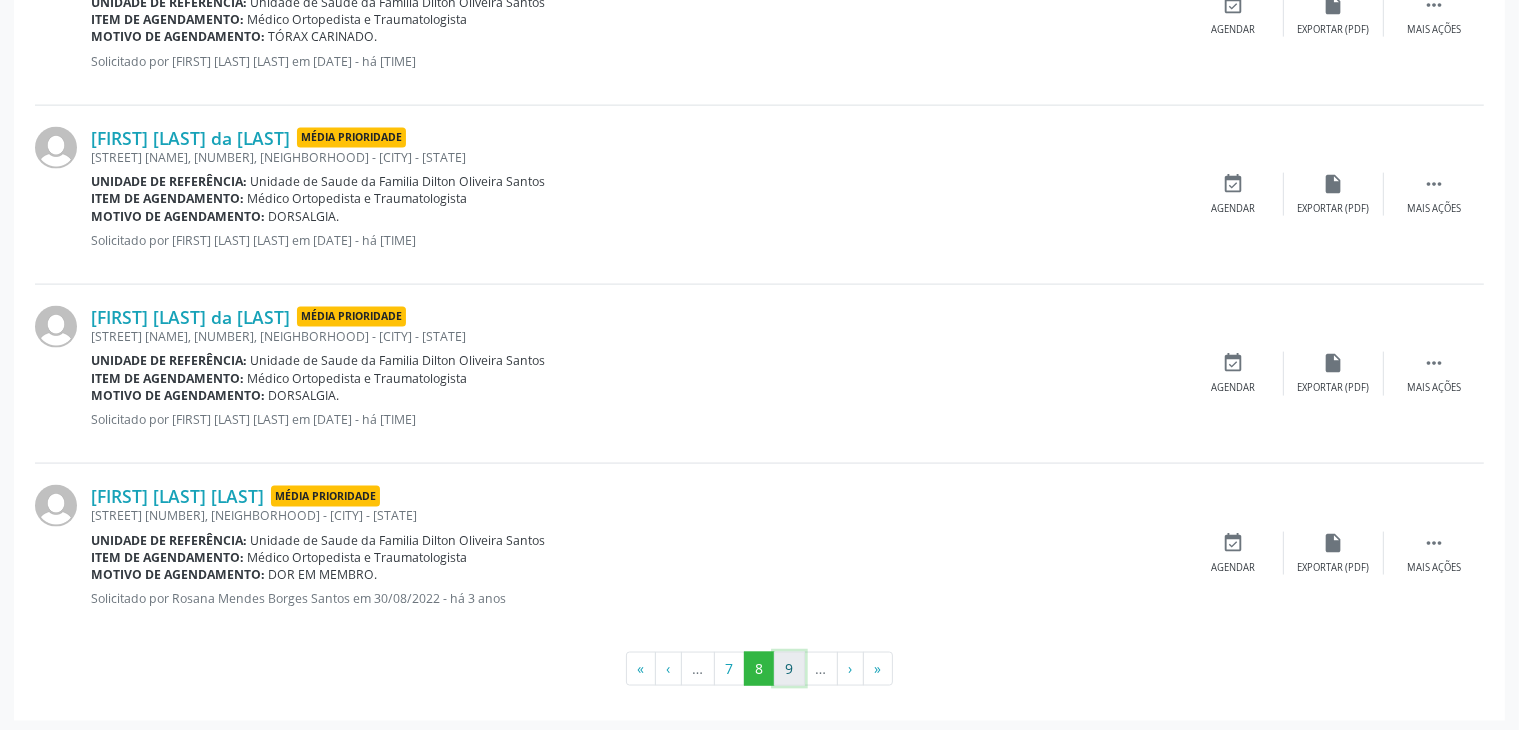 click on "9" at bounding box center (789, 669) 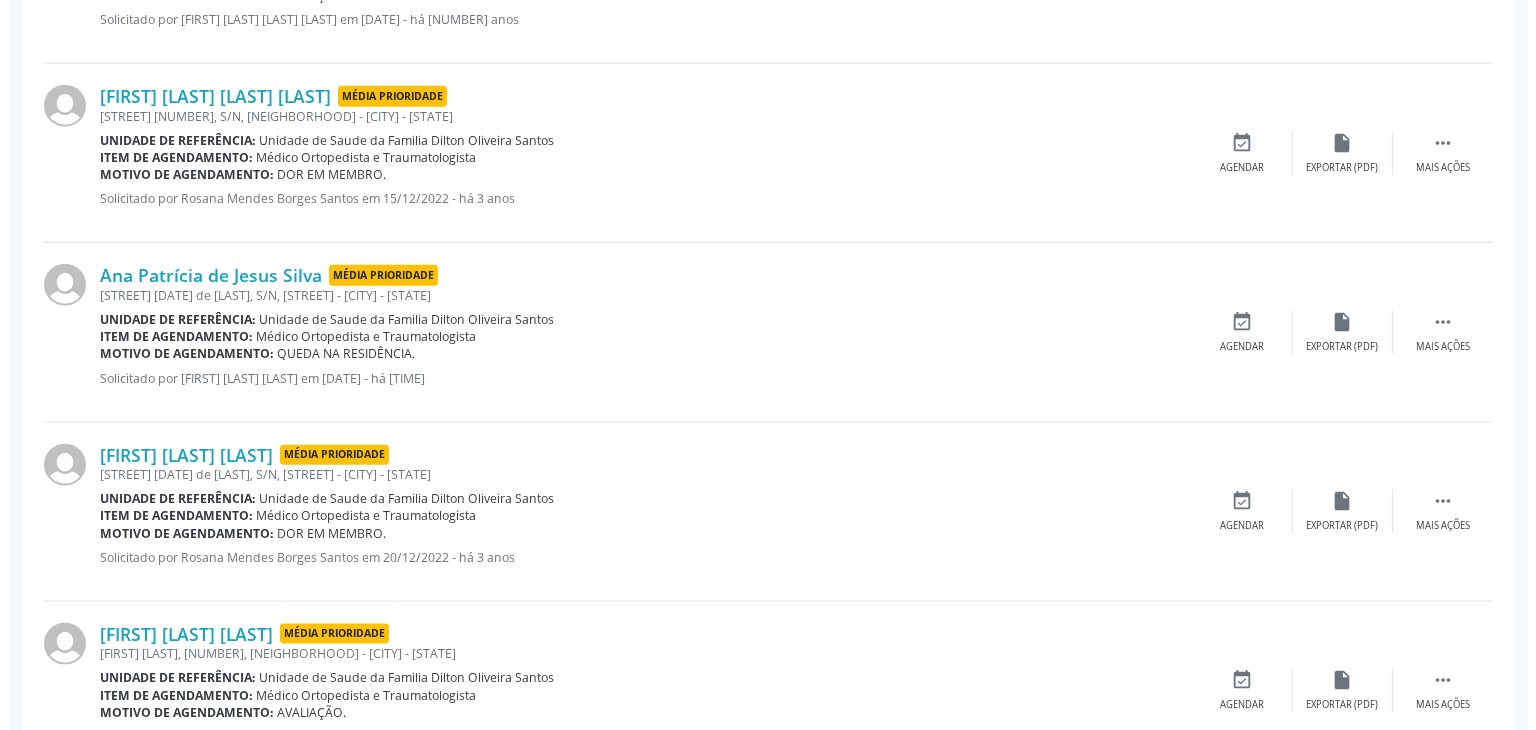 scroll, scrollTop: 2322, scrollLeft: 0, axis: vertical 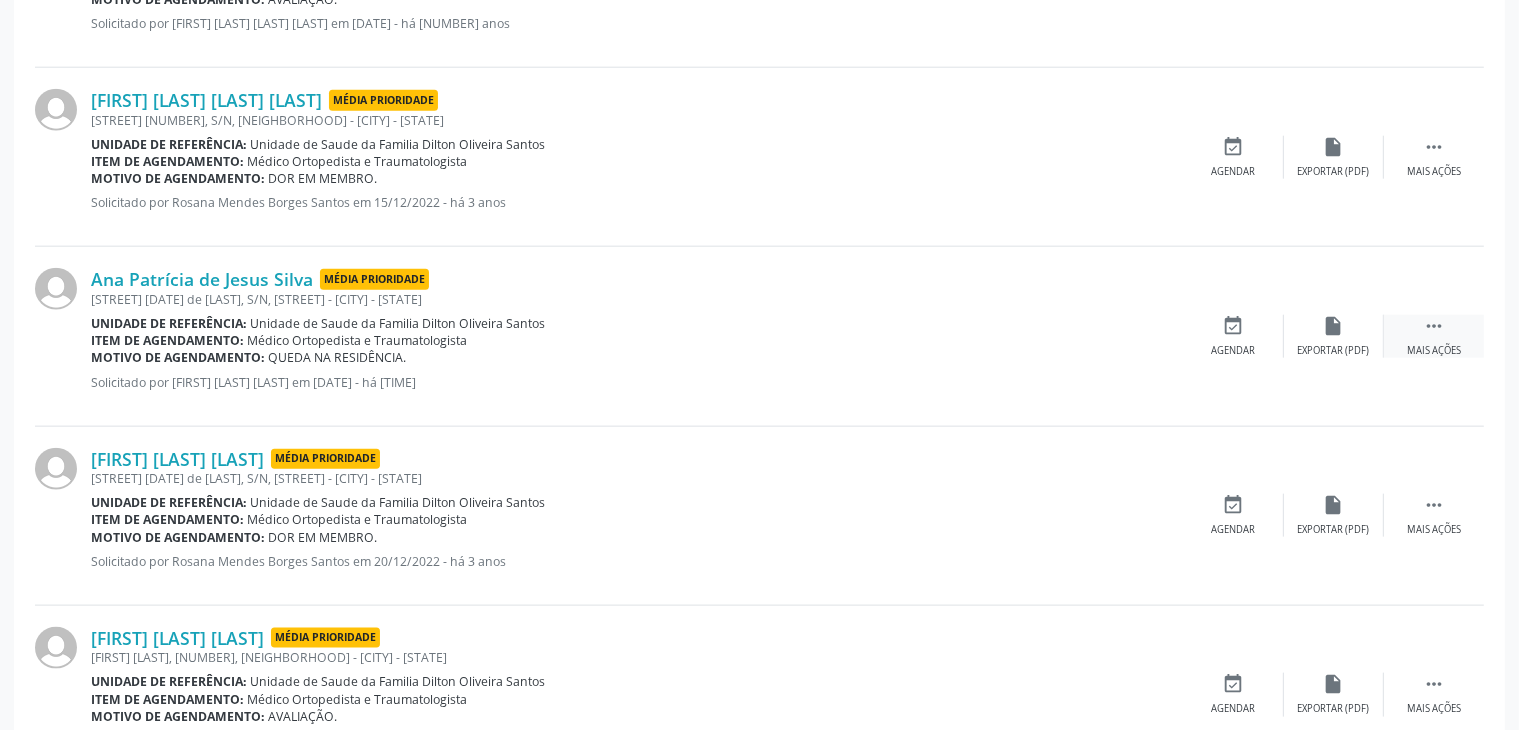 click on "
Mais ações" at bounding box center [1434, 336] 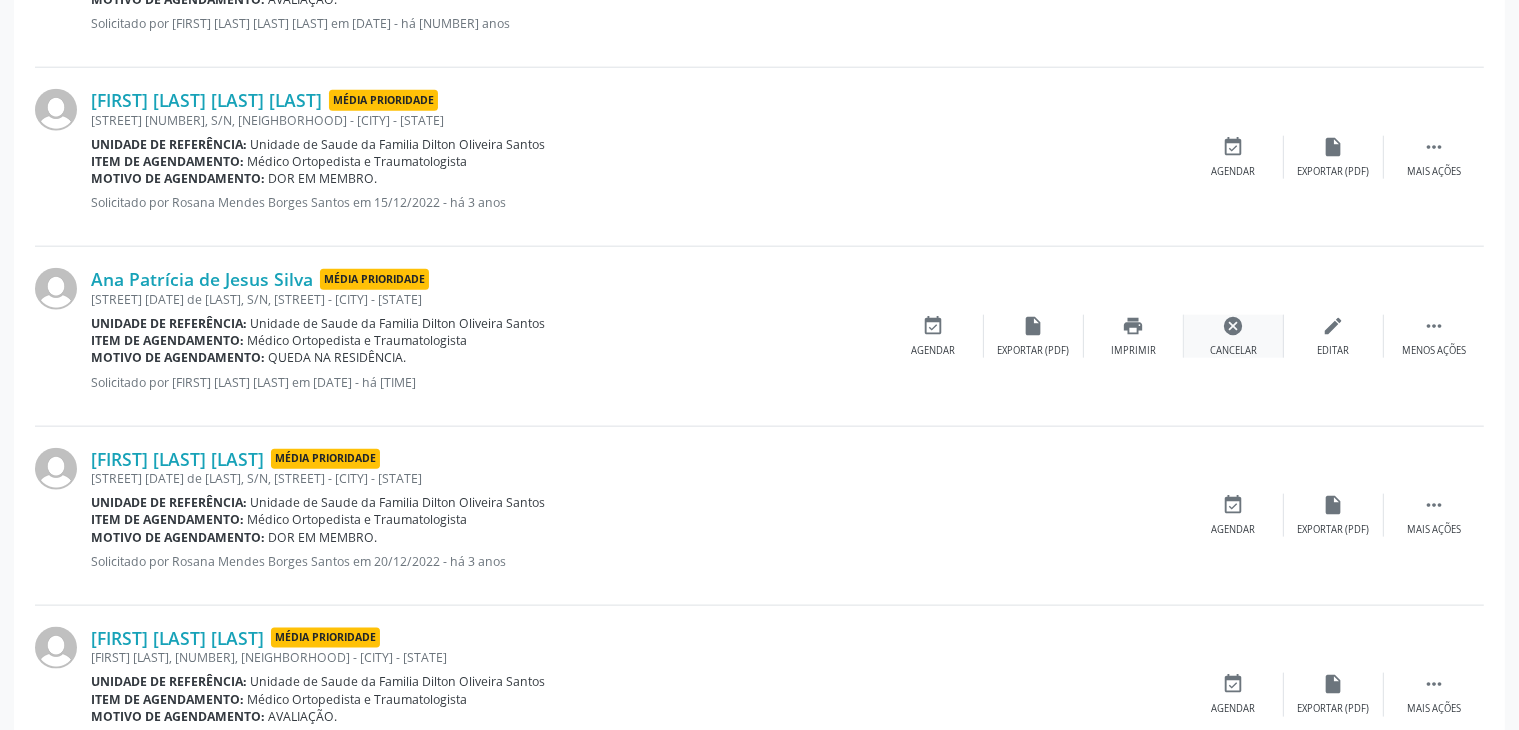 click on "cancel" at bounding box center [1234, 326] 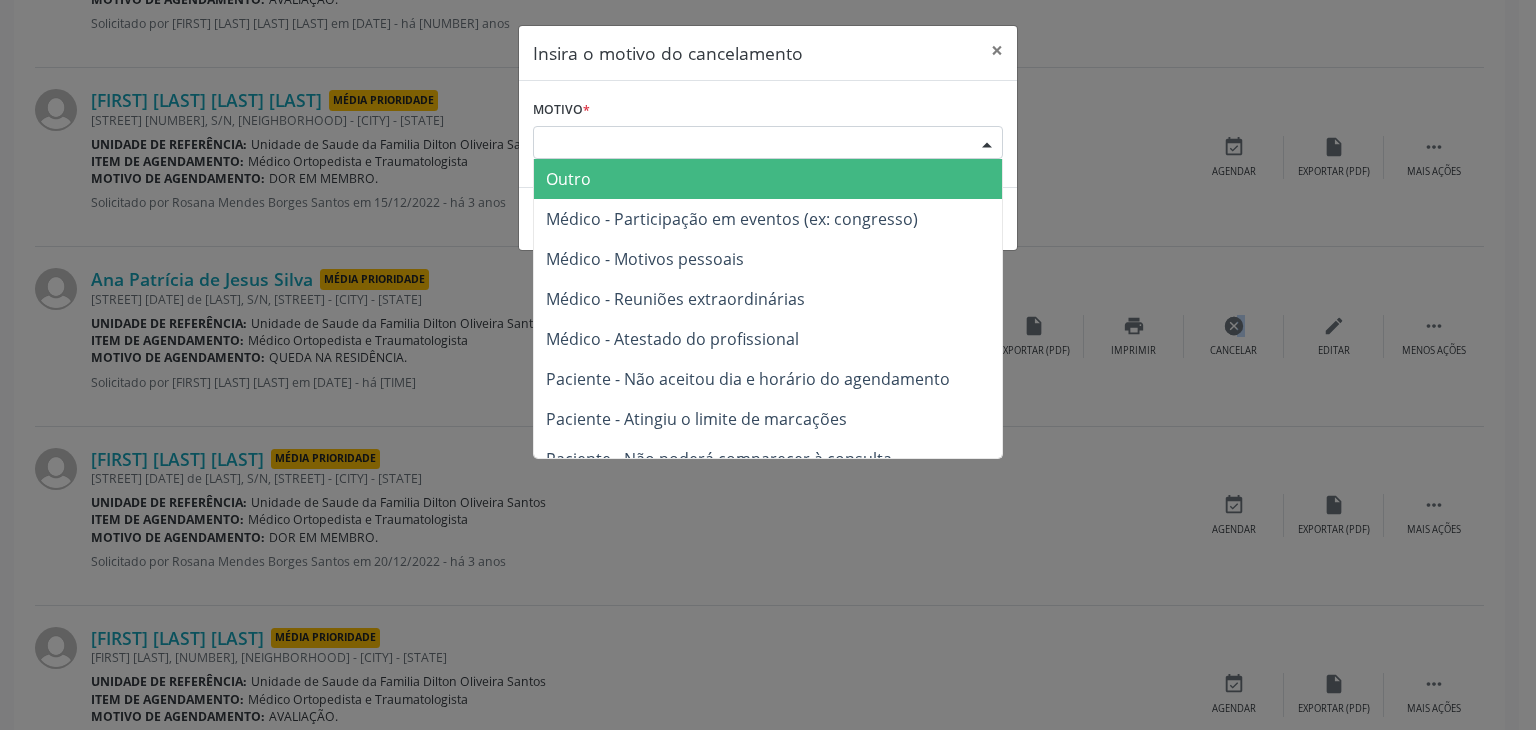 click on "Escolha o motivo" at bounding box center [768, 143] 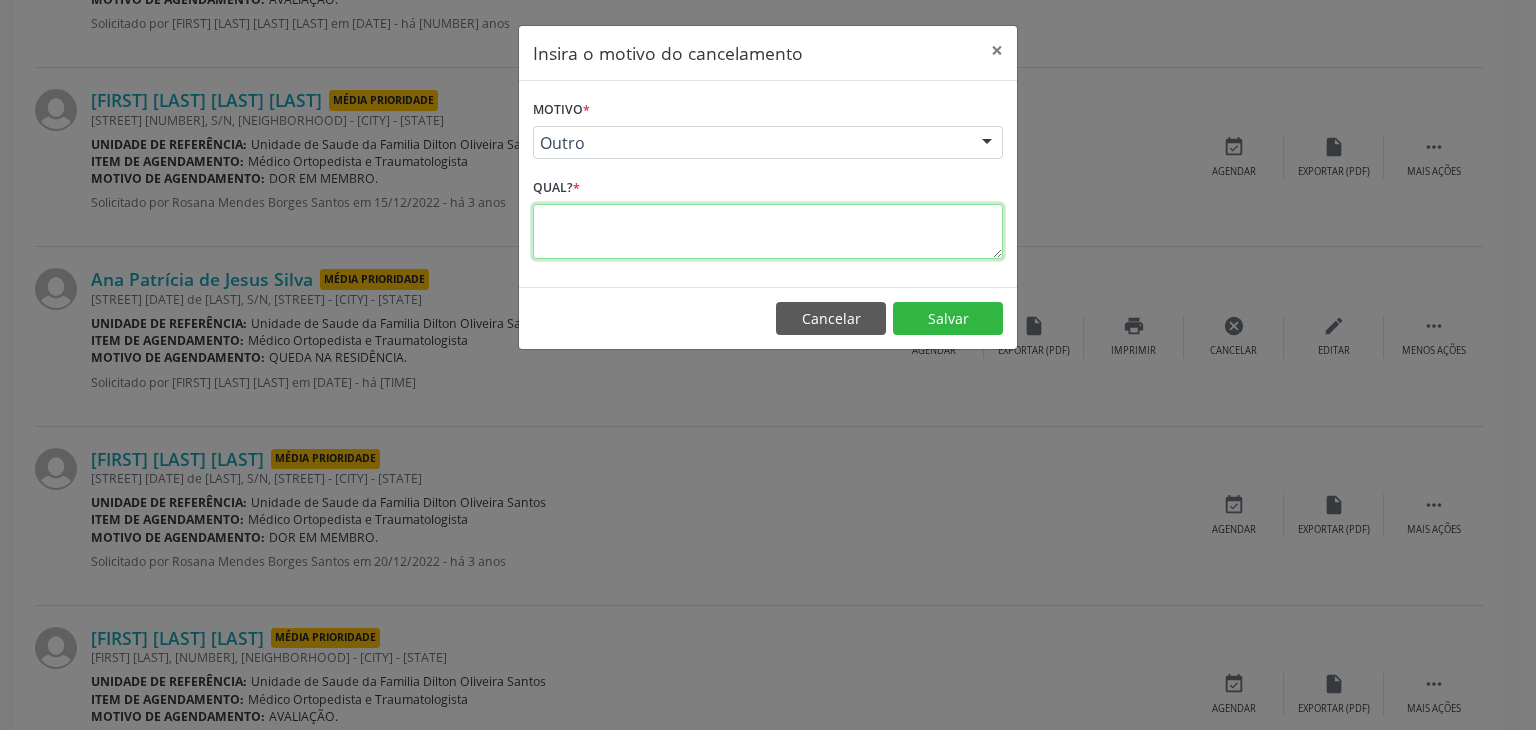 click at bounding box center [768, 231] 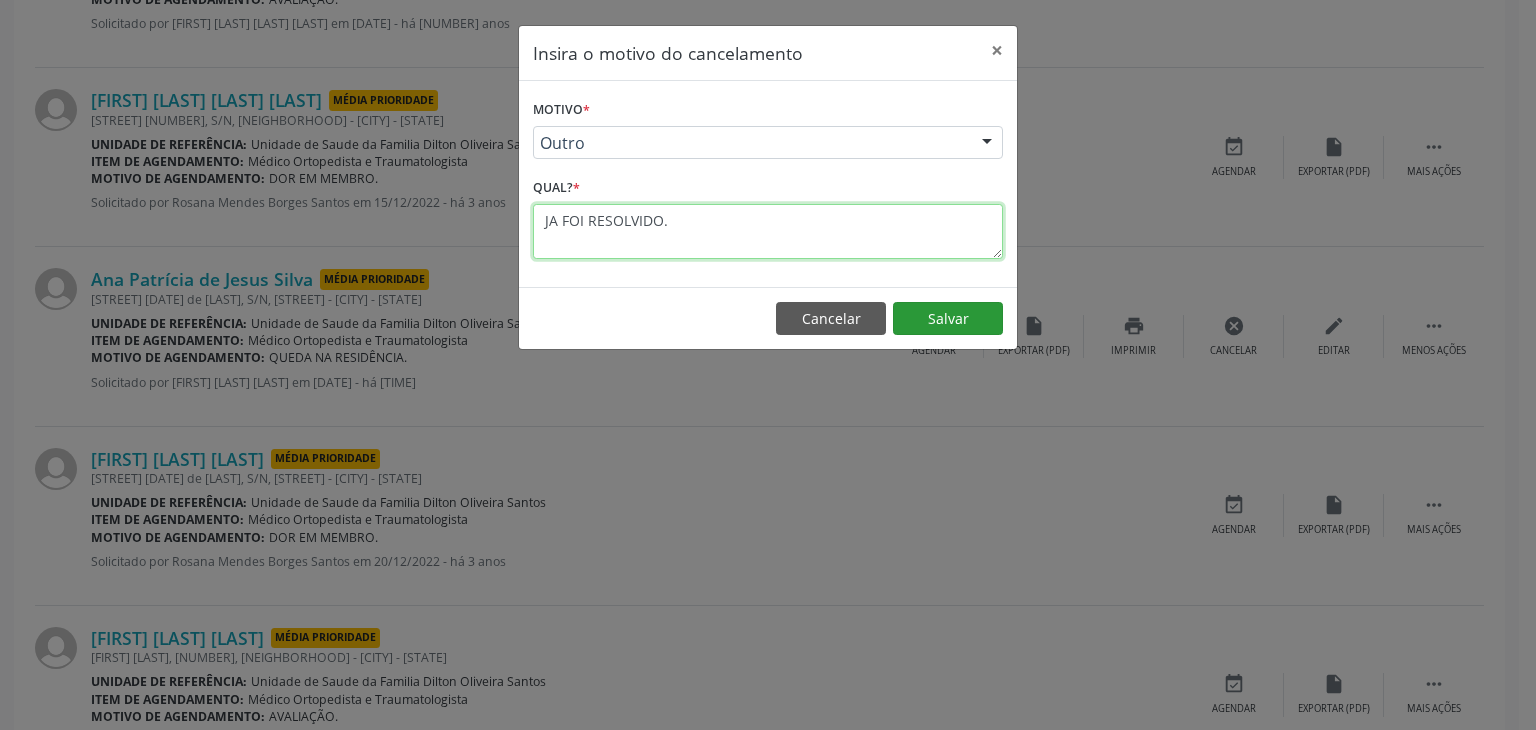 type on "JA FOI RESOLVIDO." 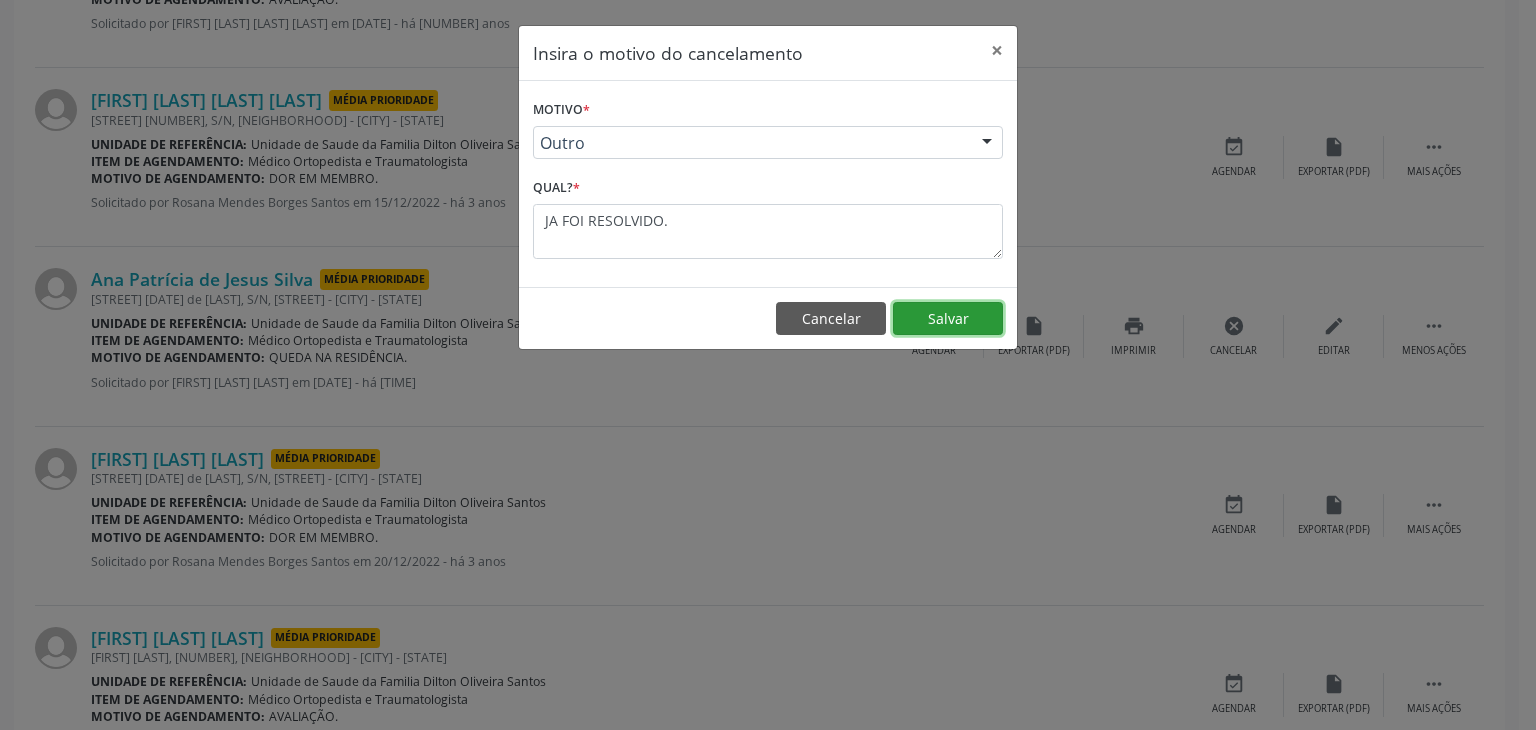 click on "Salvar" at bounding box center [948, 319] 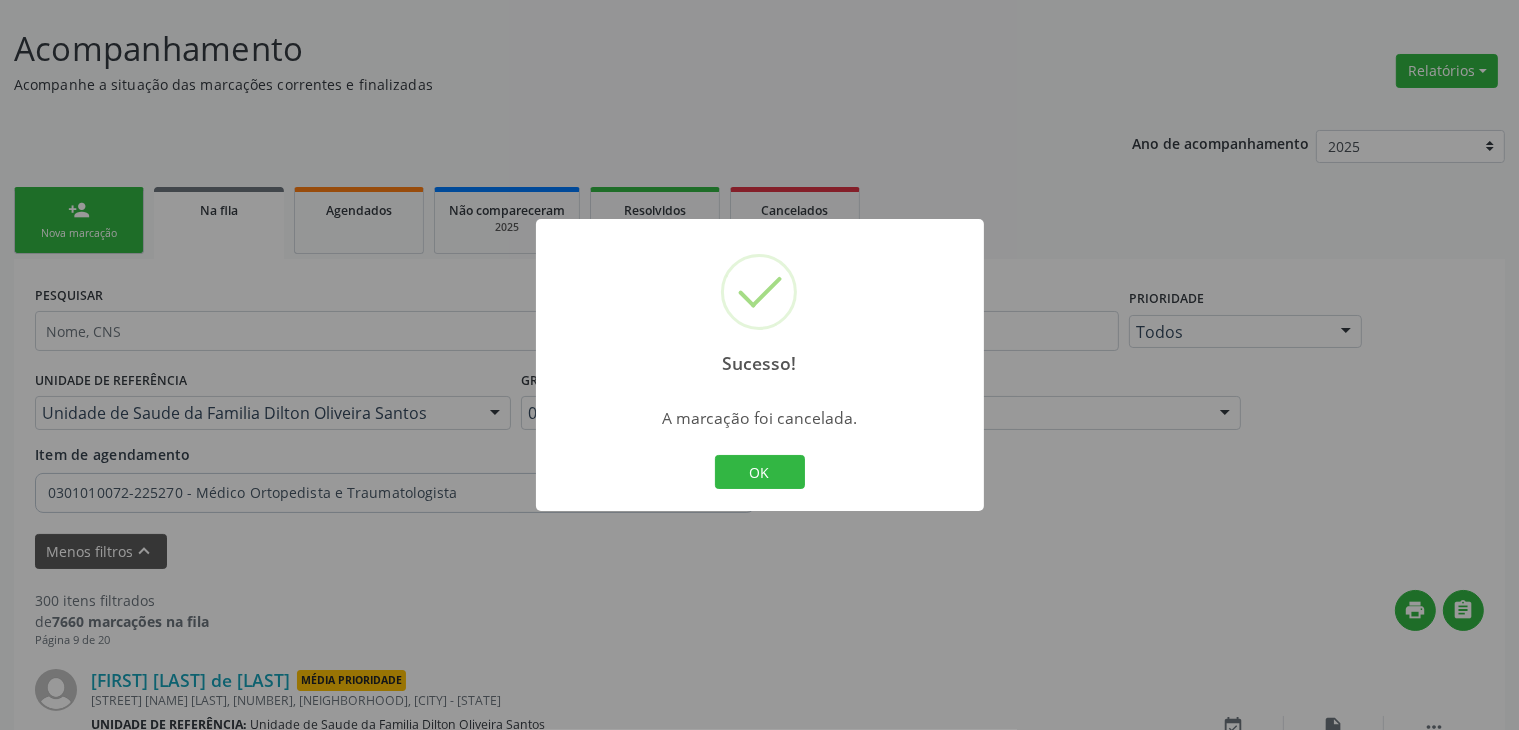 scroll, scrollTop: 2322, scrollLeft: 0, axis: vertical 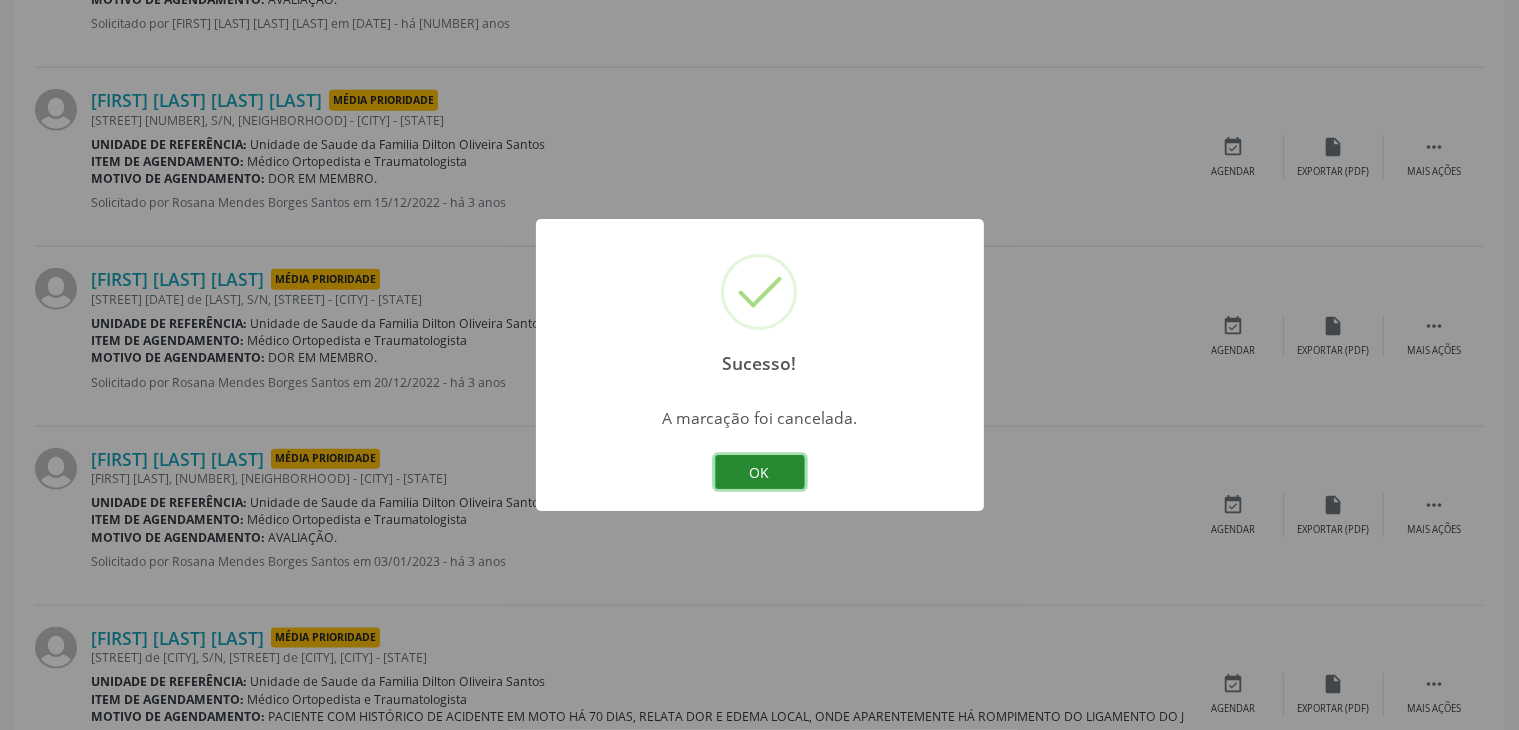 click on "OK" at bounding box center (760, 472) 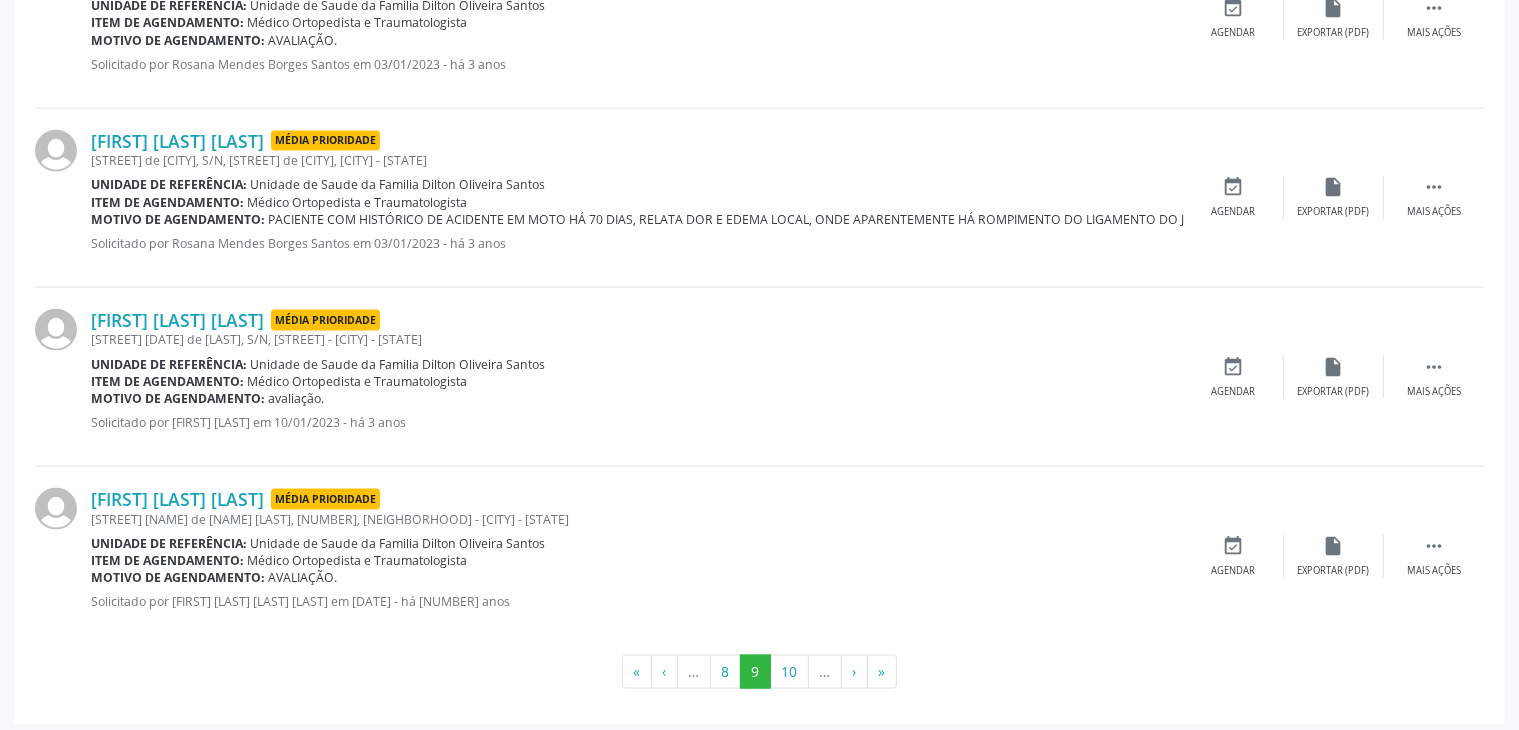scroll, scrollTop: 2822, scrollLeft: 0, axis: vertical 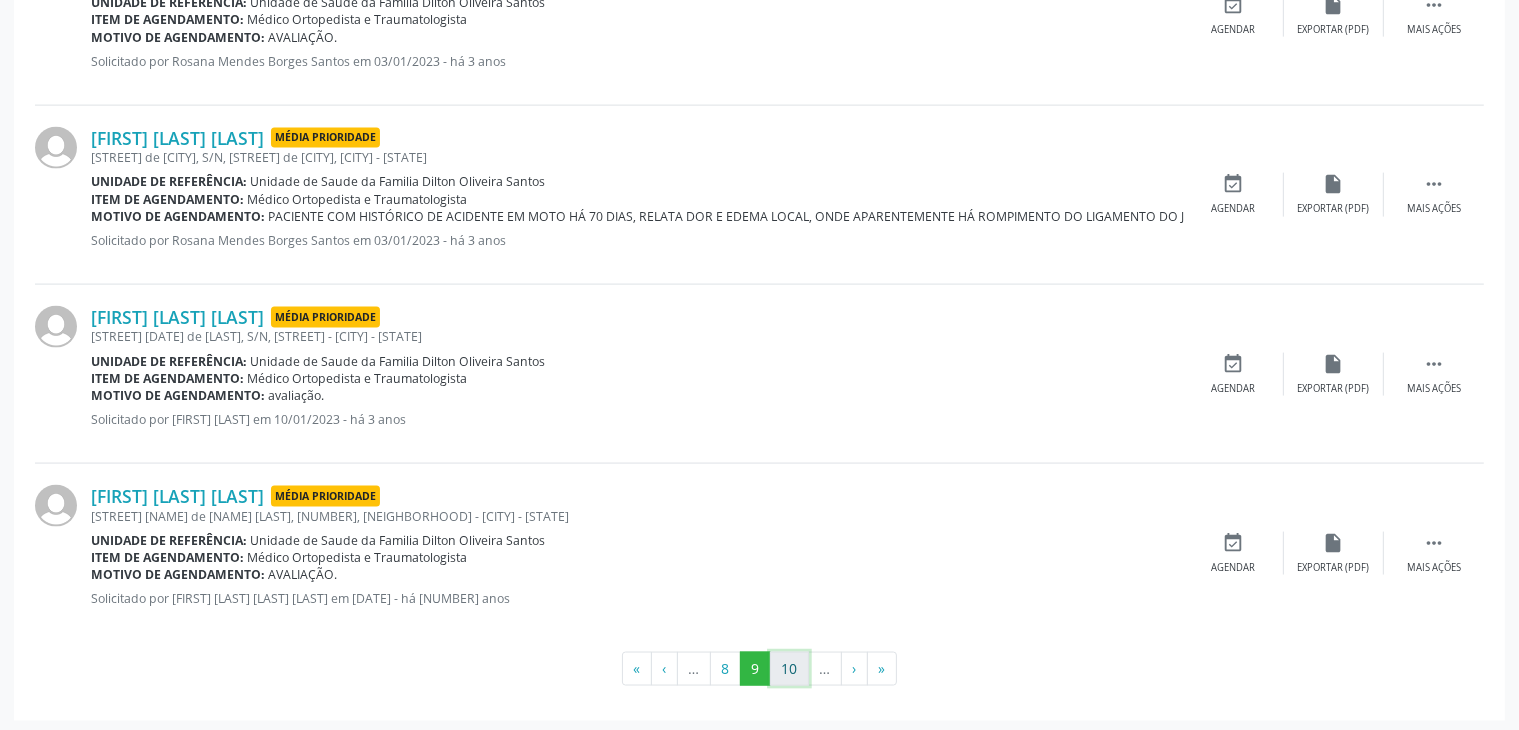 click on "10" at bounding box center [789, 669] 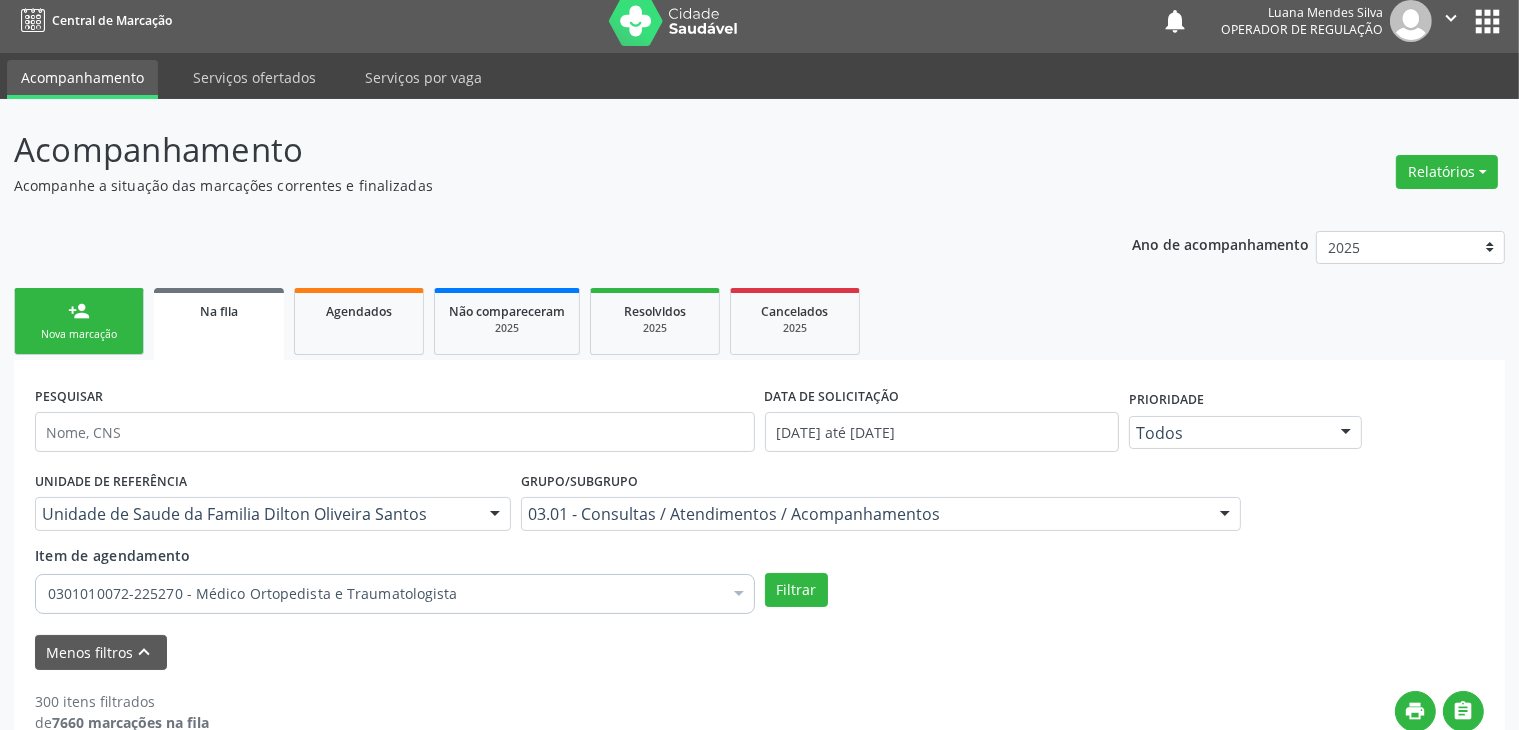scroll, scrollTop: 0, scrollLeft: 0, axis: both 